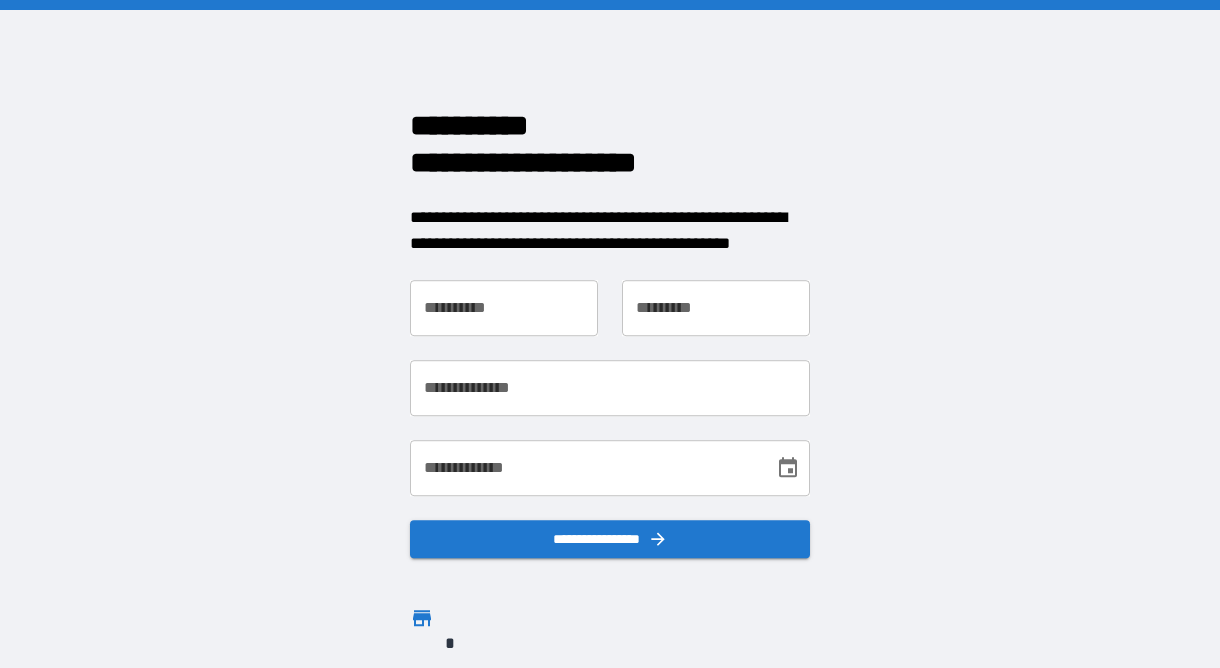 scroll, scrollTop: 0, scrollLeft: 0, axis: both 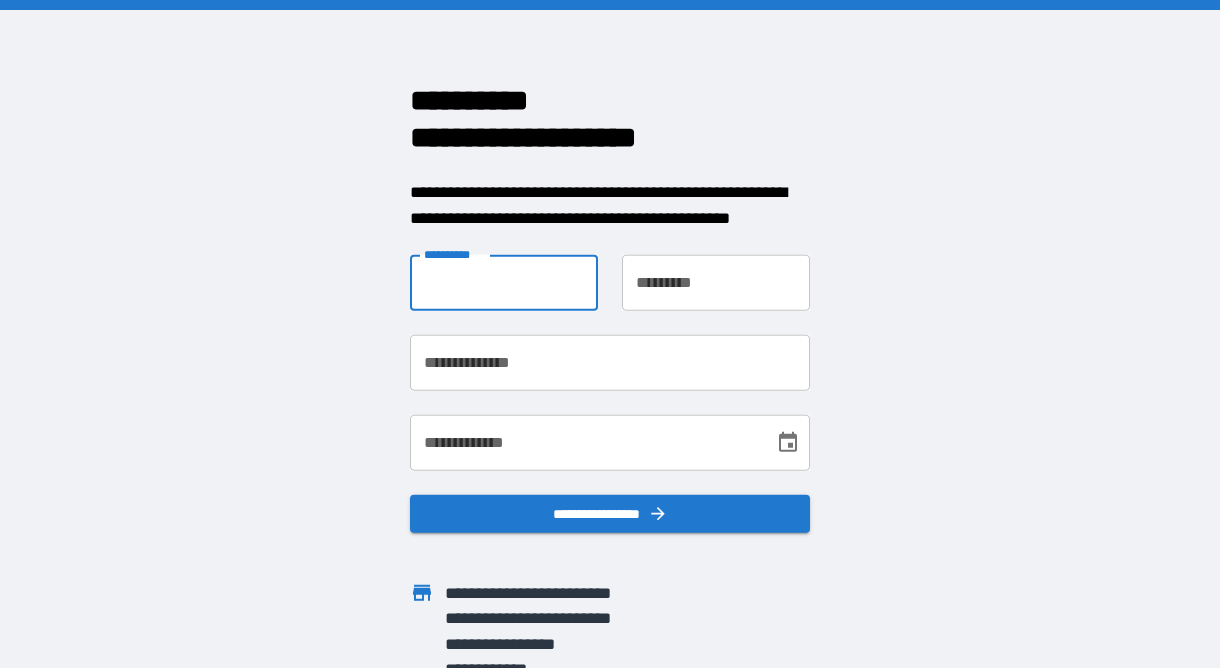 click on "**********" at bounding box center (504, 283) 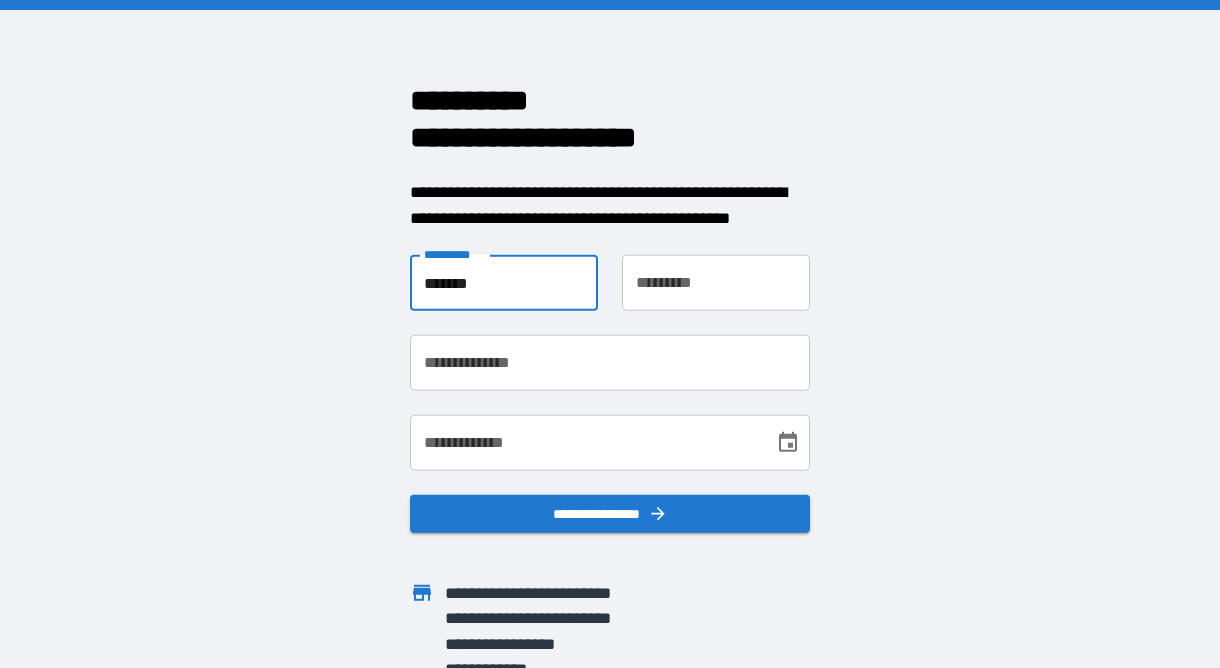 type on "*******" 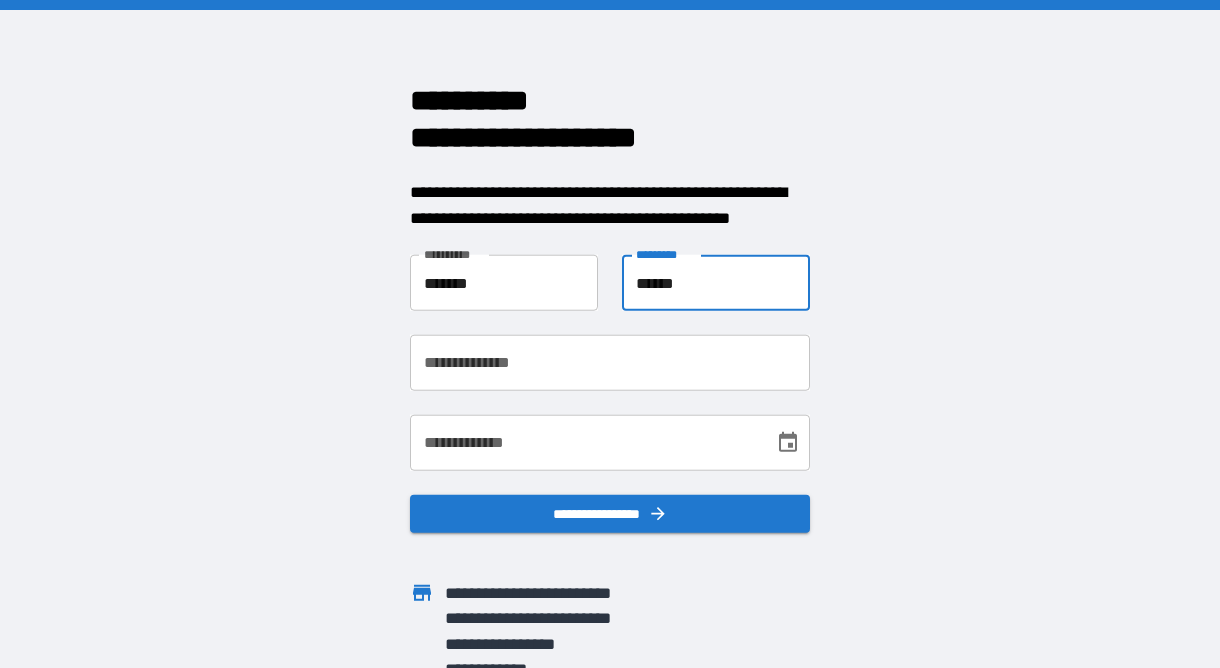 type on "******" 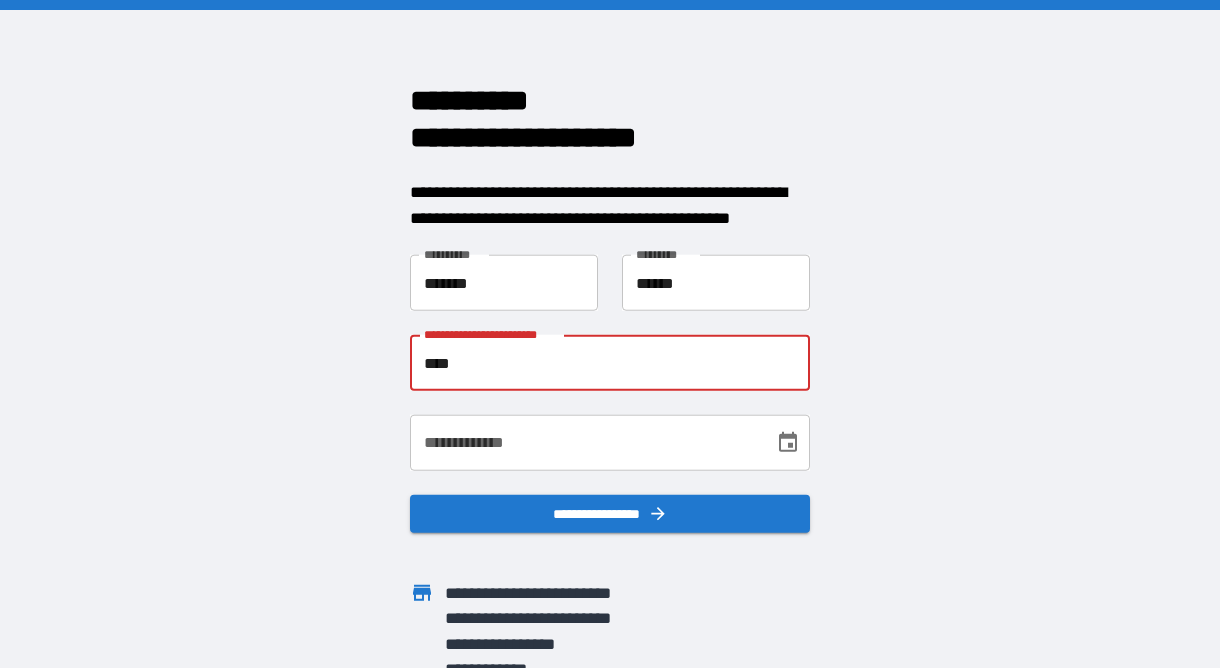 type on "**********" 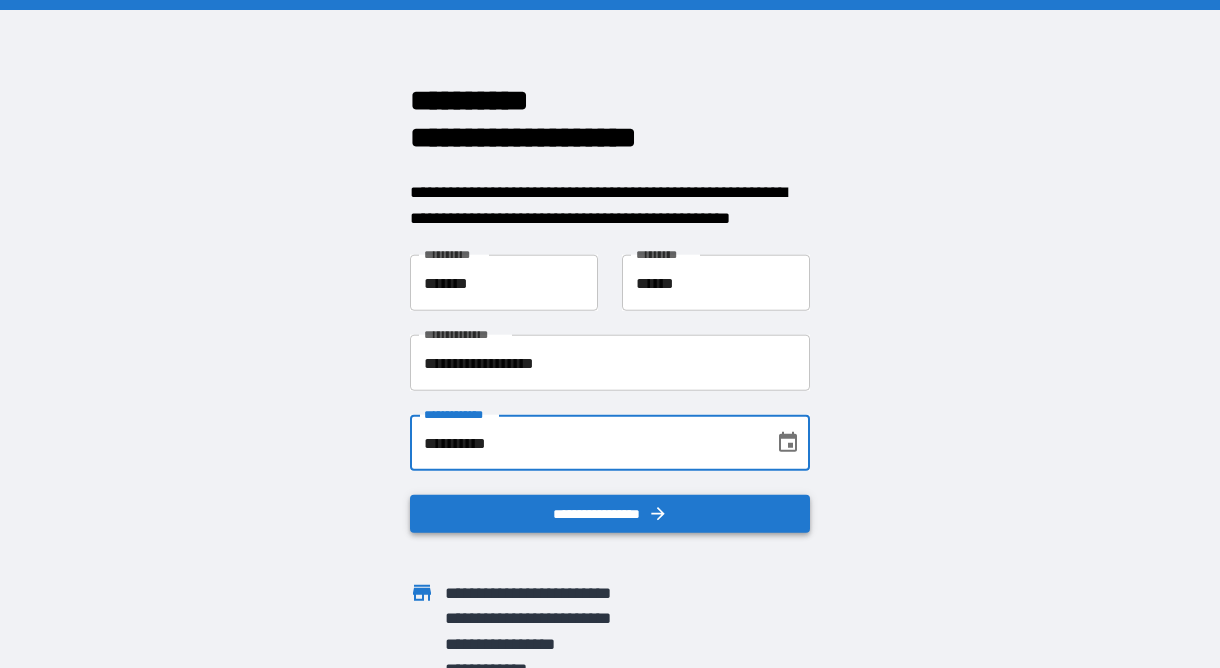 type on "**********" 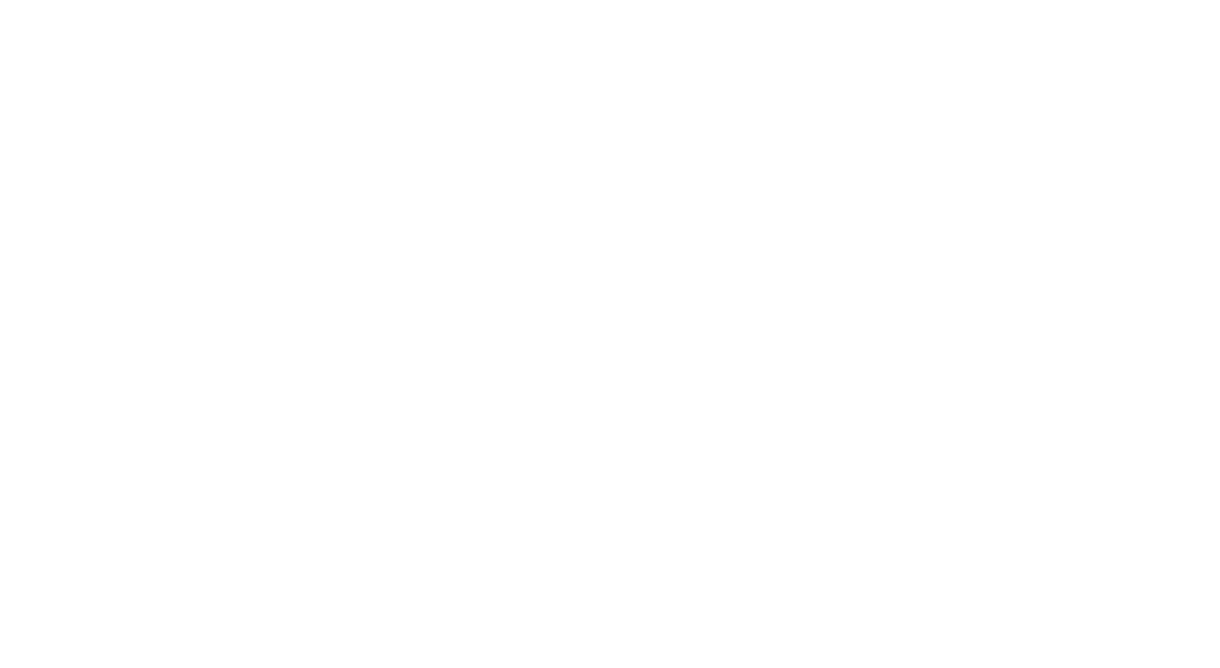 scroll, scrollTop: 0, scrollLeft: 0, axis: both 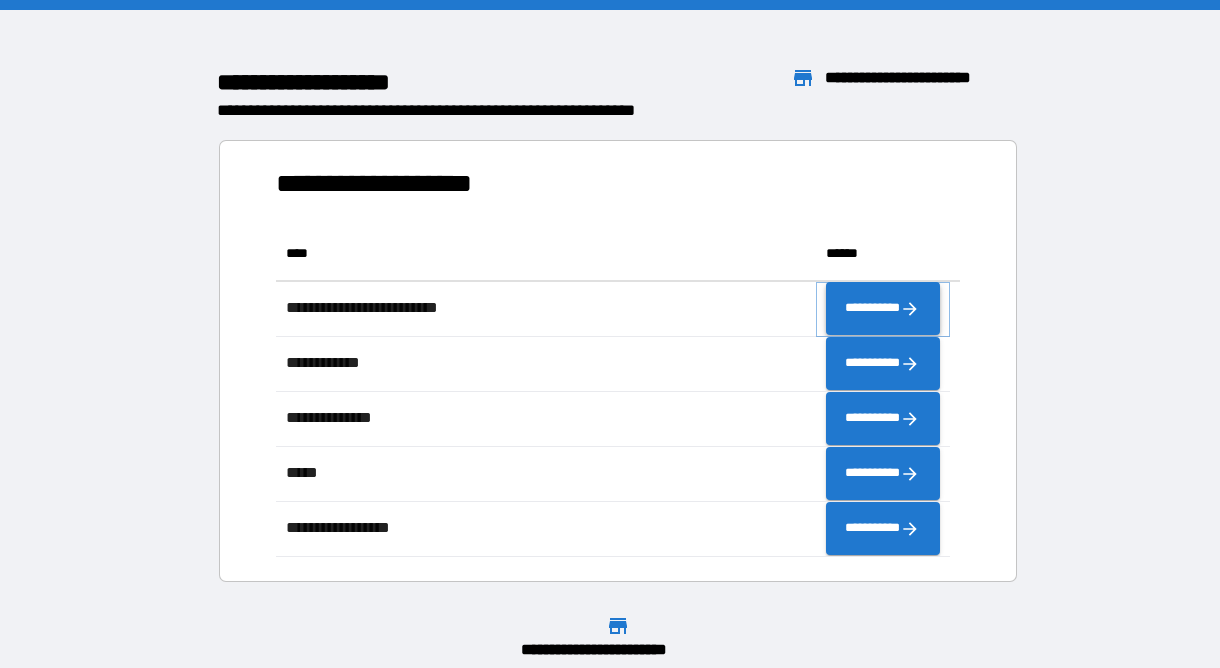 click on "**********" at bounding box center (883, 309) 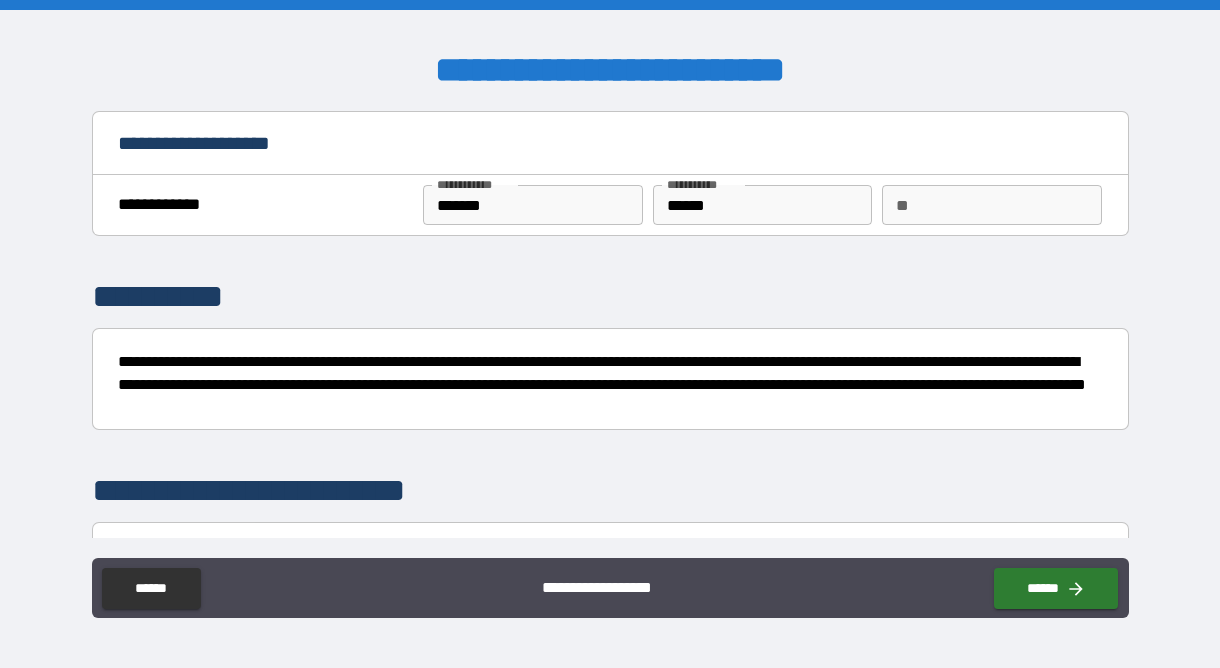 click on "**********" at bounding box center [609, 210] 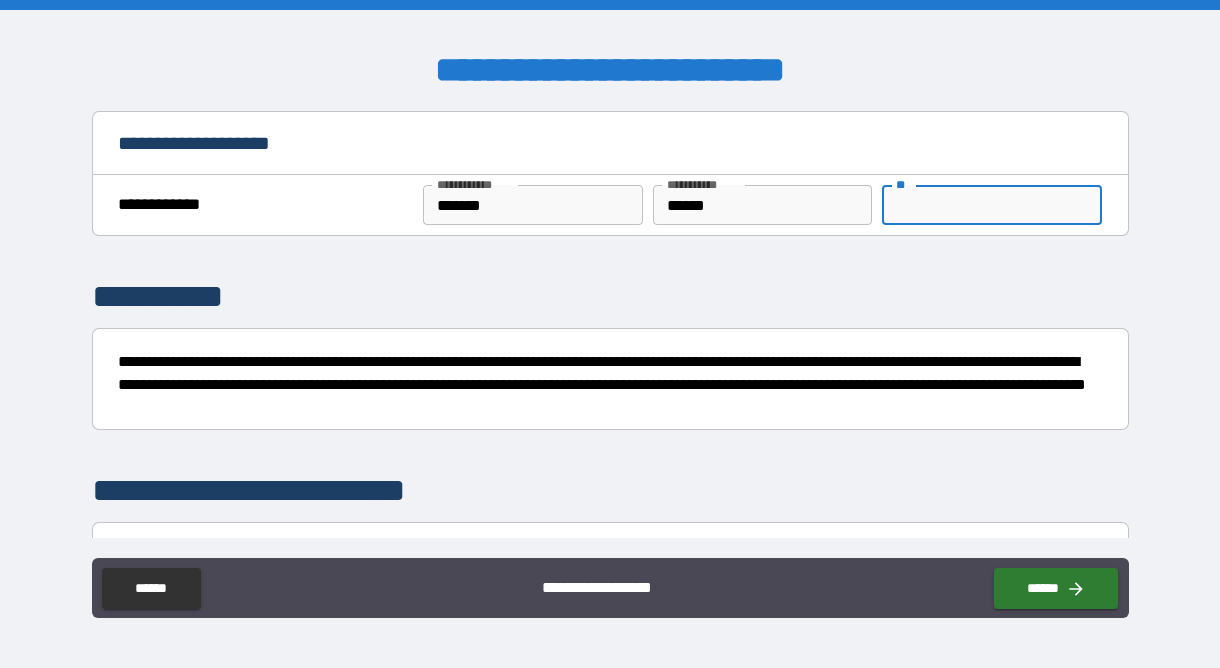 click on "**" at bounding box center (992, 205) 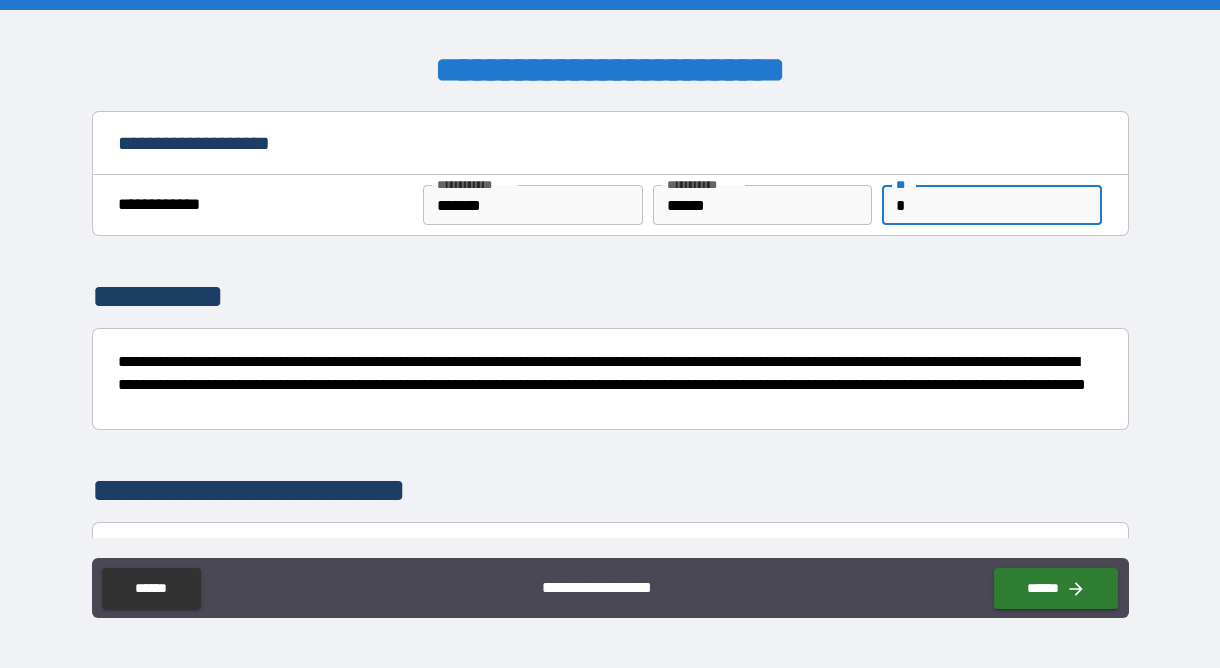 type on "*" 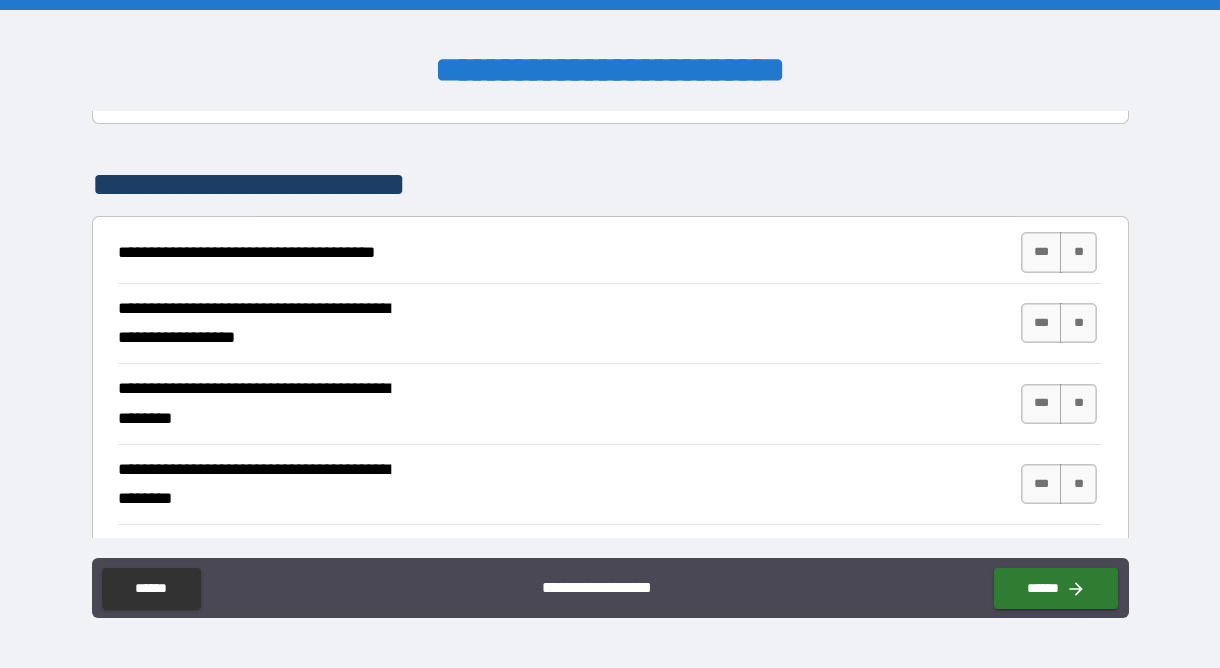 scroll, scrollTop: 305, scrollLeft: 0, axis: vertical 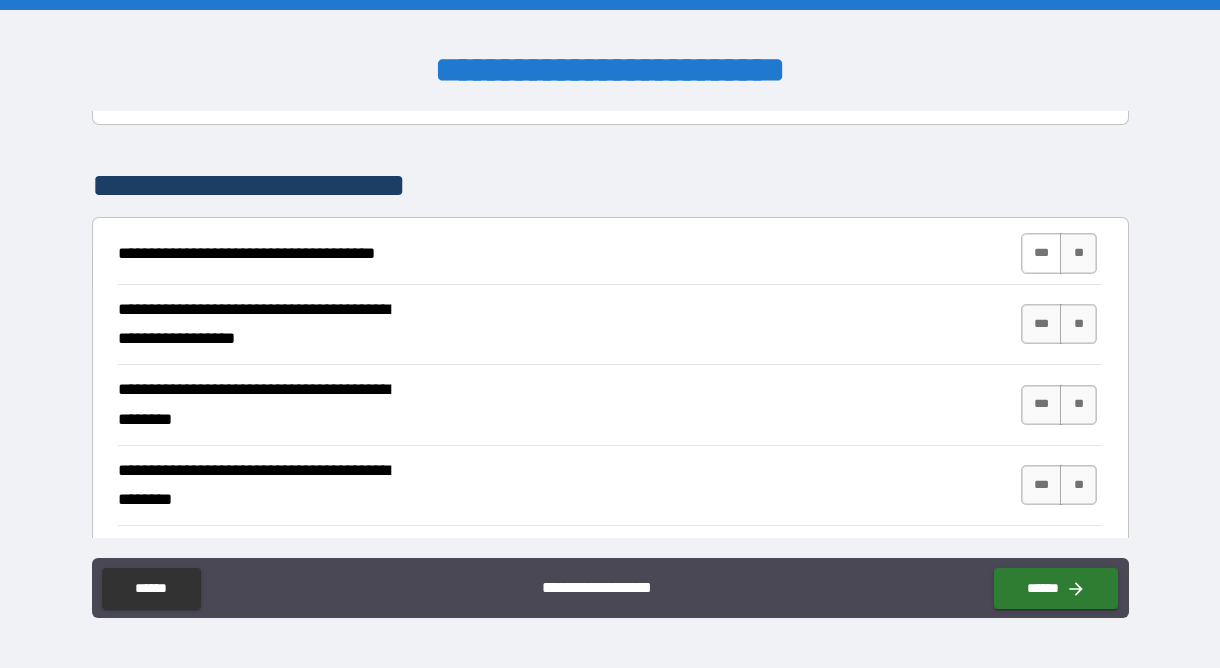 click on "***" at bounding box center [1042, 253] 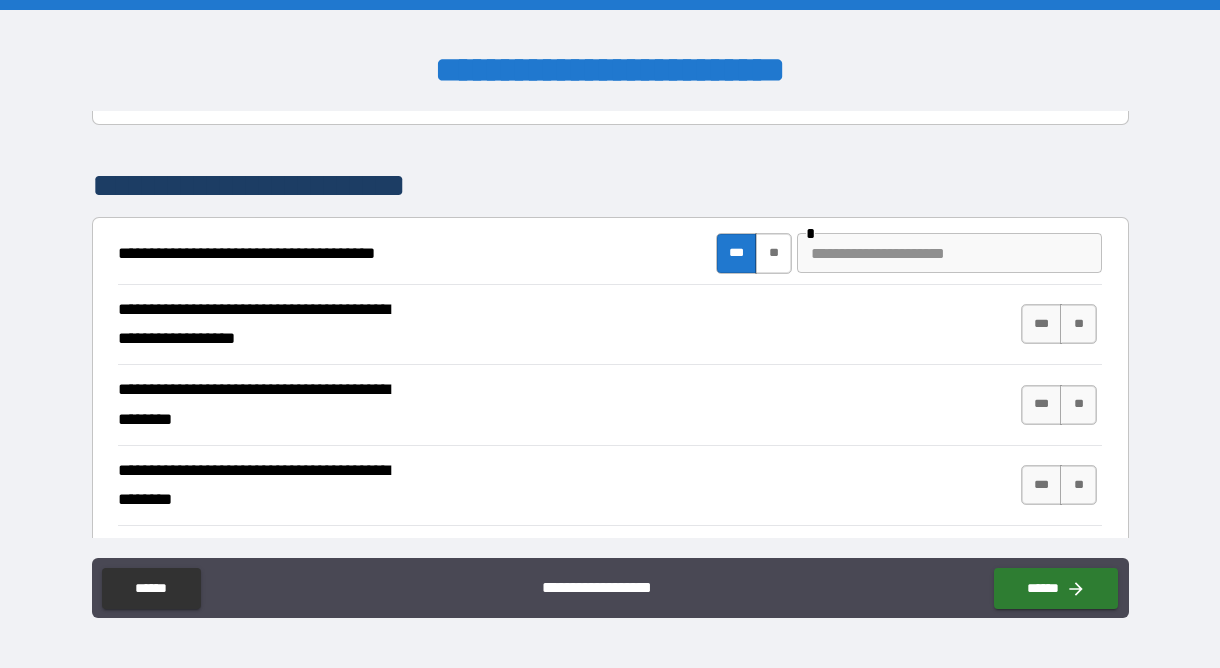 click on "**" at bounding box center [773, 253] 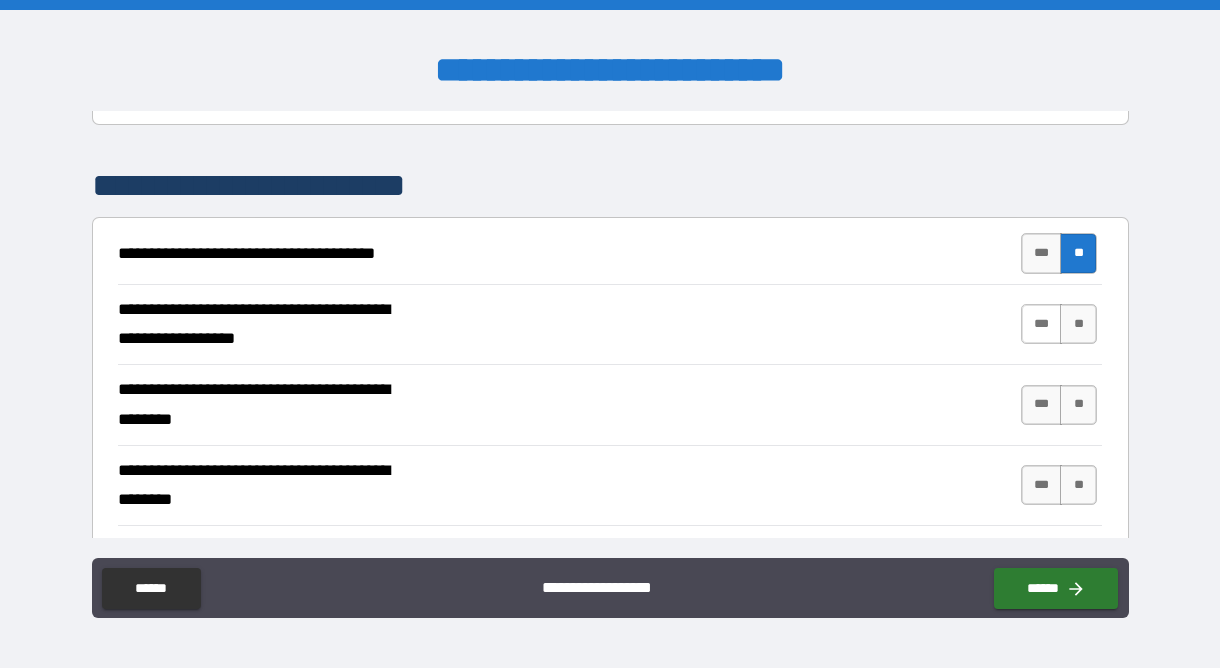 click on "***" at bounding box center [1042, 324] 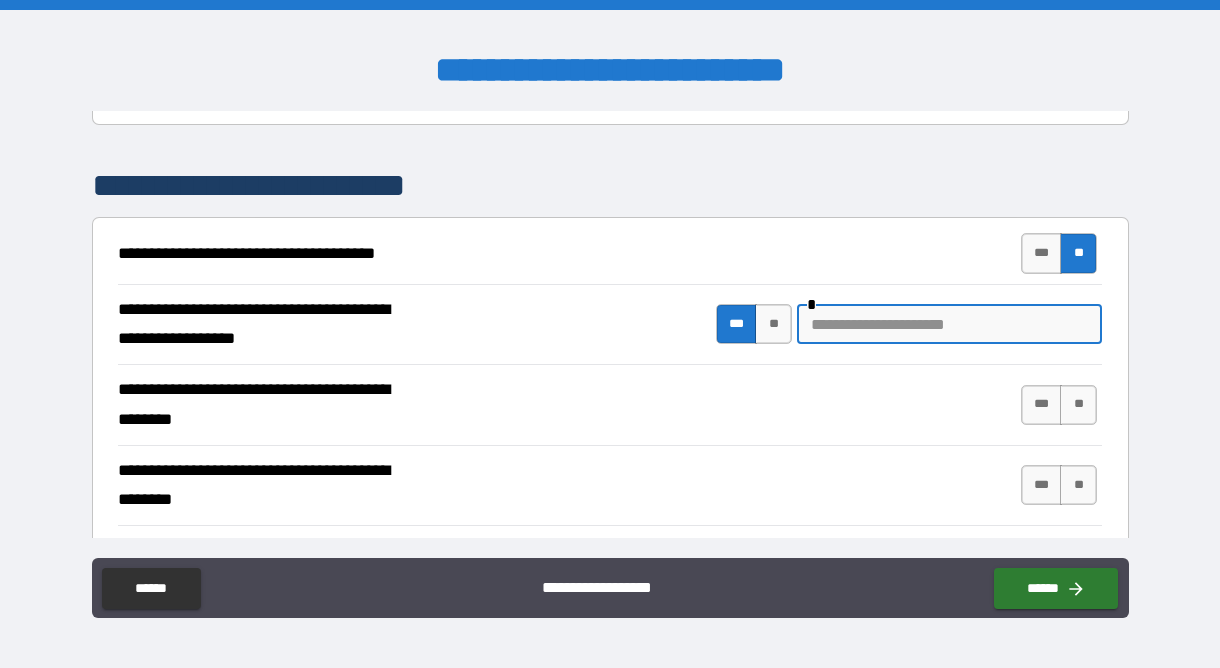 click at bounding box center (949, 324) 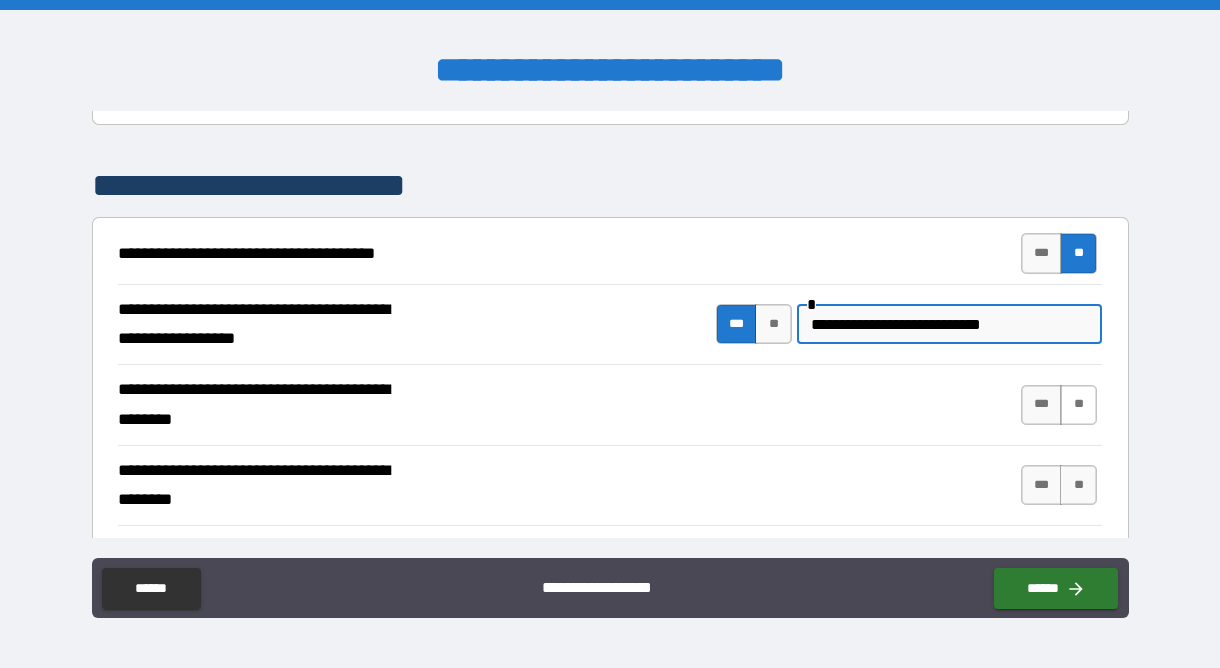 type on "**********" 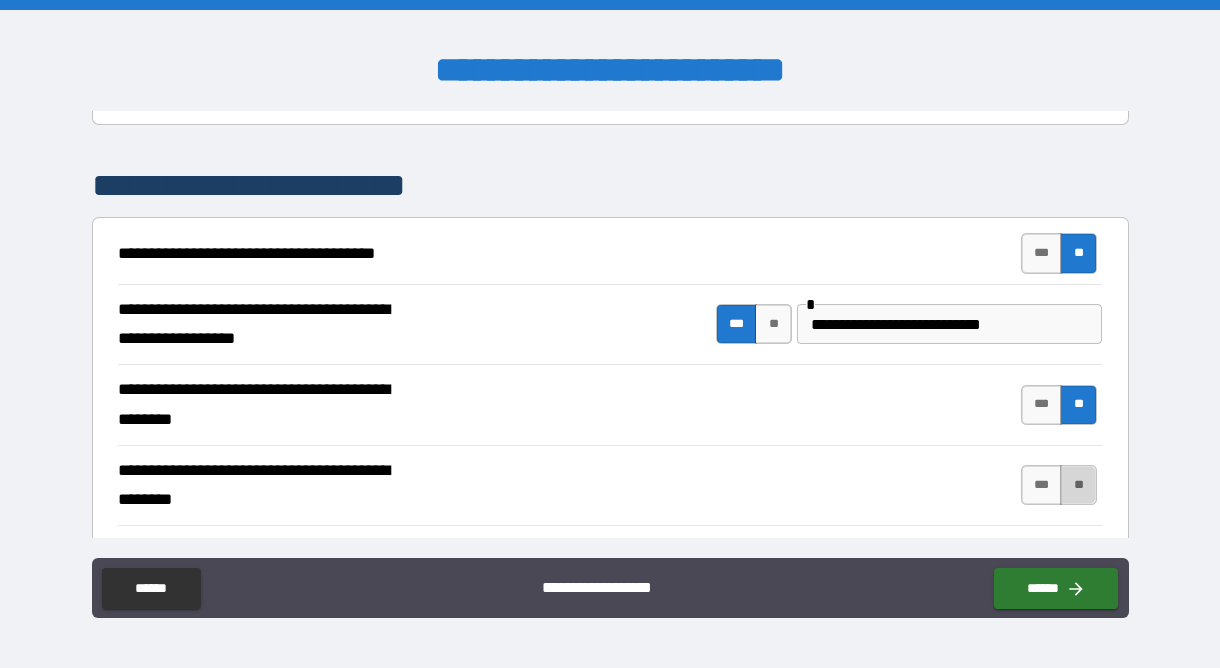 click on "**" at bounding box center (1078, 485) 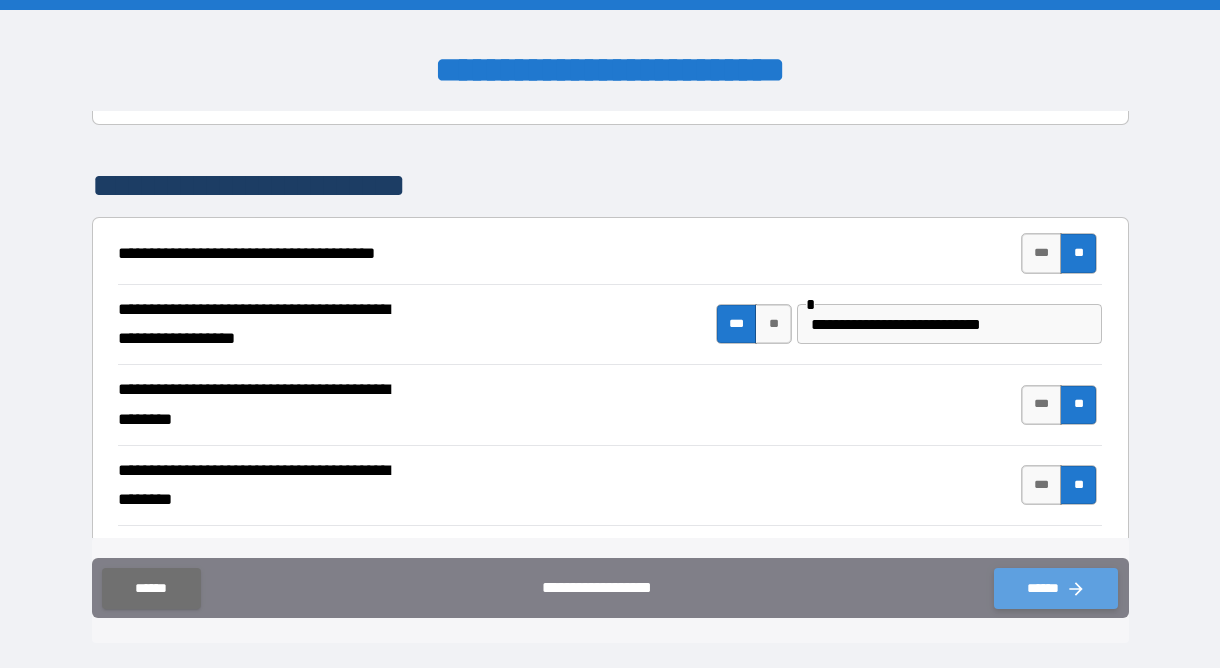 click on "******" at bounding box center [1056, 588] 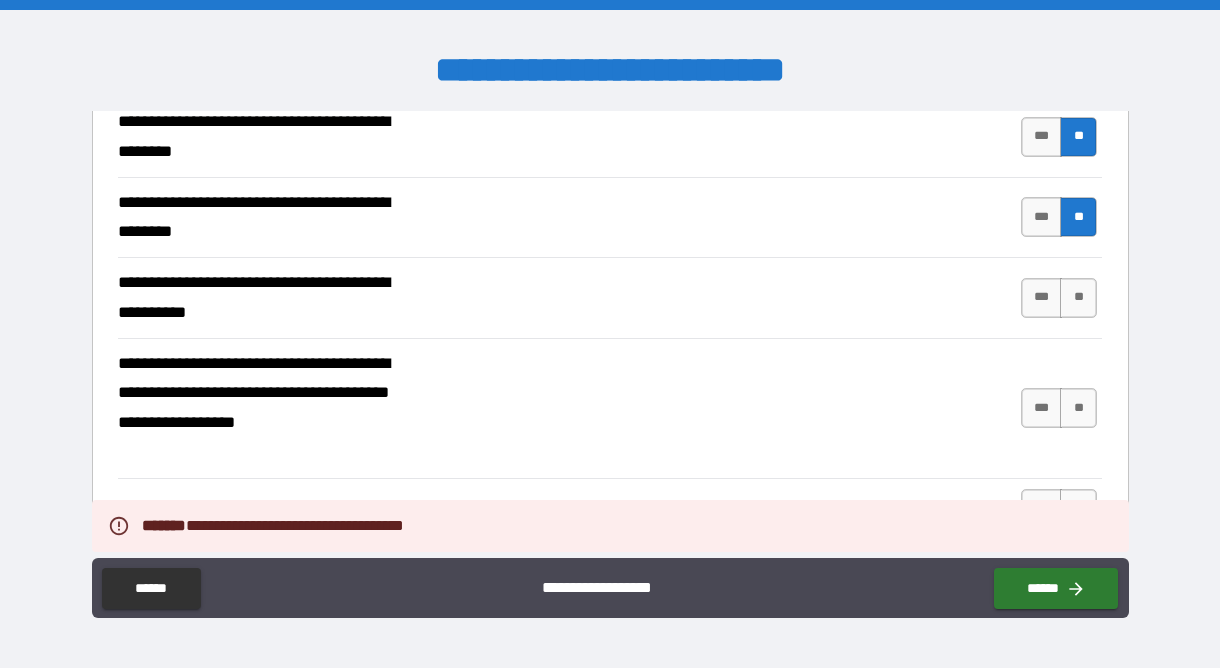 scroll, scrollTop: 572, scrollLeft: 0, axis: vertical 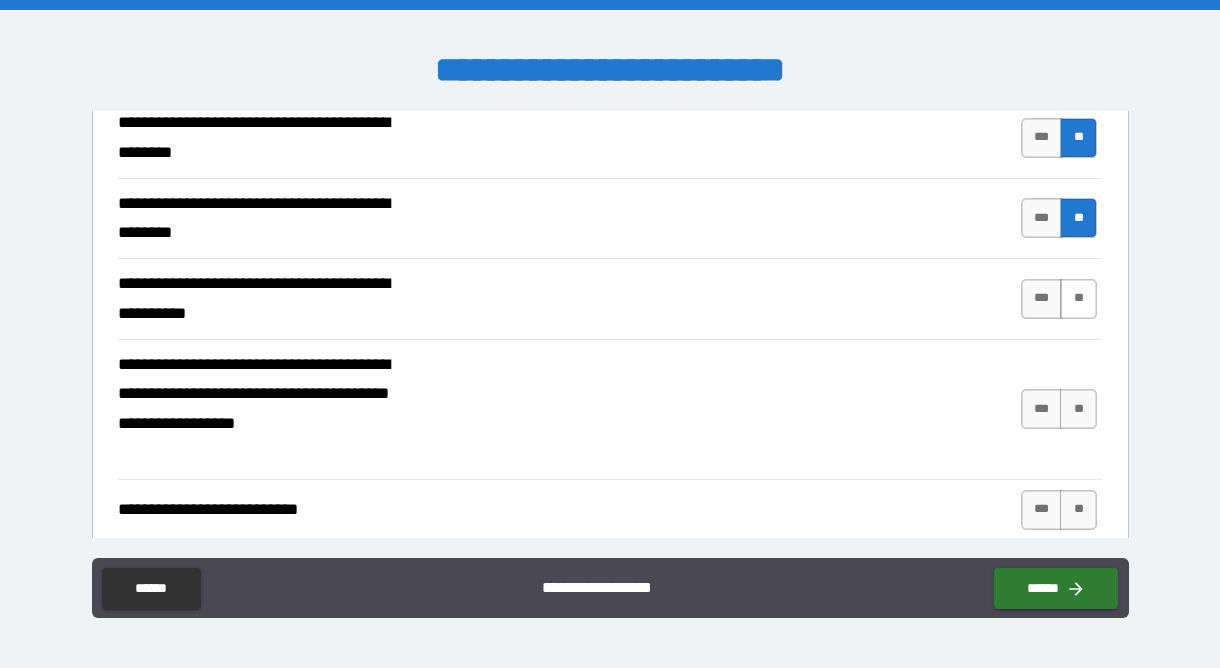click on "**" at bounding box center (1078, 299) 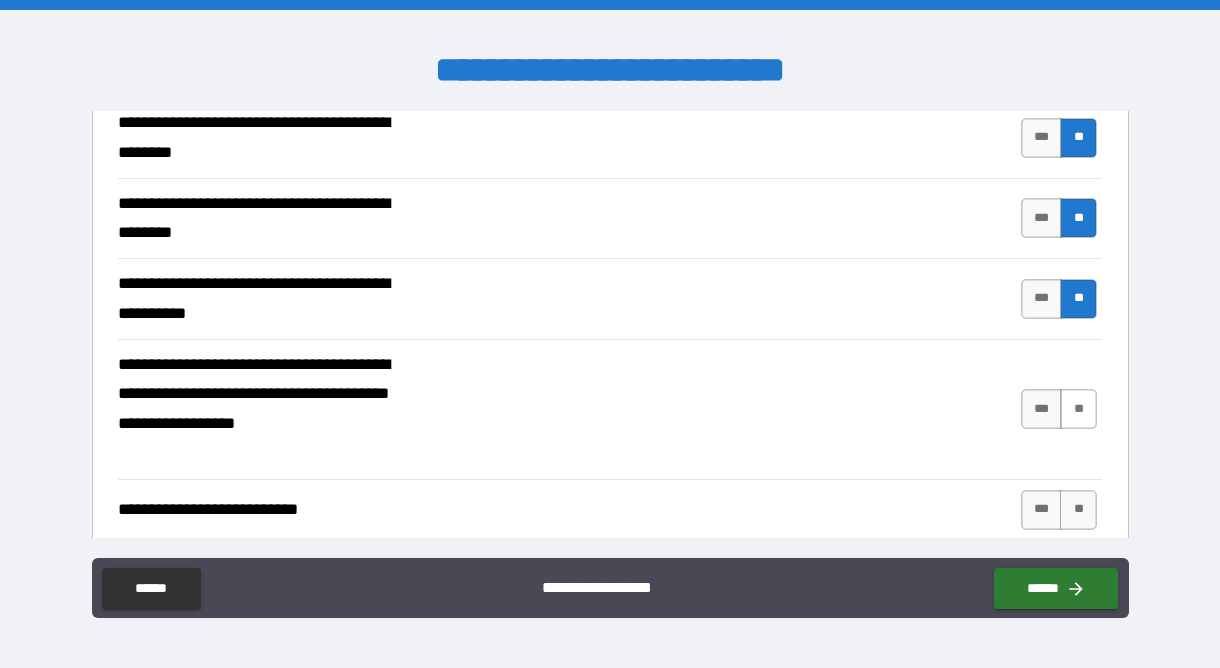 click on "**" at bounding box center (1078, 409) 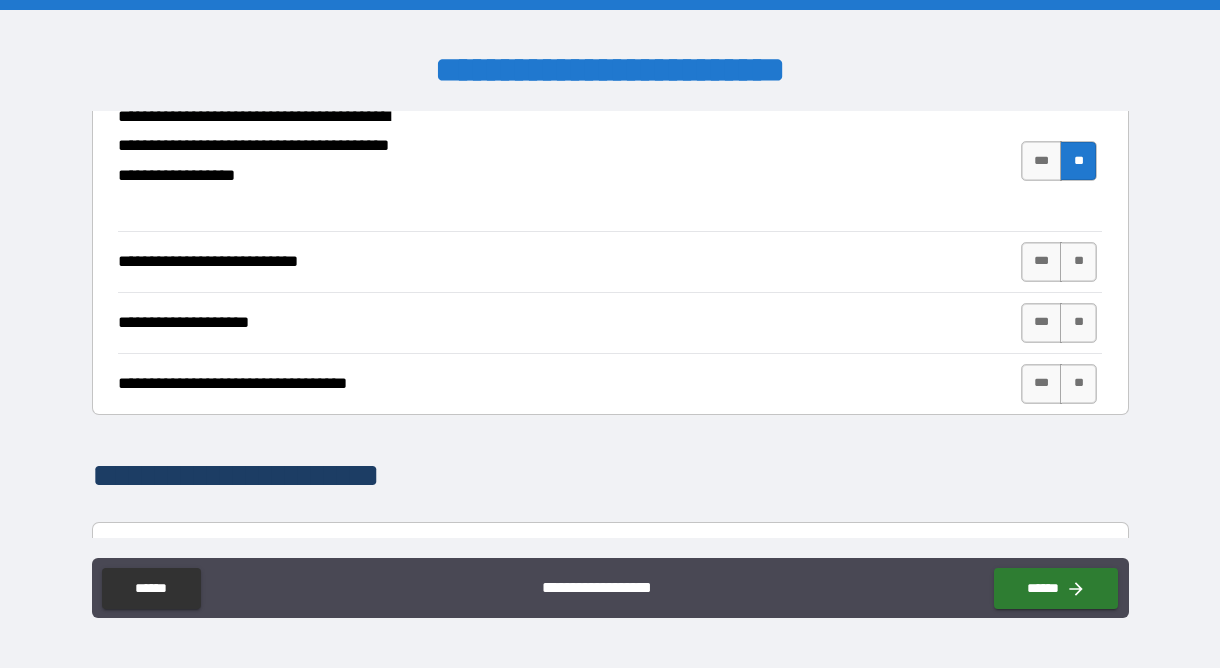 scroll, scrollTop: 821, scrollLeft: 0, axis: vertical 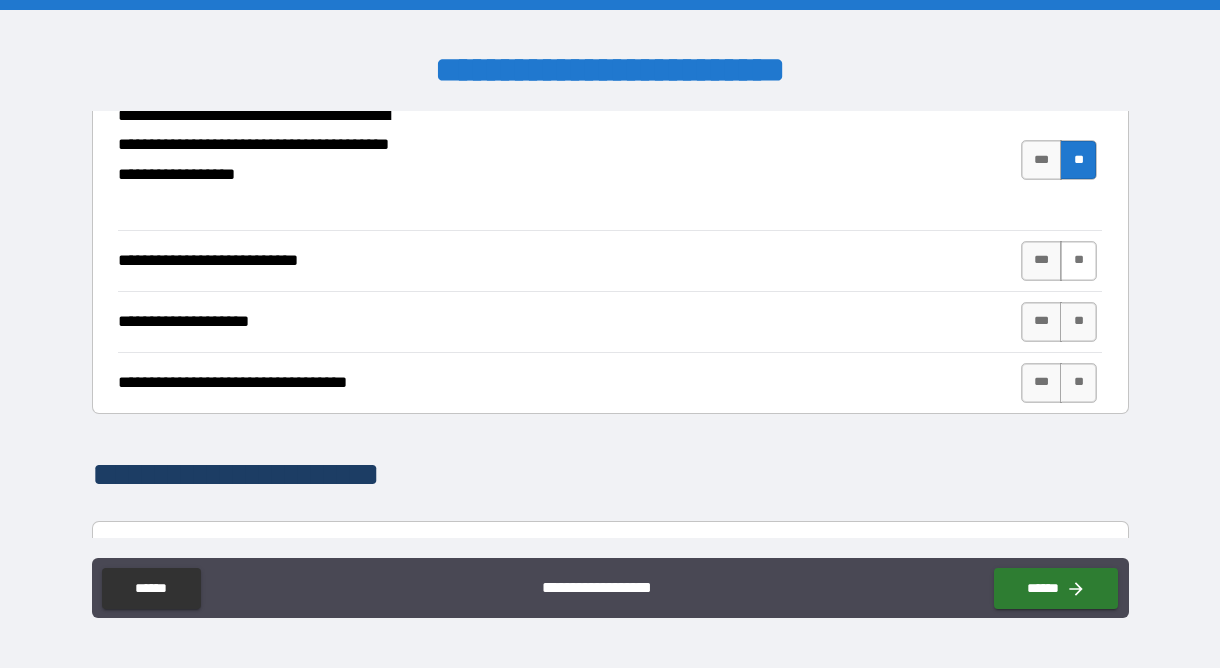 click on "**" at bounding box center [1078, 261] 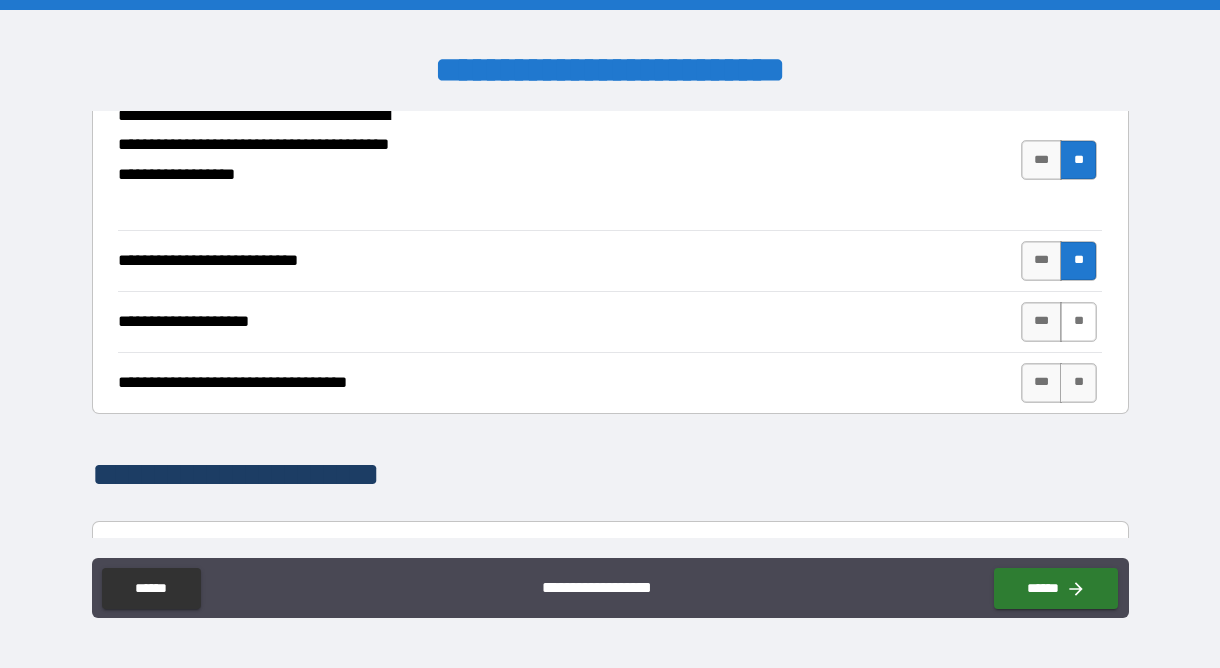 click on "**" at bounding box center [1078, 322] 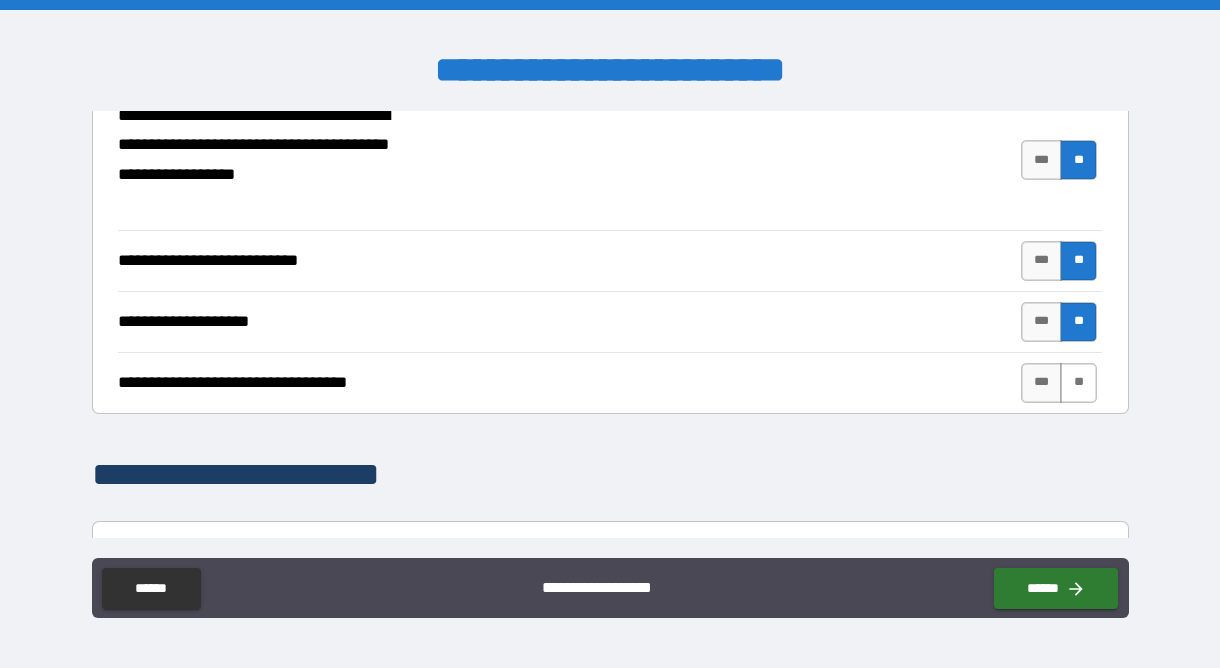 click on "**" at bounding box center (1078, 383) 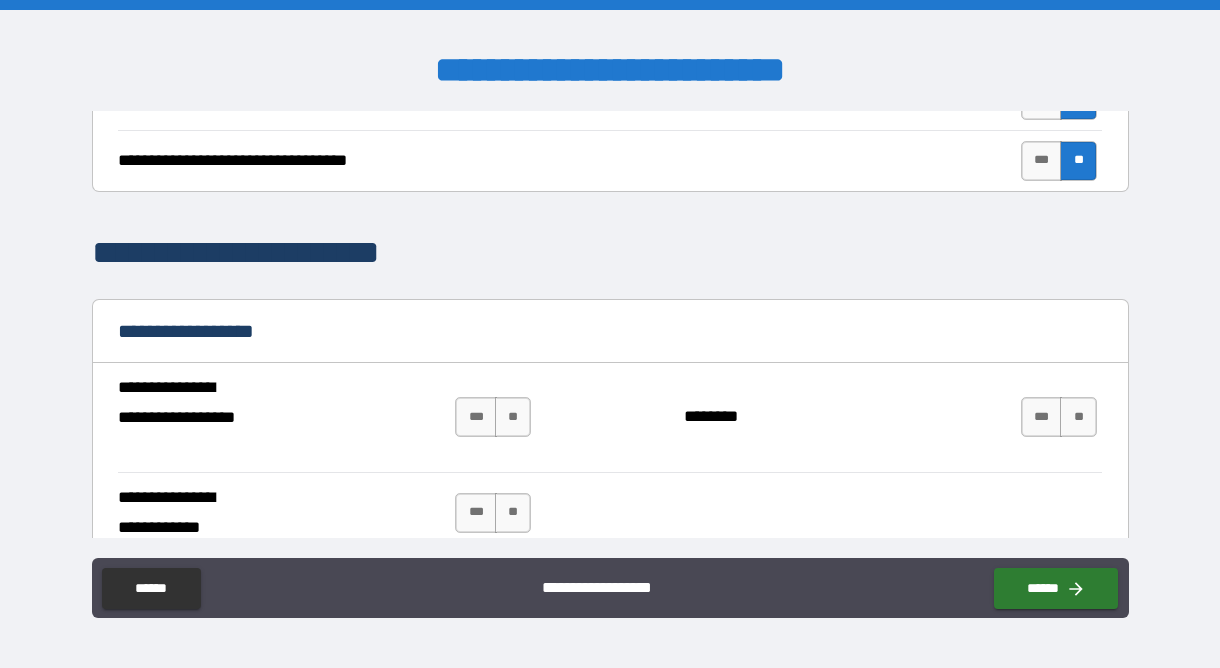 scroll, scrollTop: 1178, scrollLeft: 0, axis: vertical 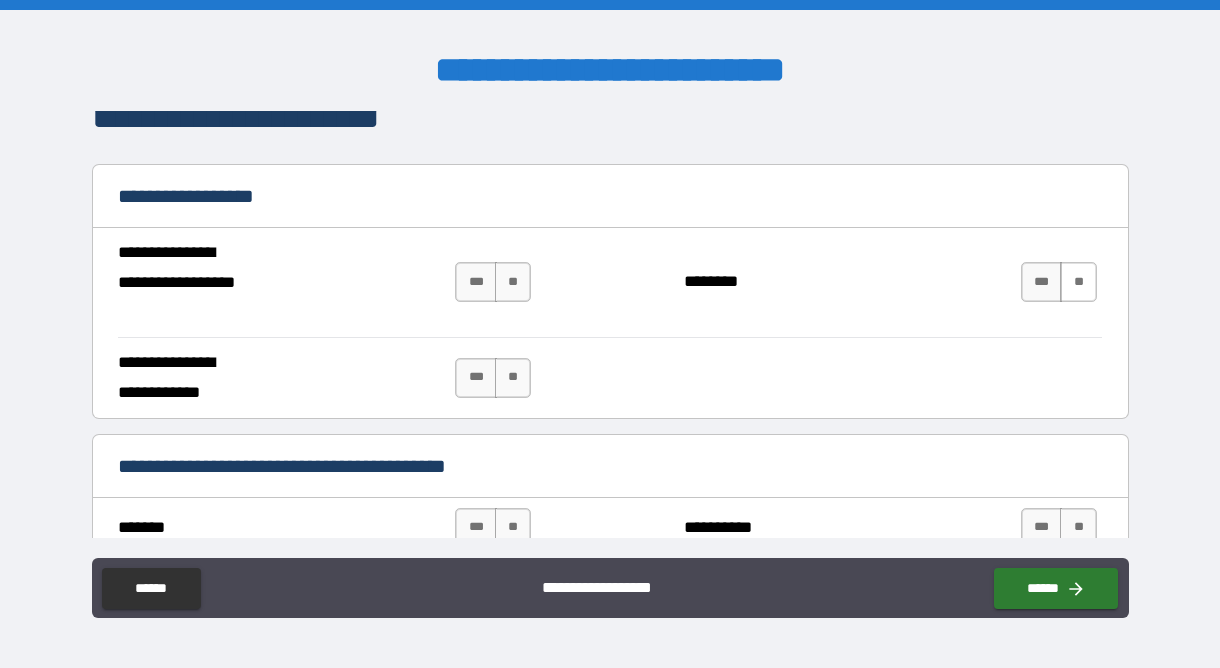click on "**" at bounding box center [1078, 282] 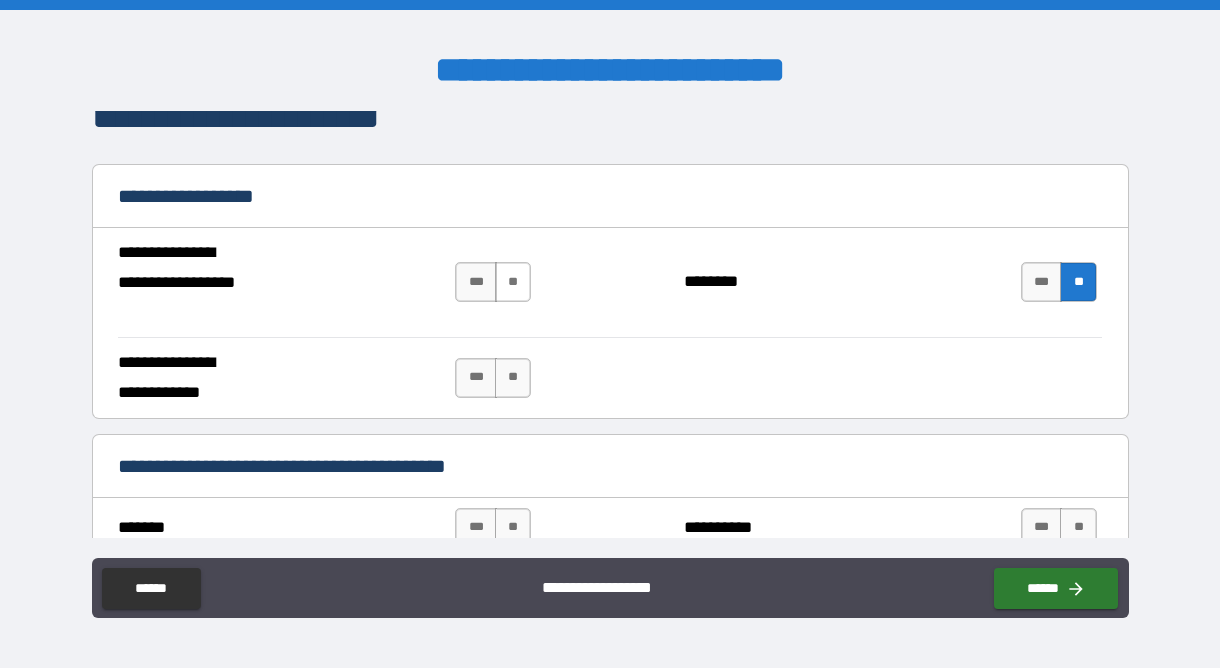 click on "**" at bounding box center [513, 282] 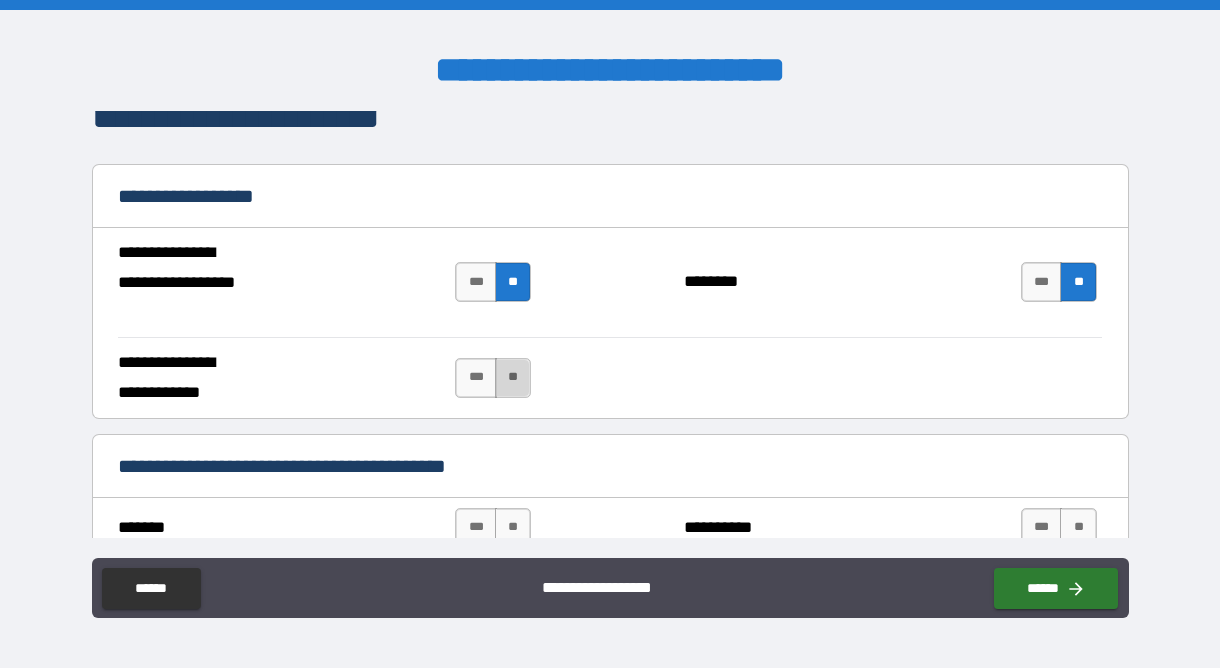 click on "**" at bounding box center [513, 378] 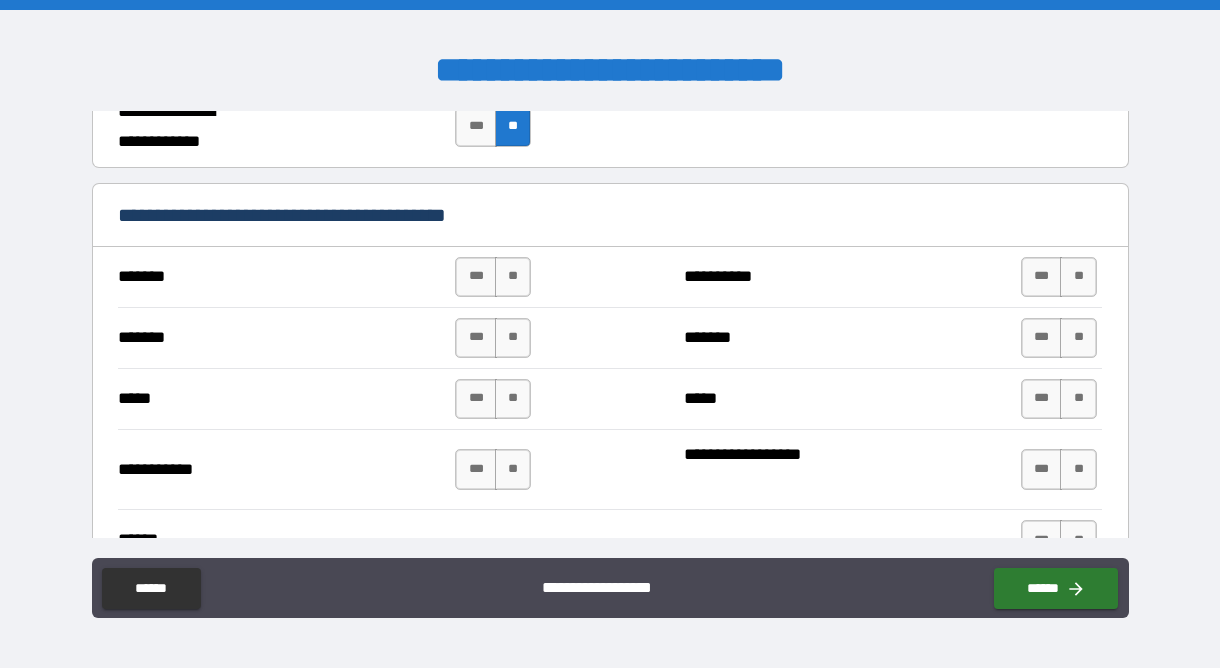 scroll, scrollTop: 1444, scrollLeft: 0, axis: vertical 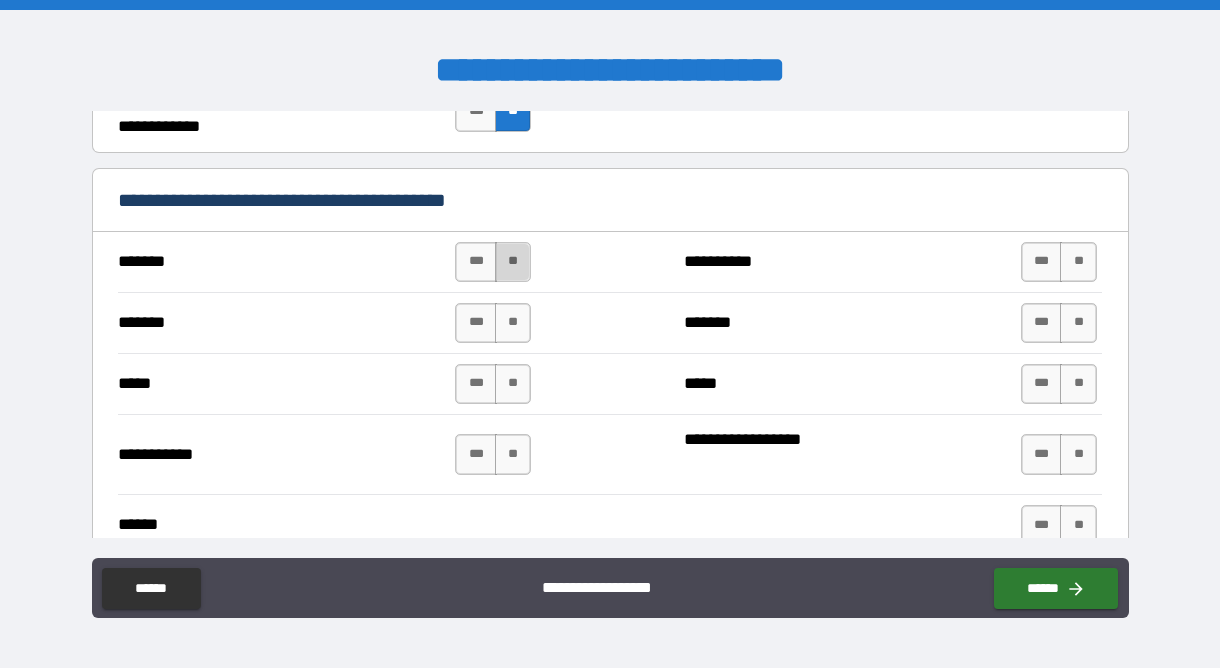 click on "**" at bounding box center (513, 262) 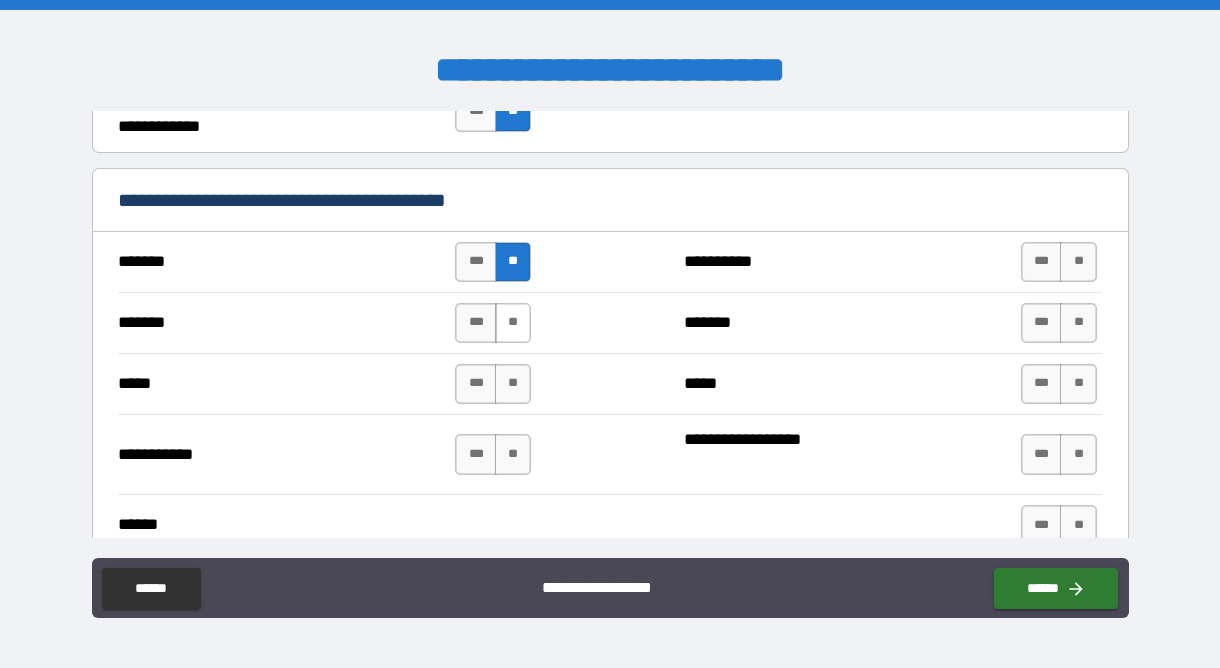 click on "**" at bounding box center [513, 323] 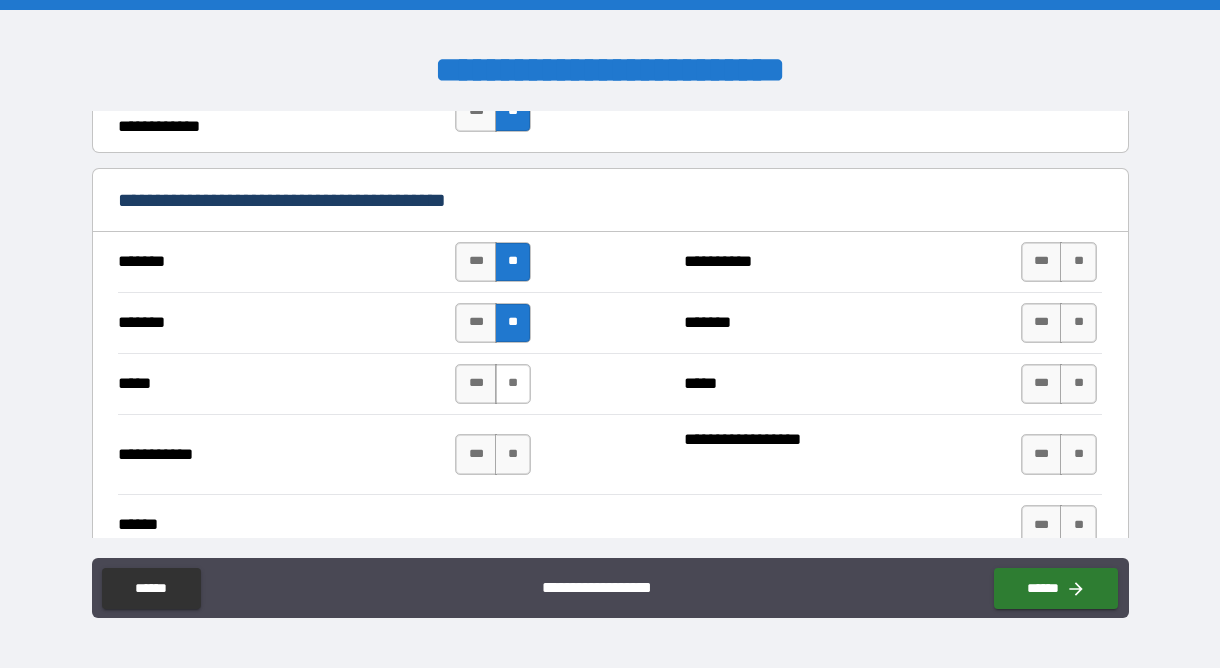 click on "**" at bounding box center (513, 384) 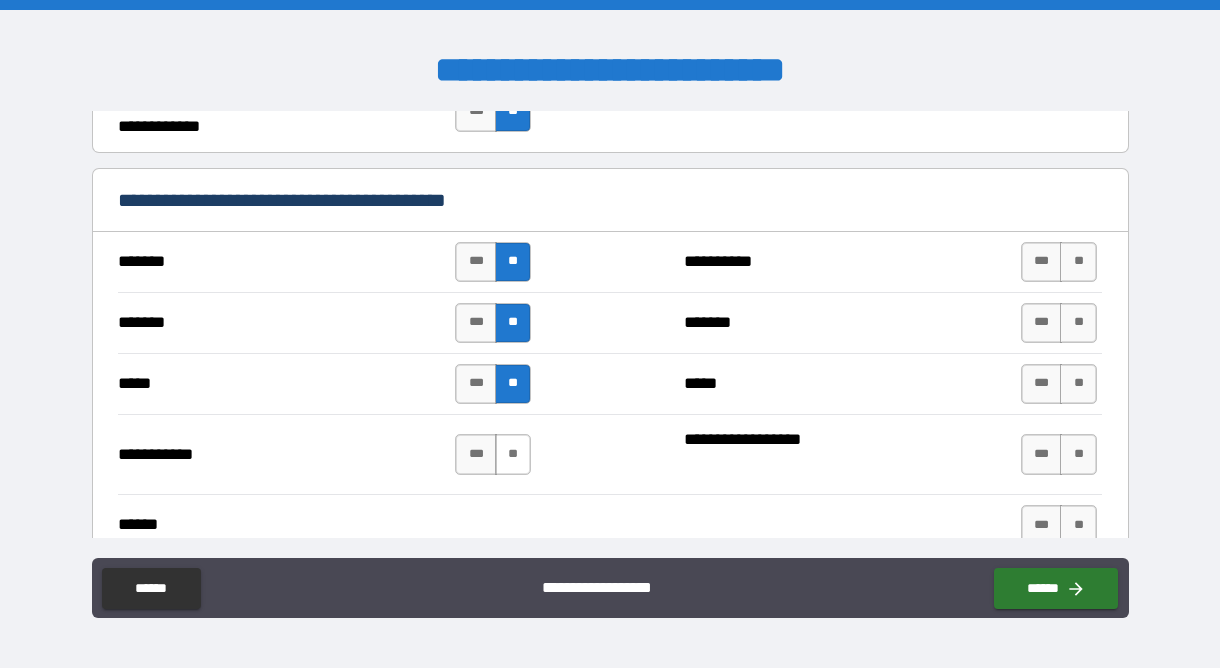 click on "**" at bounding box center (513, 454) 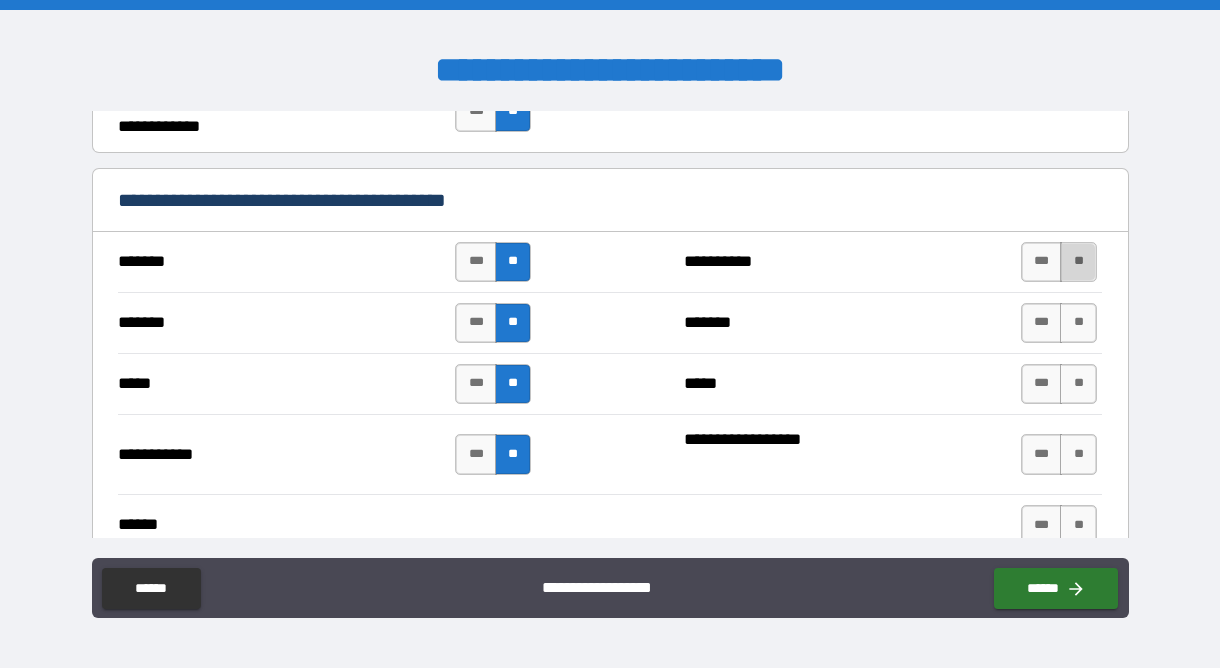 click on "**" at bounding box center (1078, 262) 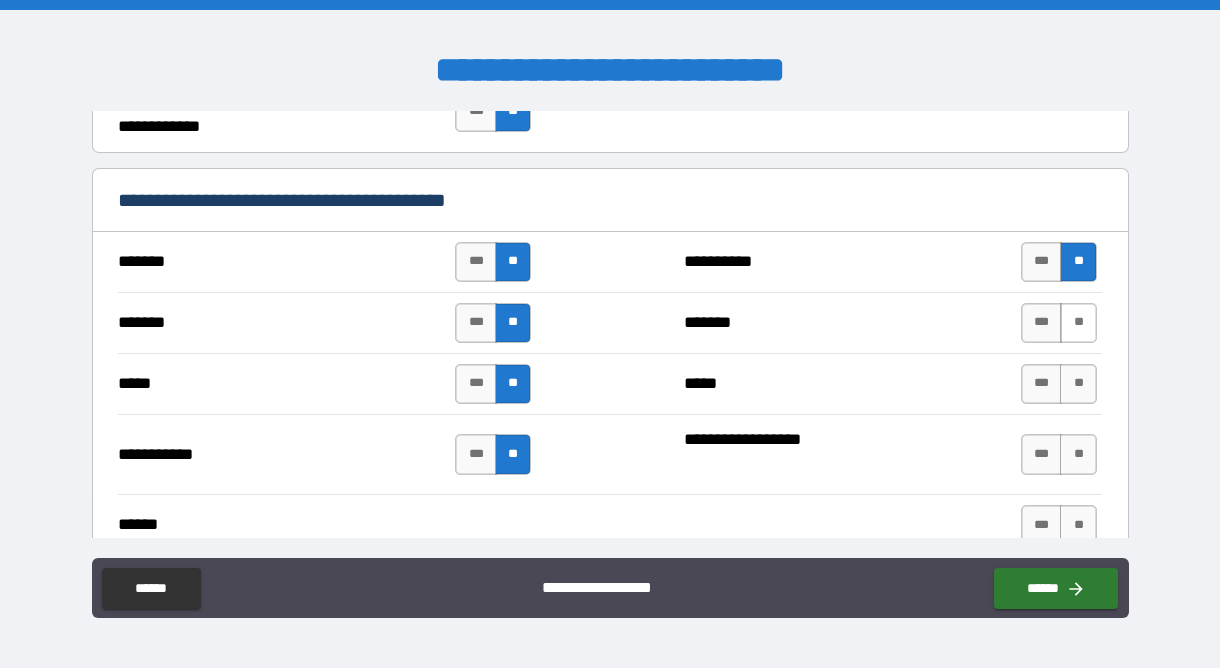 click on "**" at bounding box center (1078, 323) 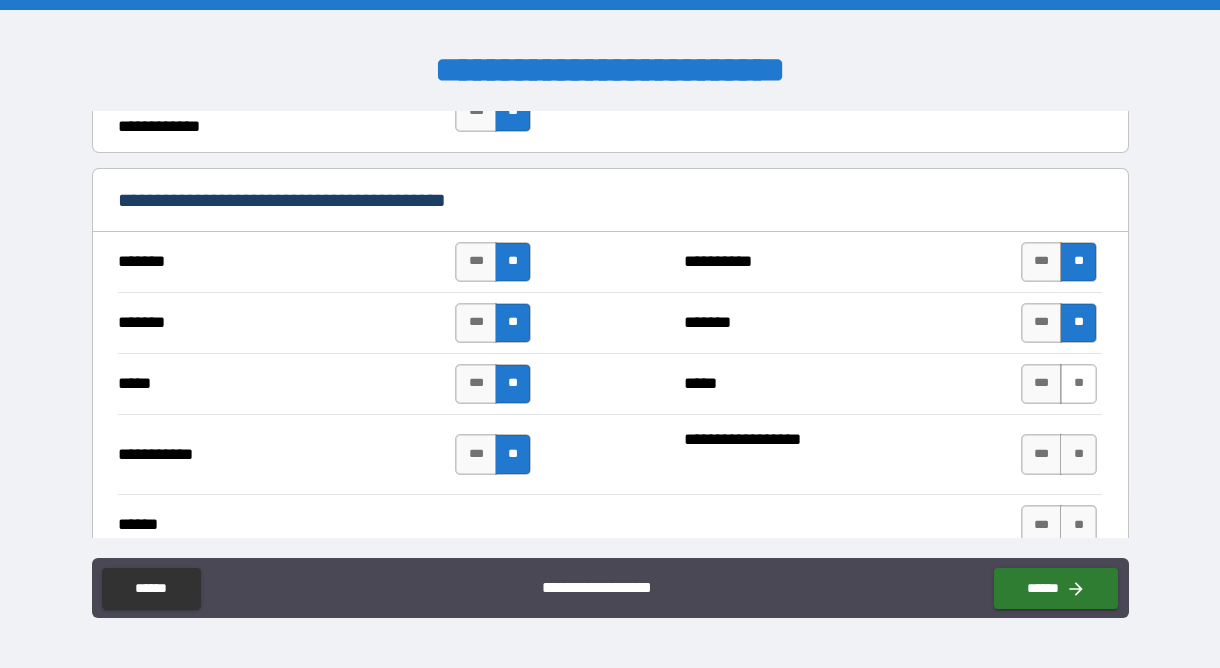 click on "**" at bounding box center (1078, 384) 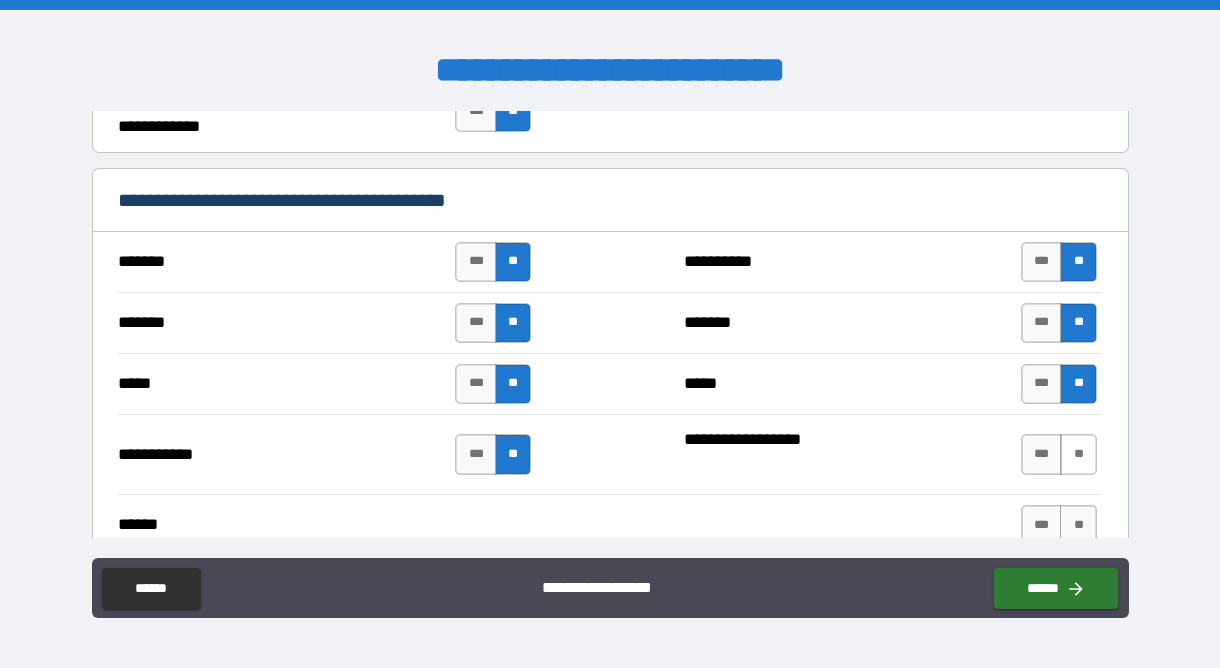 click on "**" at bounding box center (1078, 454) 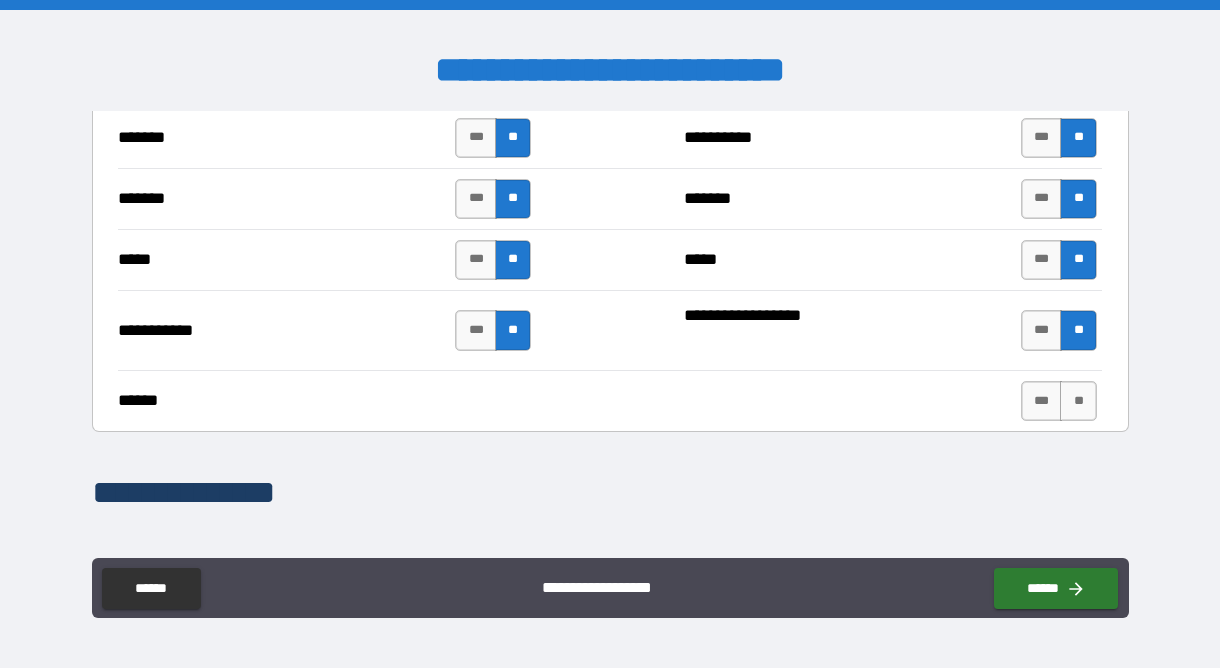 scroll, scrollTop: 1573, scrollLeft: 0, axis: vertical 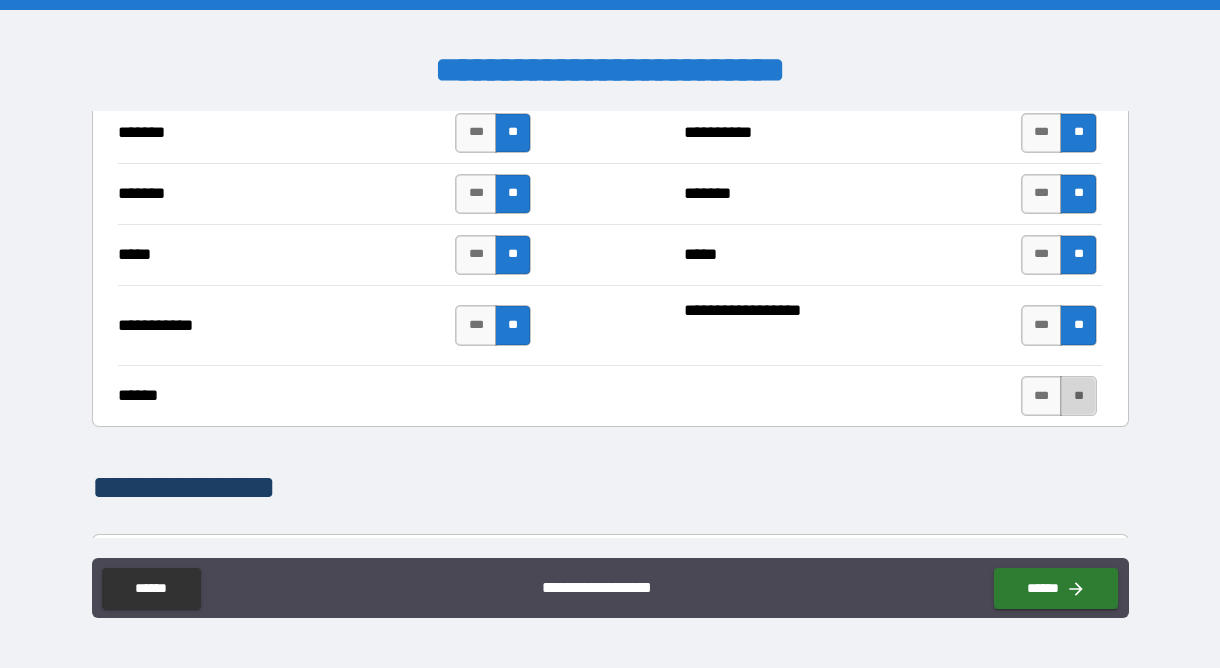 click on "**" at bounding box center [1078, 396] 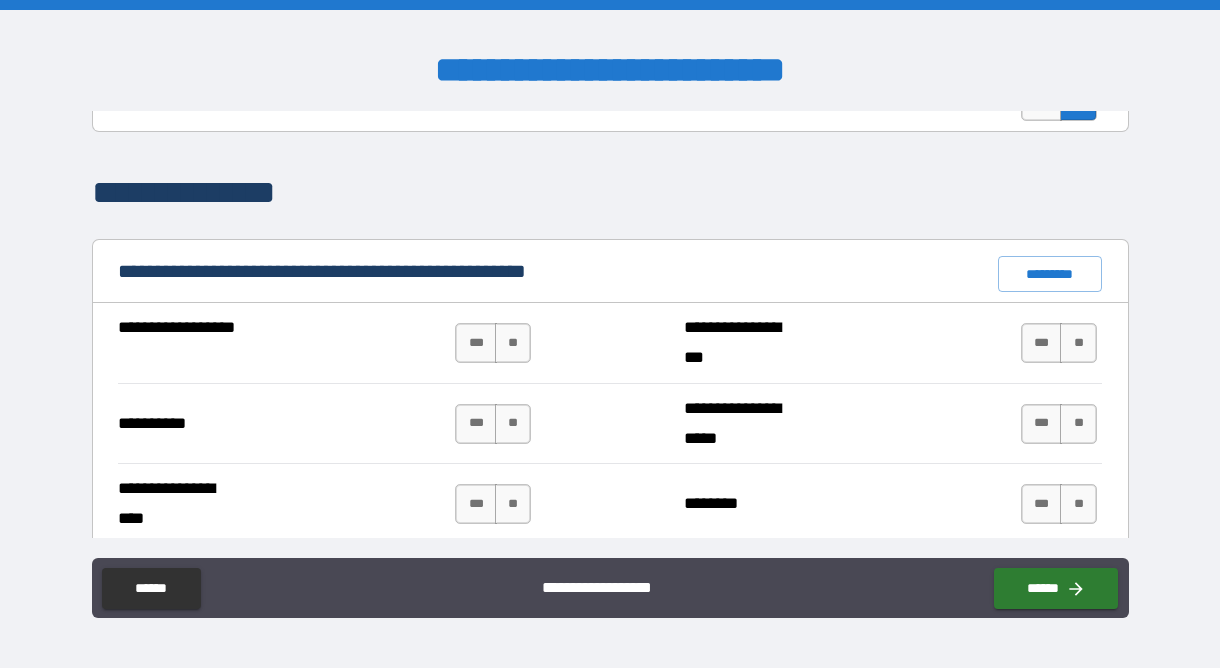 scroll, scrollTop: 1927, scrollLeft: 0, axis: vertical 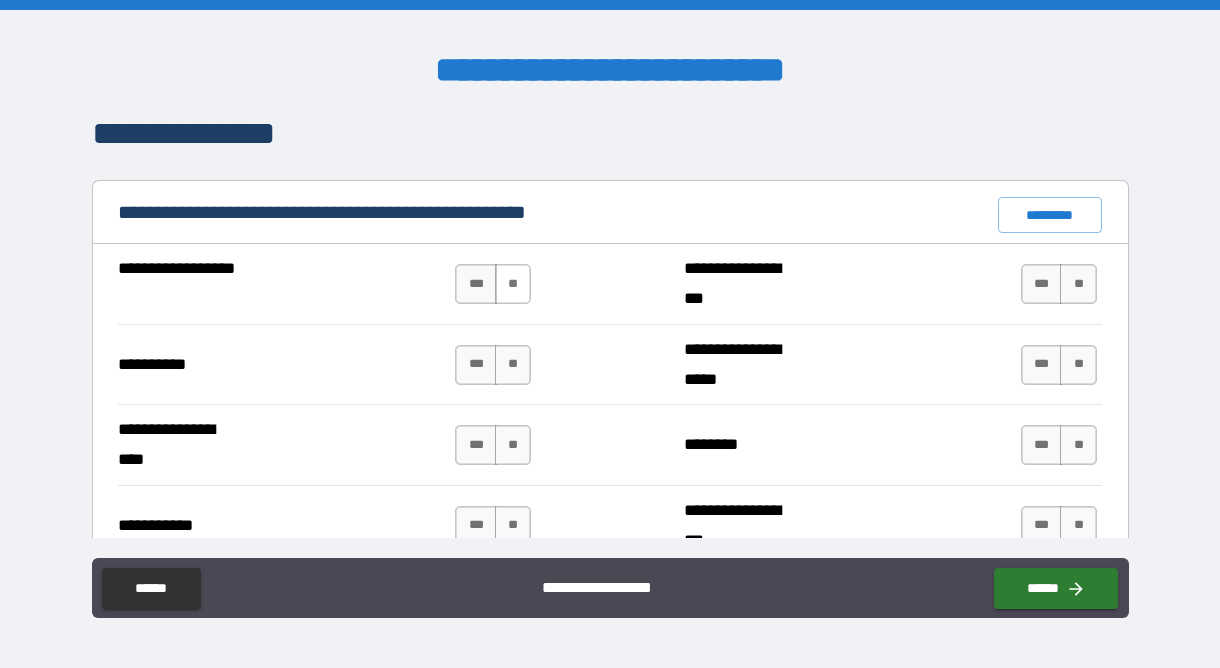 click on "**" at bounding box center (513, 284) 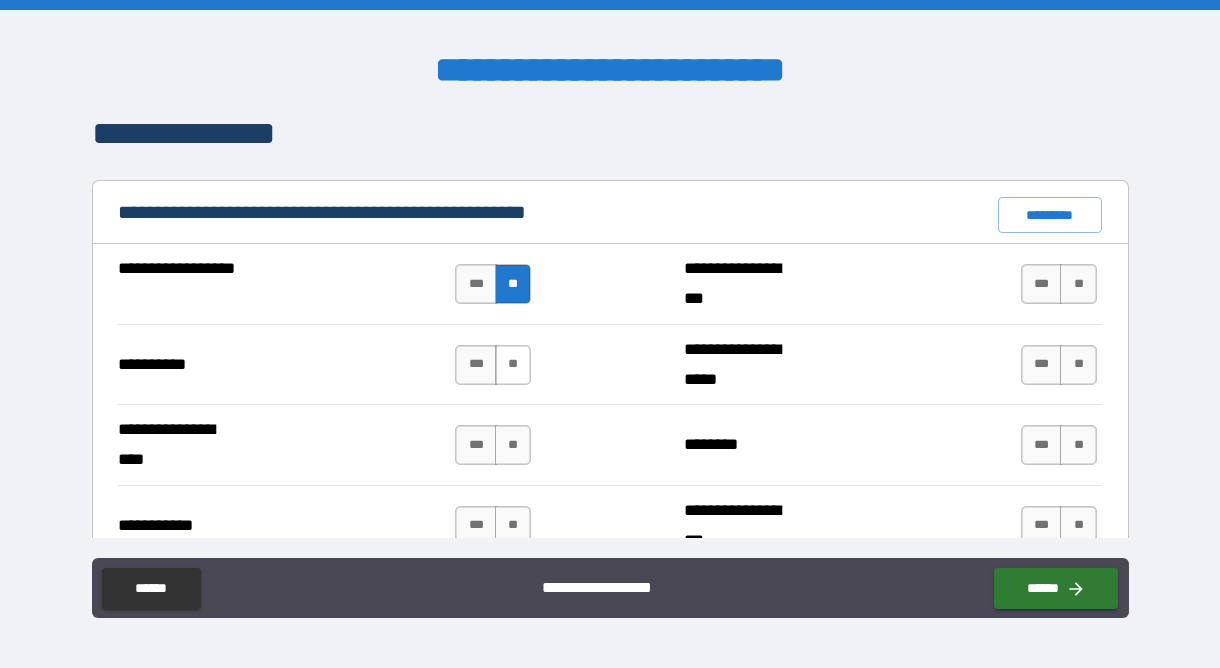 click on "**" at bounding box center [513, 365] 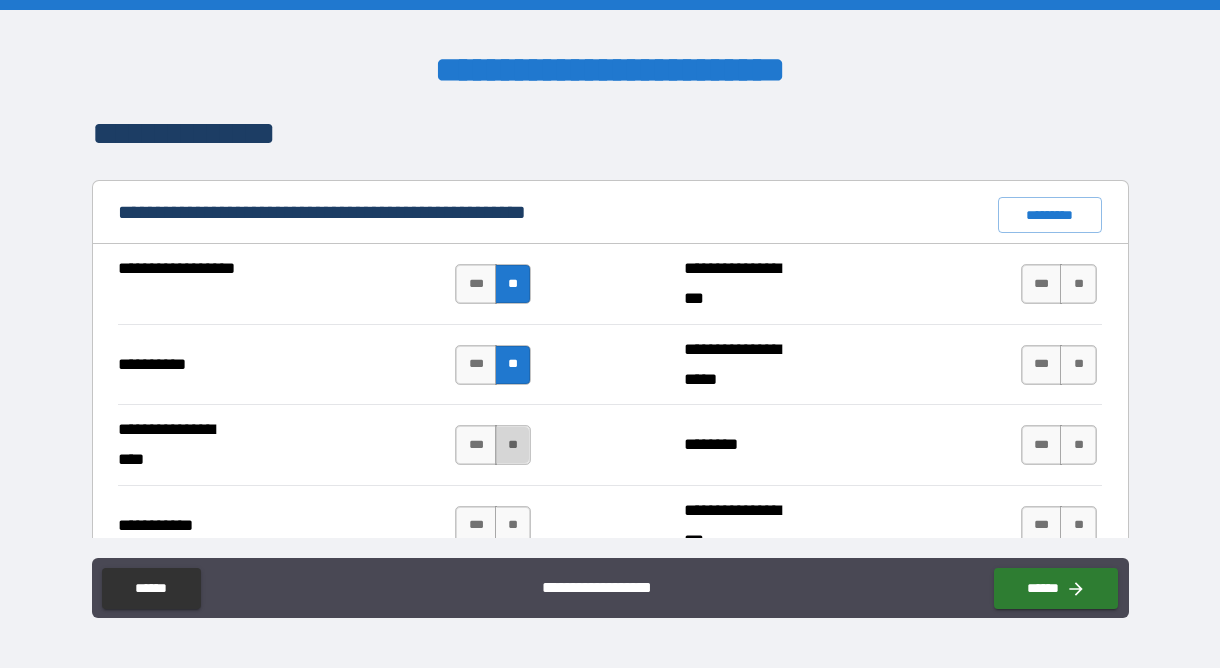 click on "**" at bounding box center [513, 445] 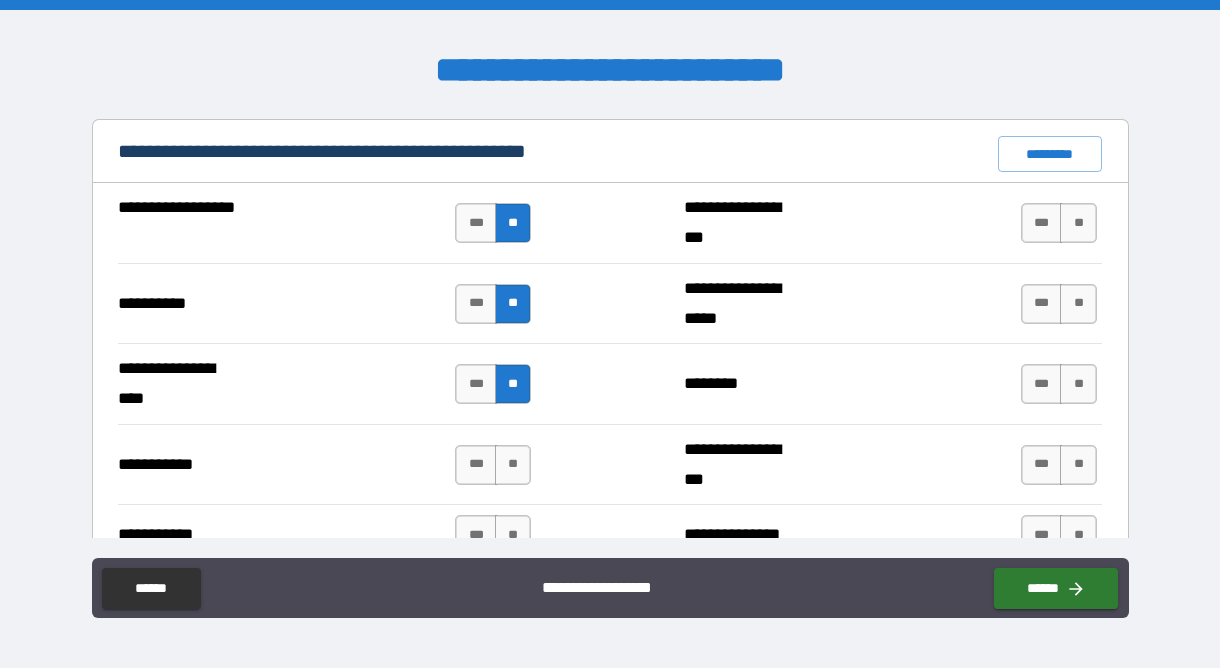 scroll, scrollTop: 1989, scrollLeft: 0, axis: vertical 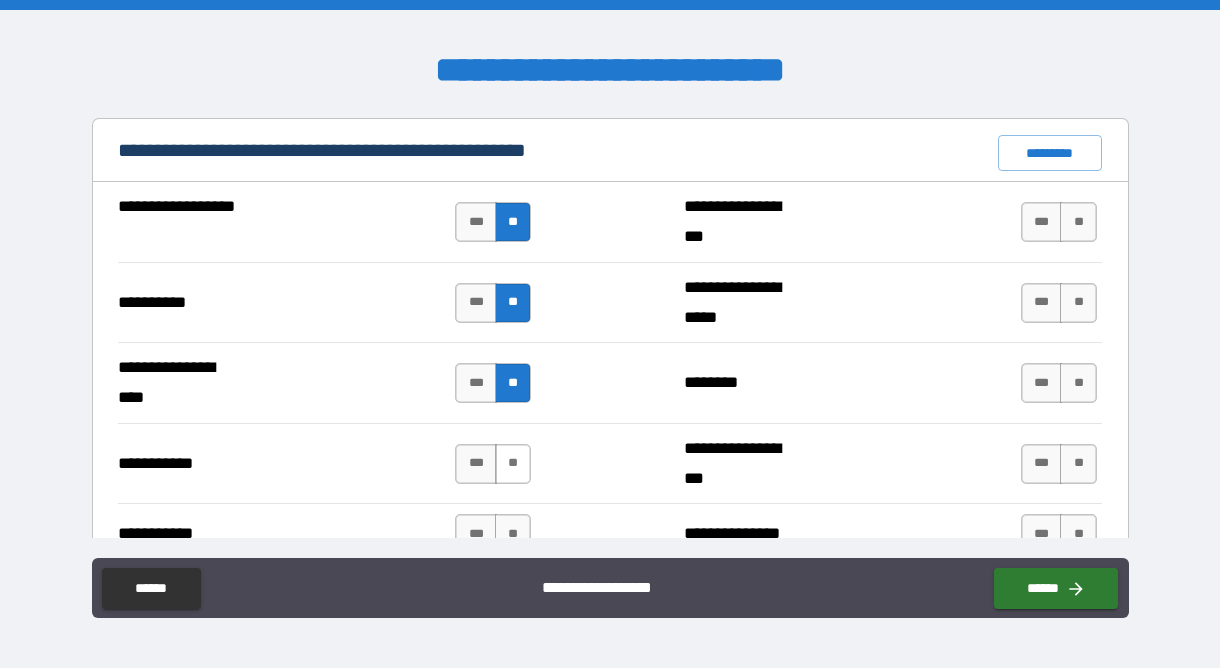 click on "**" at bounding box center [513, 464] 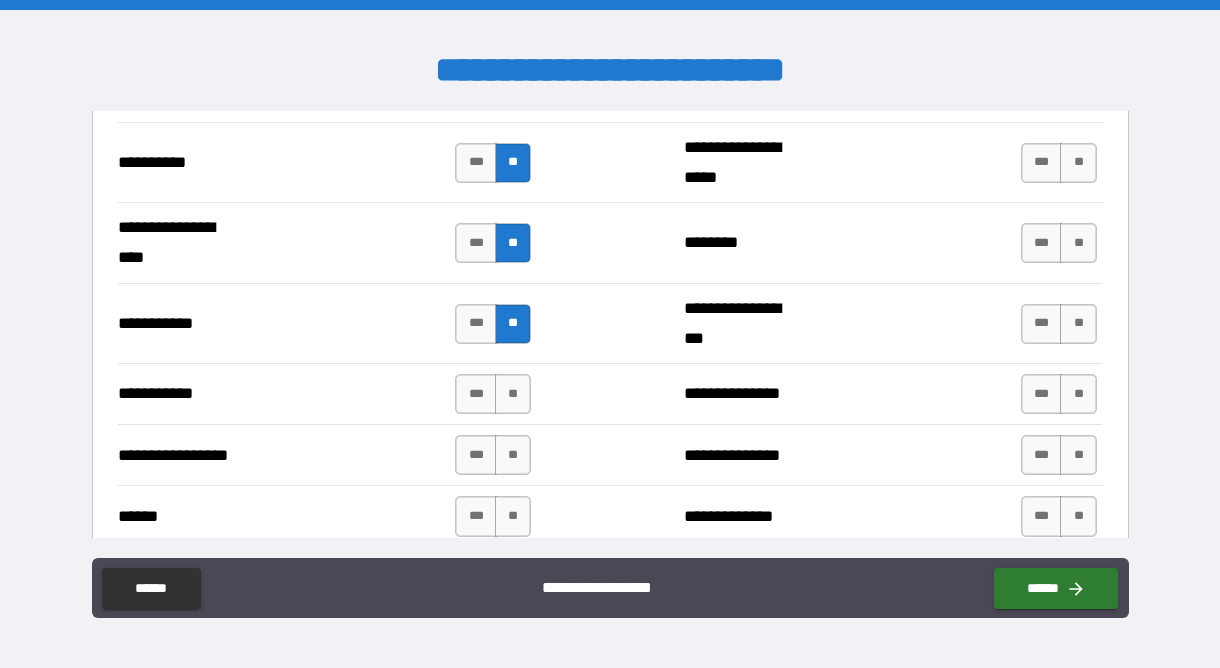 scroll, scrollTop: 2129, scrollLeft: 0, axis: vertical 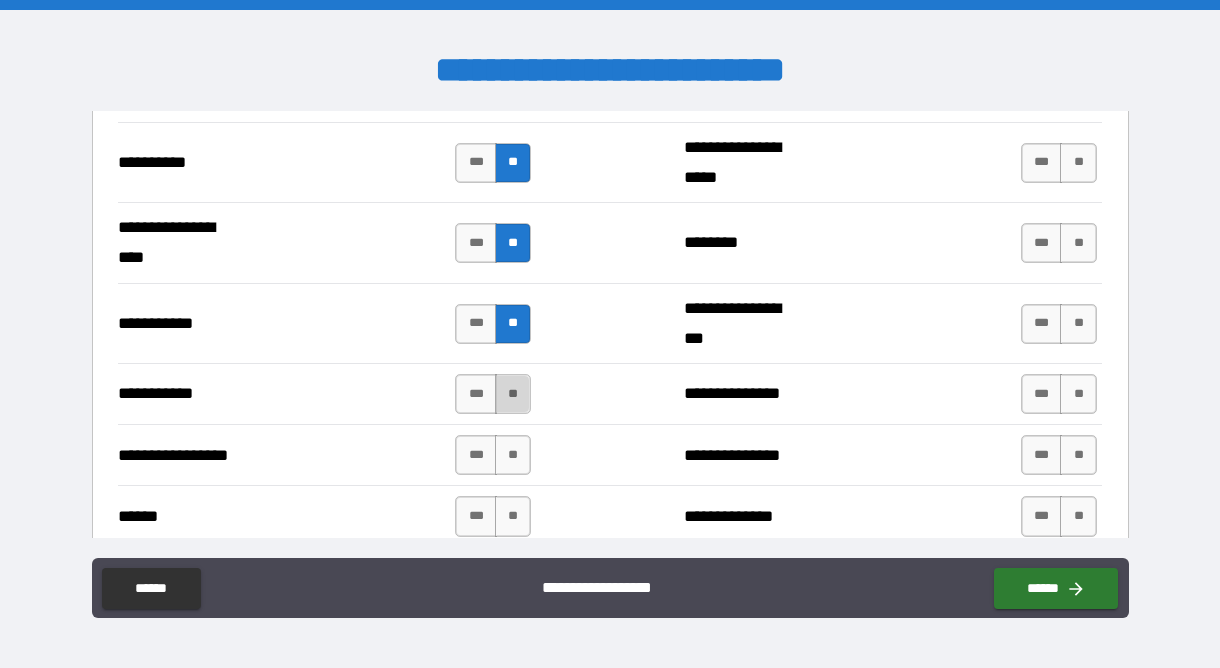 click on "**" at bounding box center (513, 394) 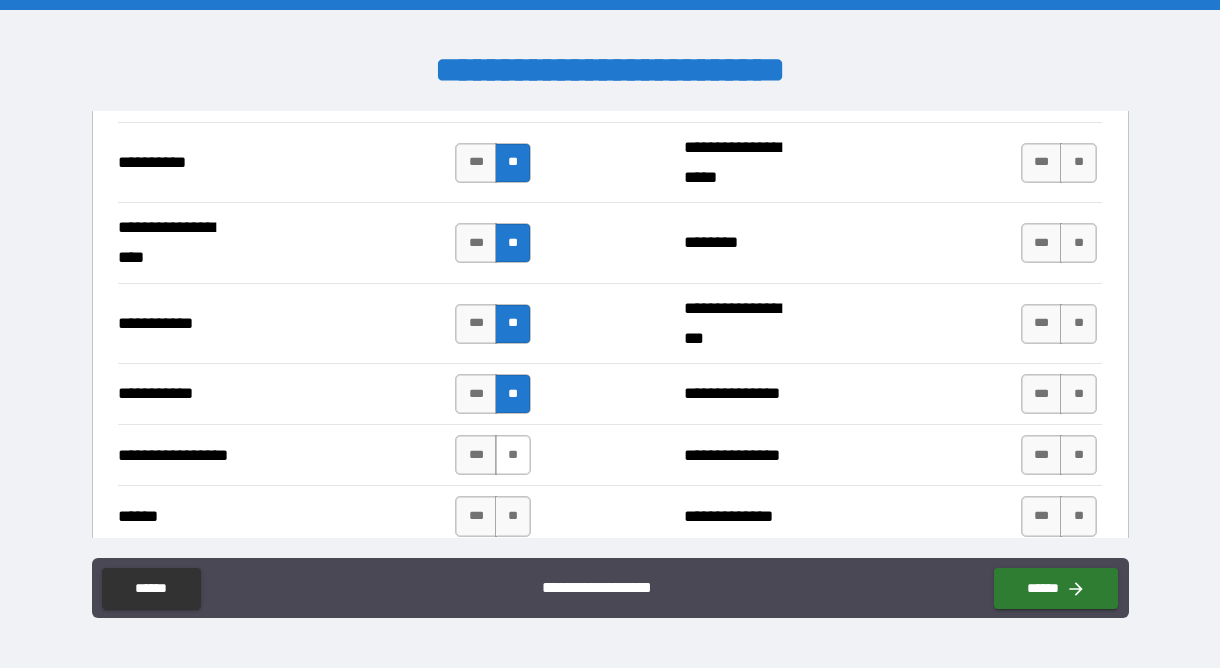click on "**" at bounding box center (513, 455) 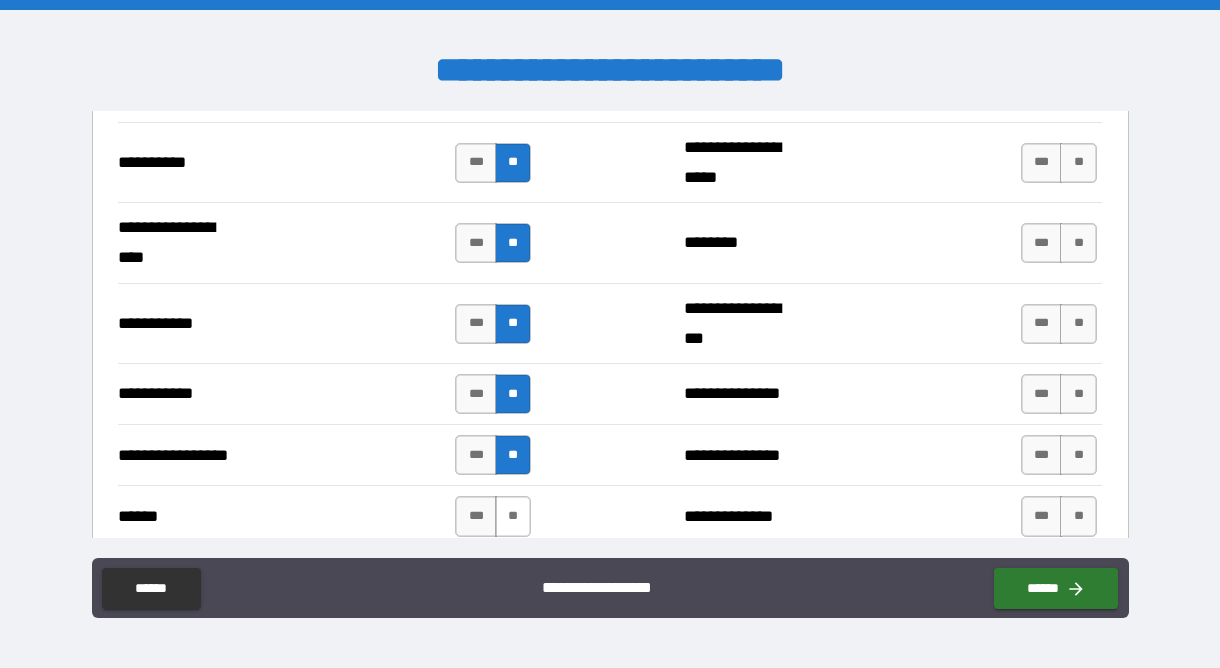 click on "**" at bounding box center (513, 516) 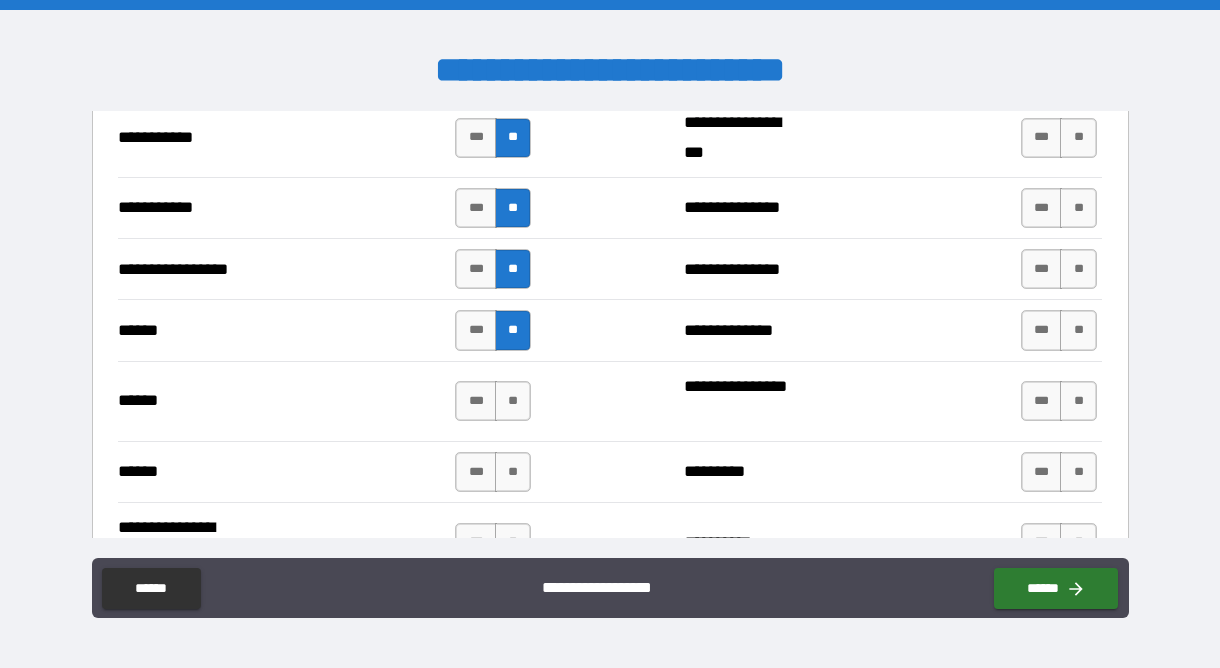 scroll, scrollTop: 2337, scrollLeft: 0, axis: vertical 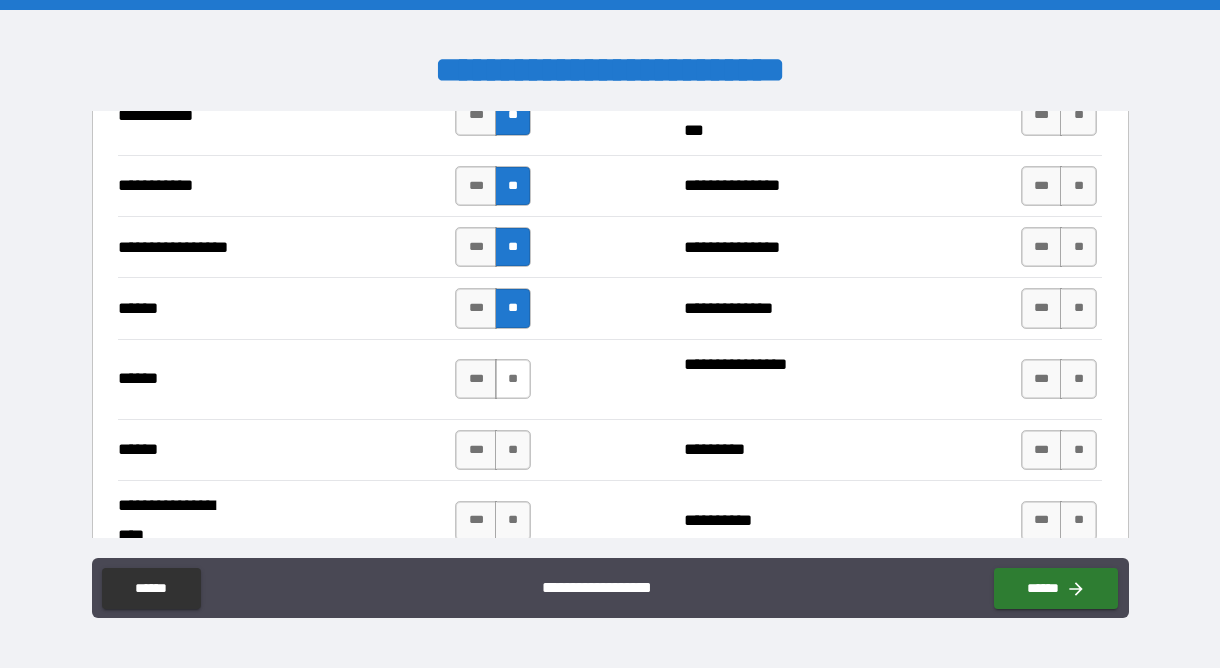 click on "**" at bounding box center (513, 379) 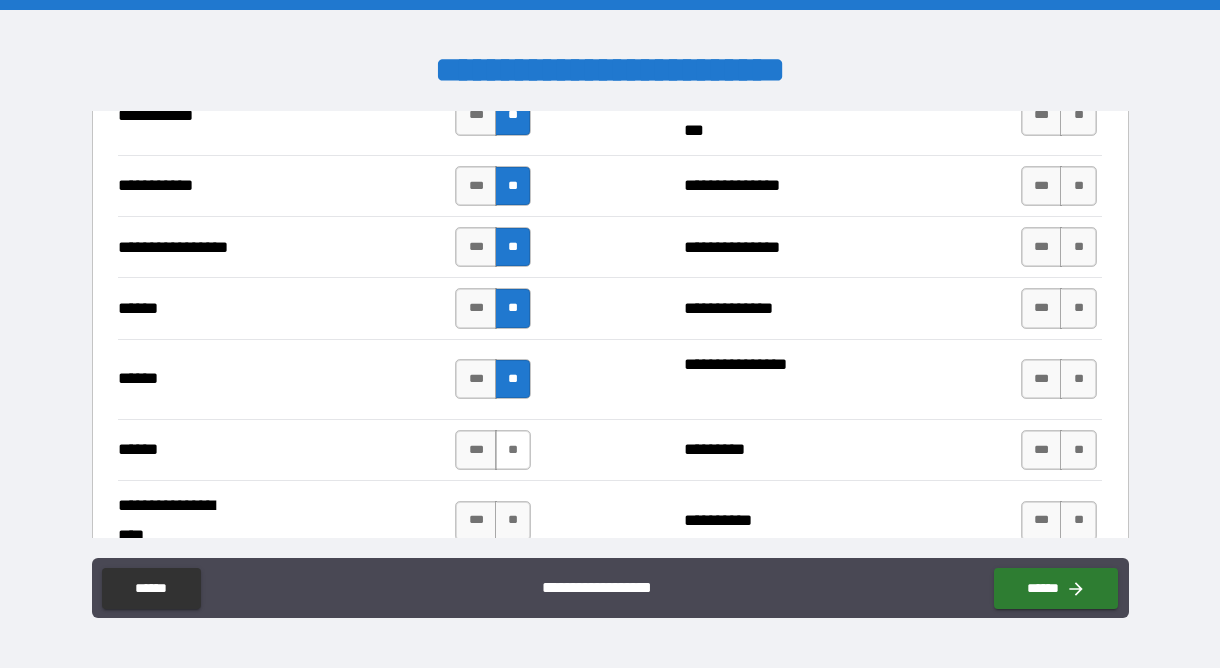 click on "**" at bounding box center [513, 450] 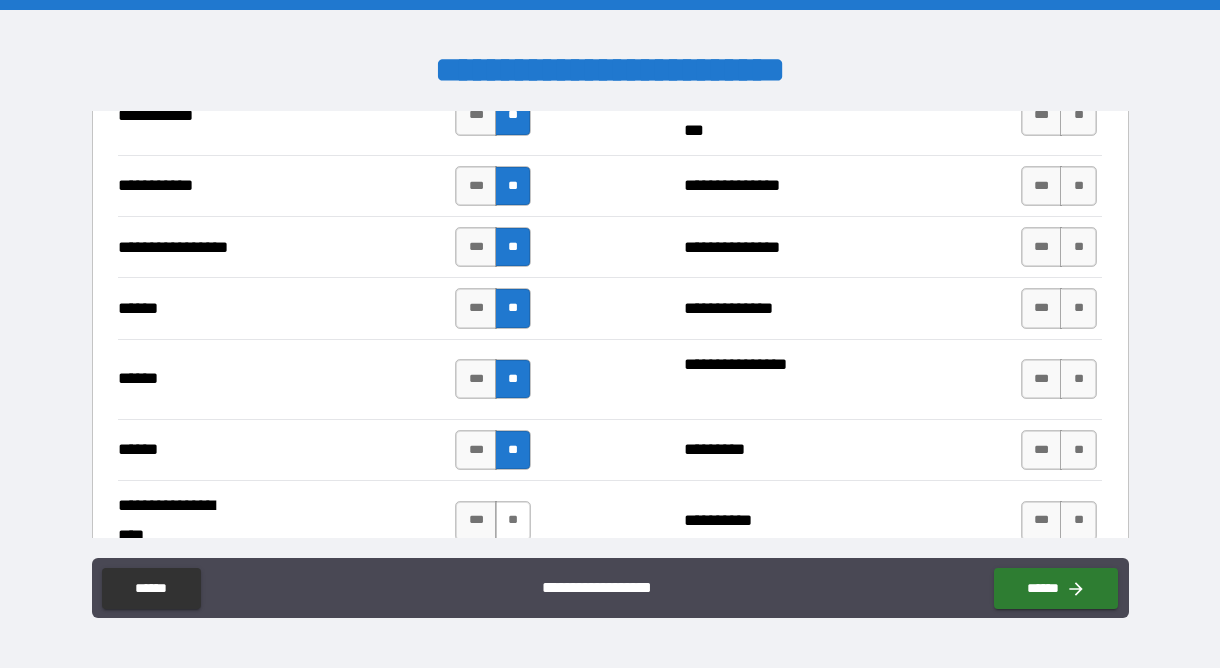click on "**" at bounding box center (513, 521) 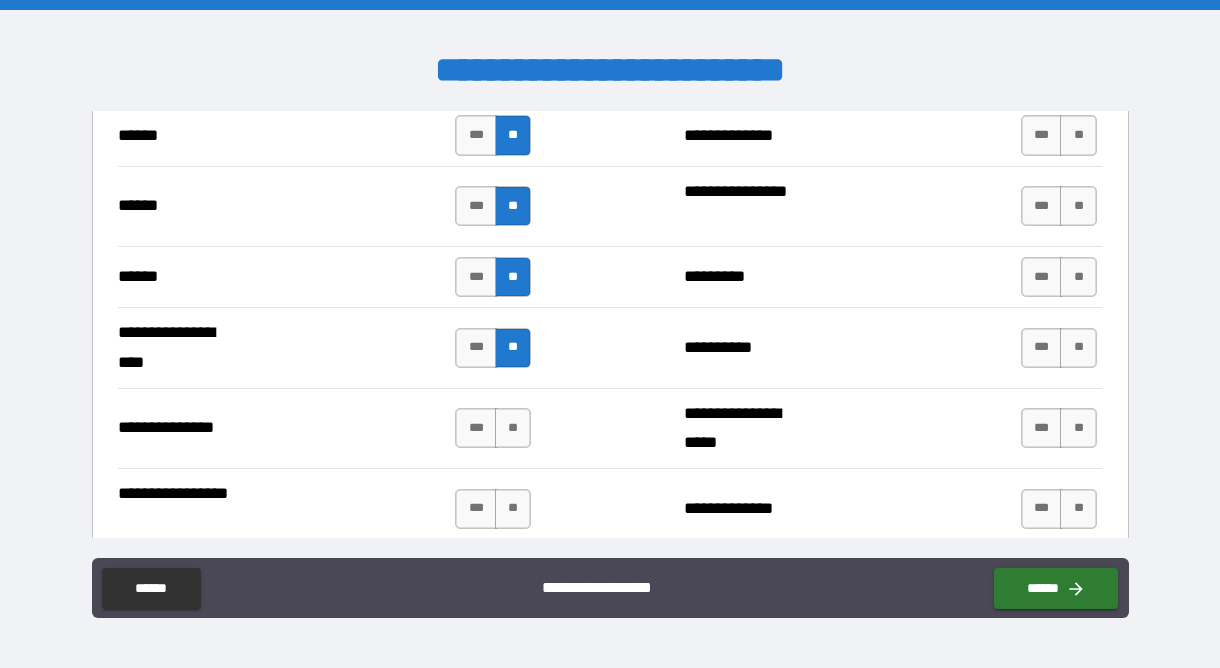 scroll, scrollTop: 2511, scrollLeft: 0, axis: vertical 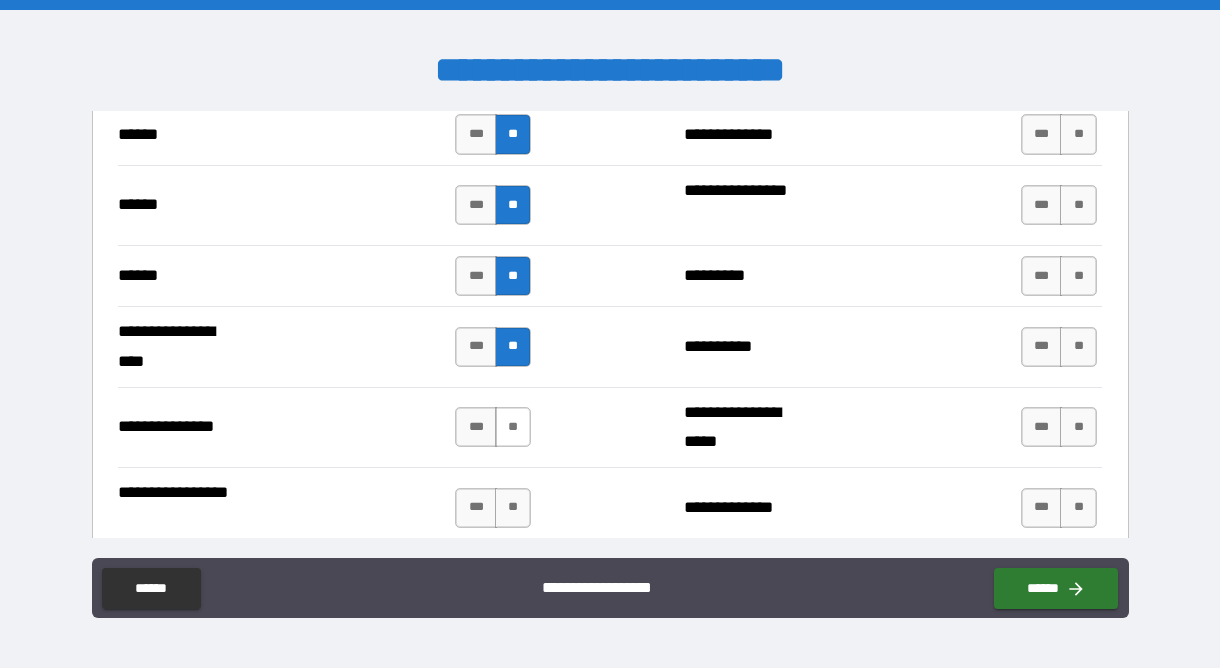 click on "**" at bounding box center (513, 427) 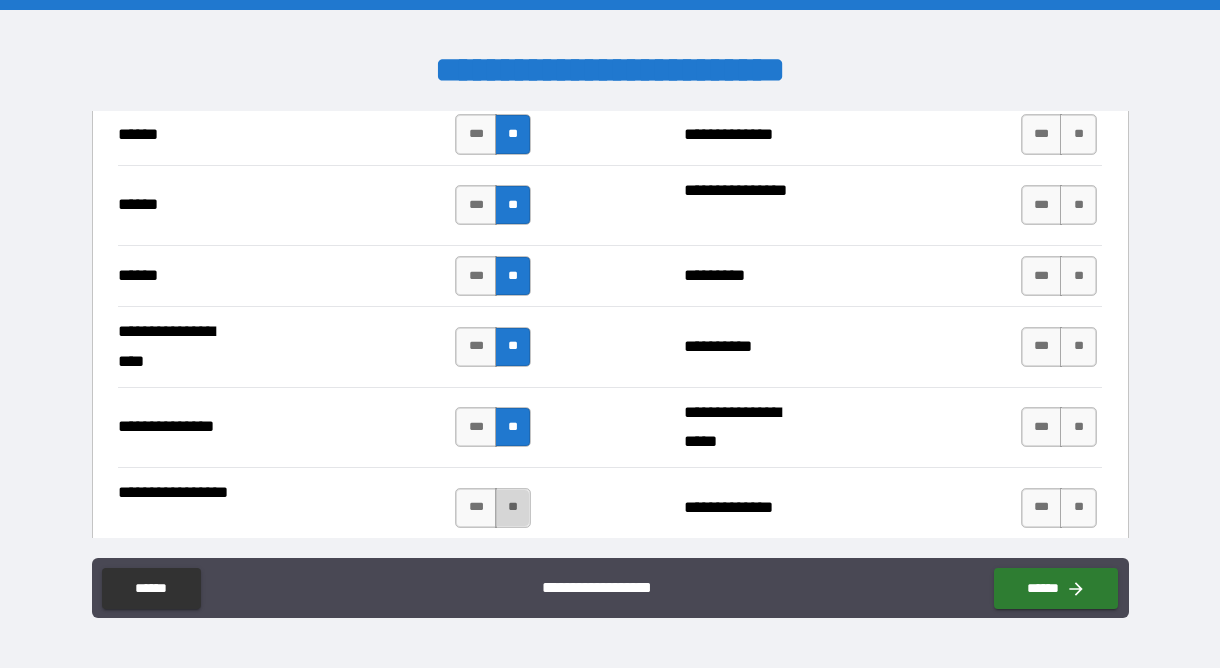 click on "**" at bounding box center (513, 508) 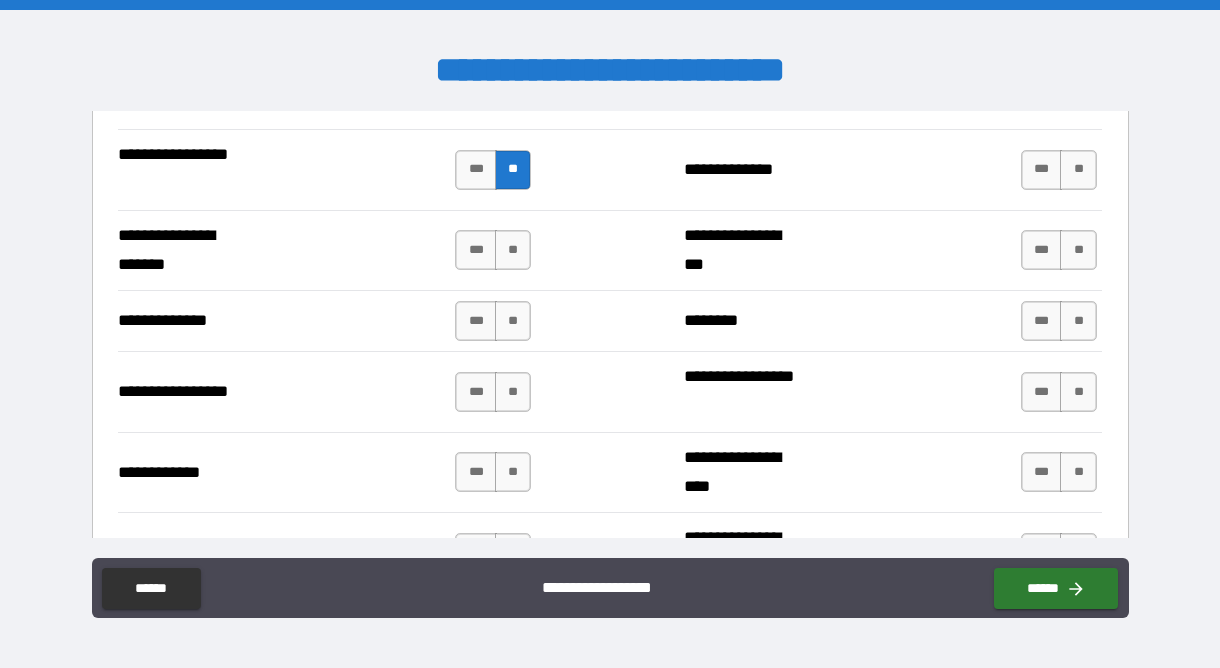 scroll, scrollTop: 2898, scrollLeft: 0, axis: vertical 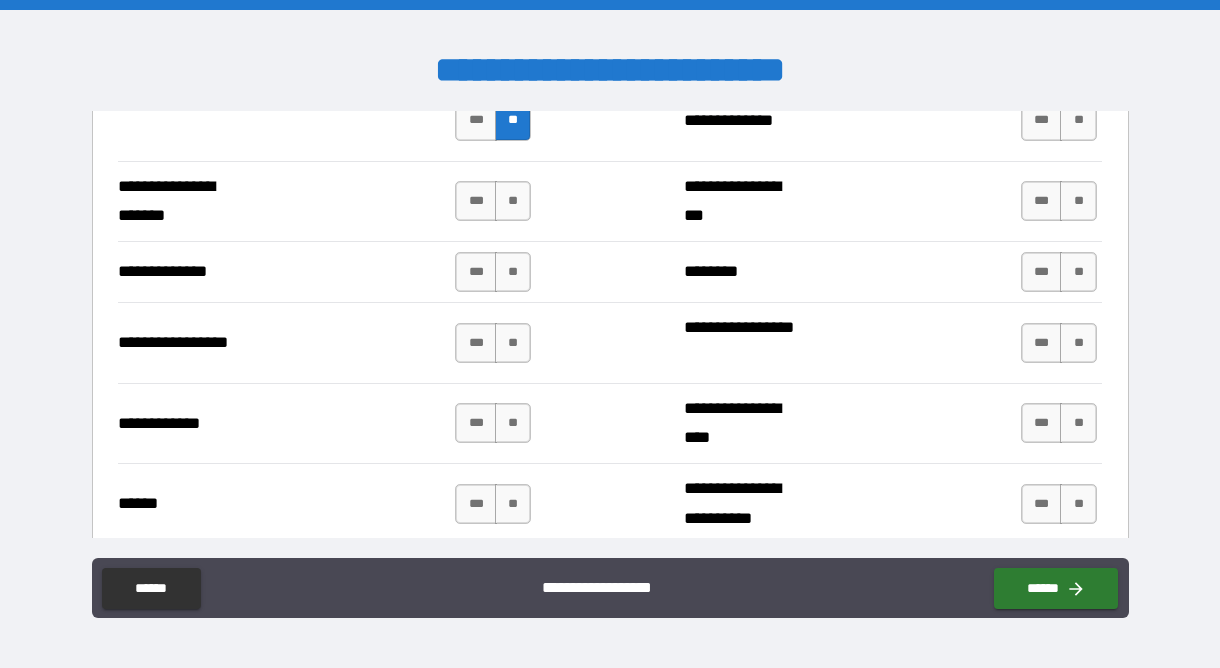 click on "*** **" at bounding box center (493, 201) 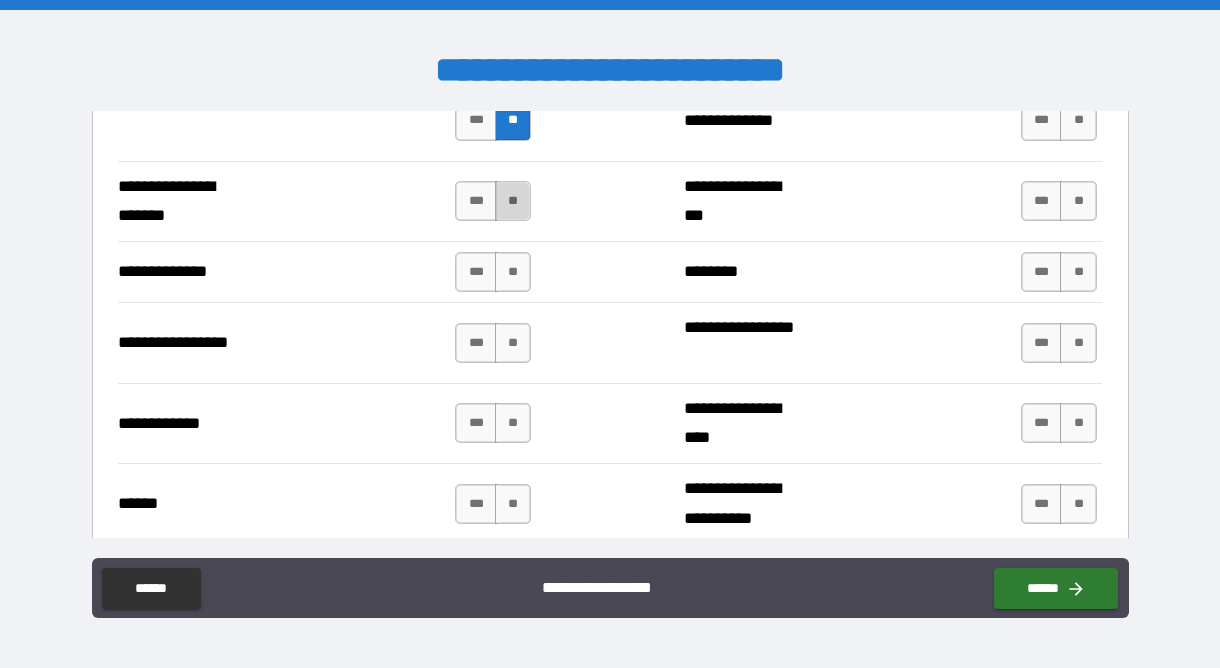 click on "**" at bounding box center [513, 201] 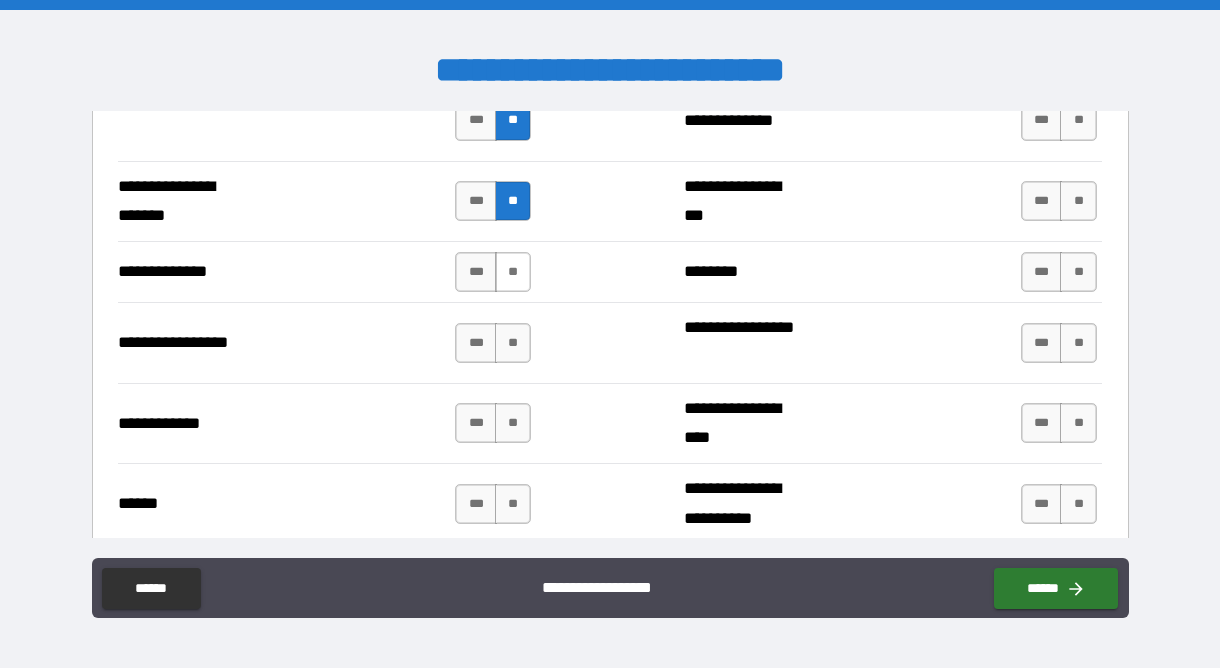 click on "**" at bounding box center (513, 272) 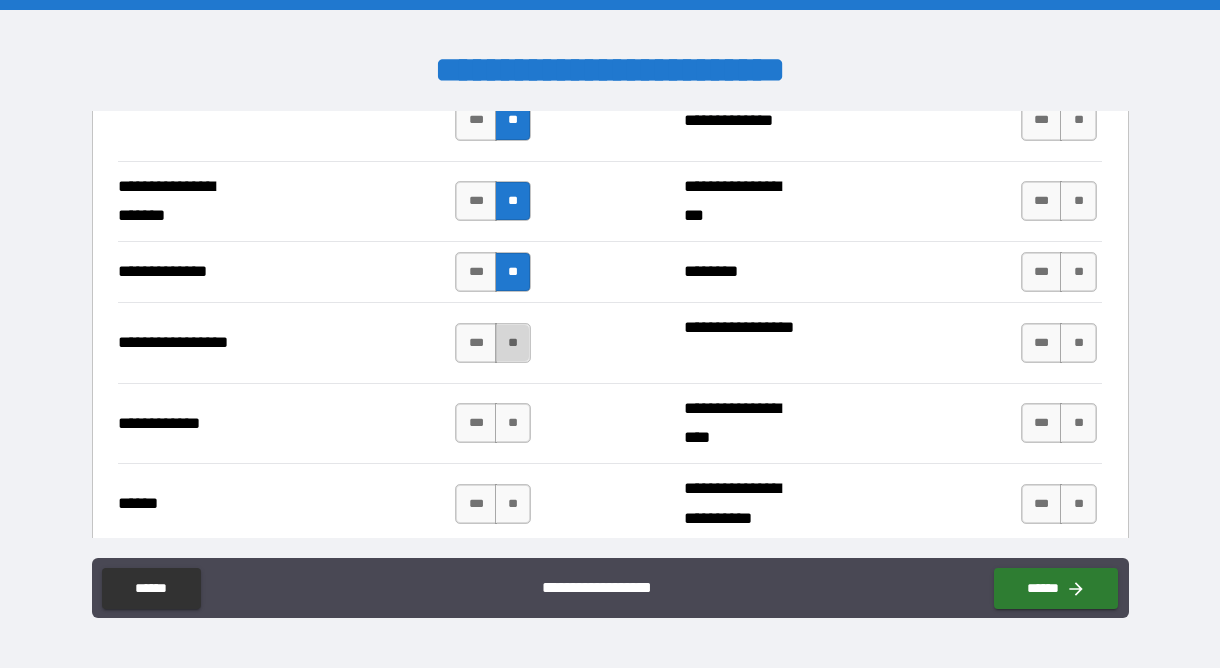 click on "**" at bounding box center (513, 343) 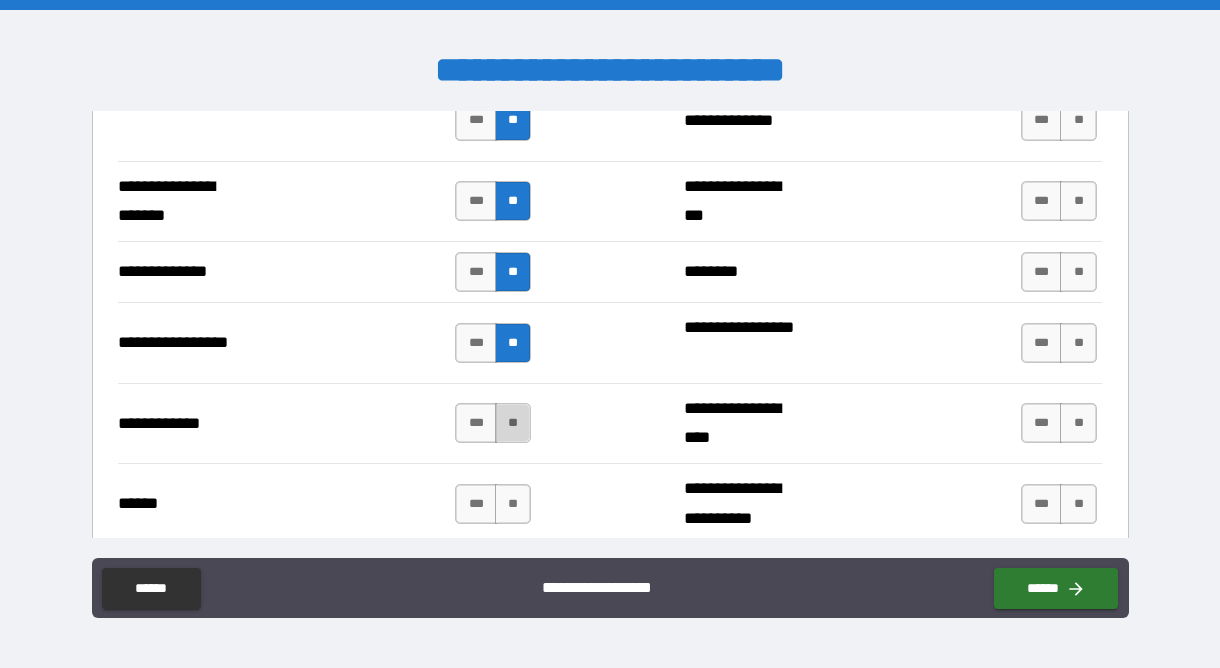 click on "**" at bounding box center [513, 423] 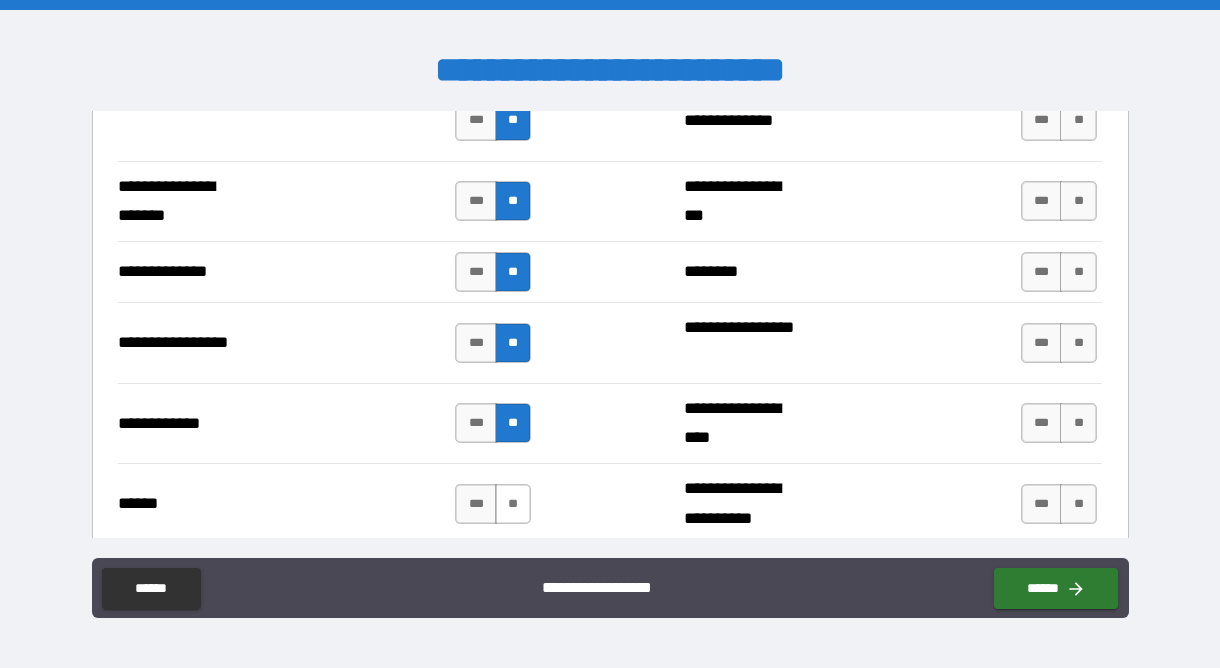 click on "**" at bounding box center (513, 504) 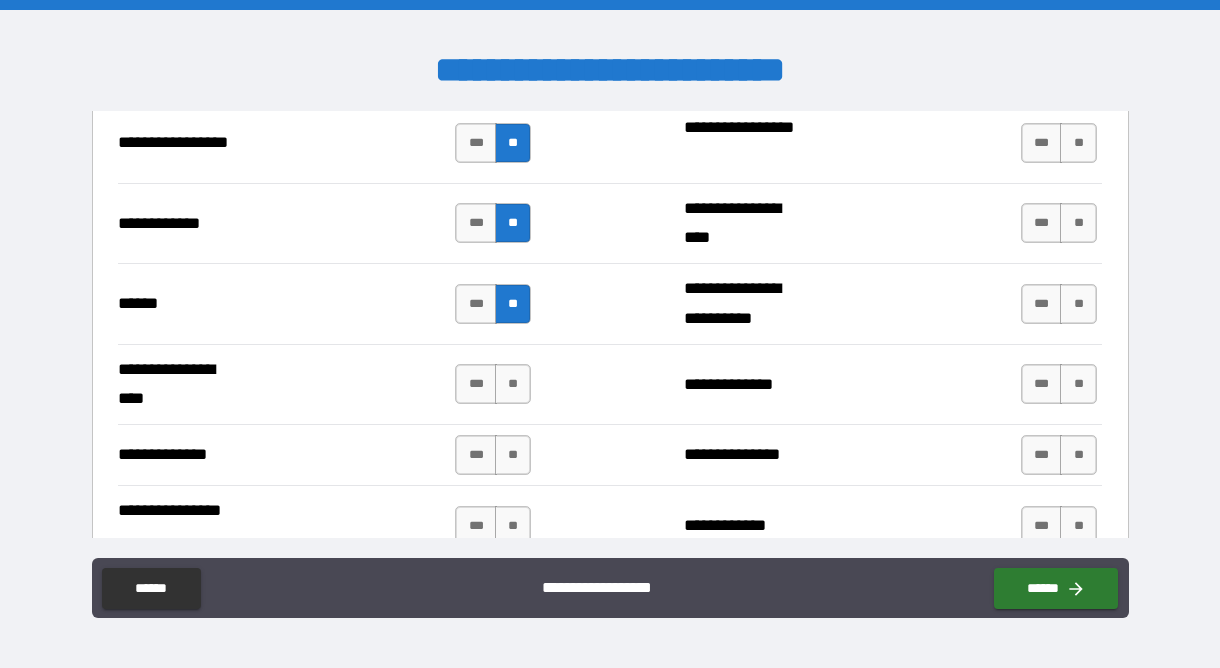 scroll, scrollTop: 3100, scrollLeft: 0, axis: vertical 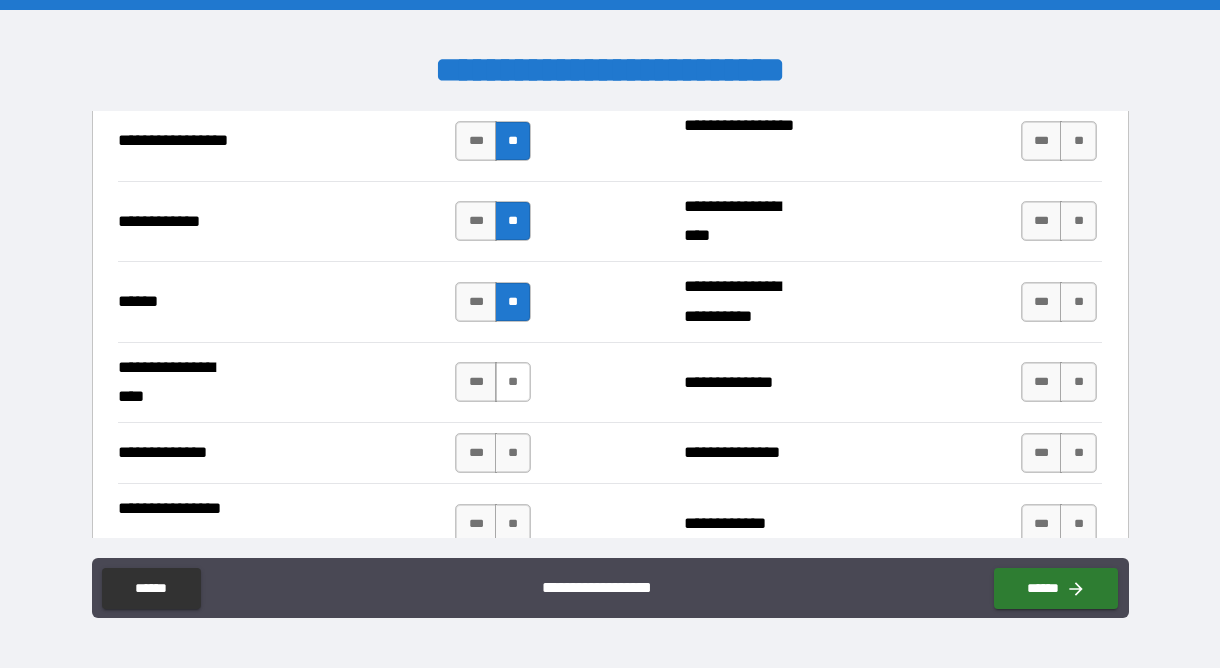click on "**" at bounding box center [513, 382] 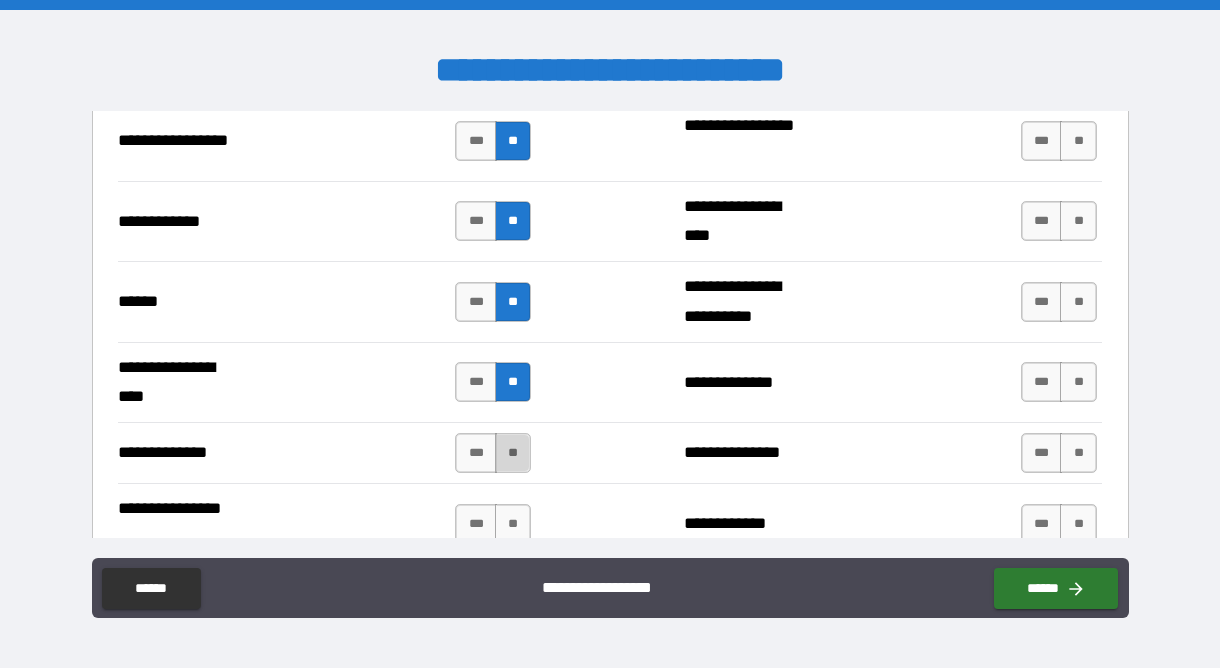 click on "**" at bounding box center [513, 453] 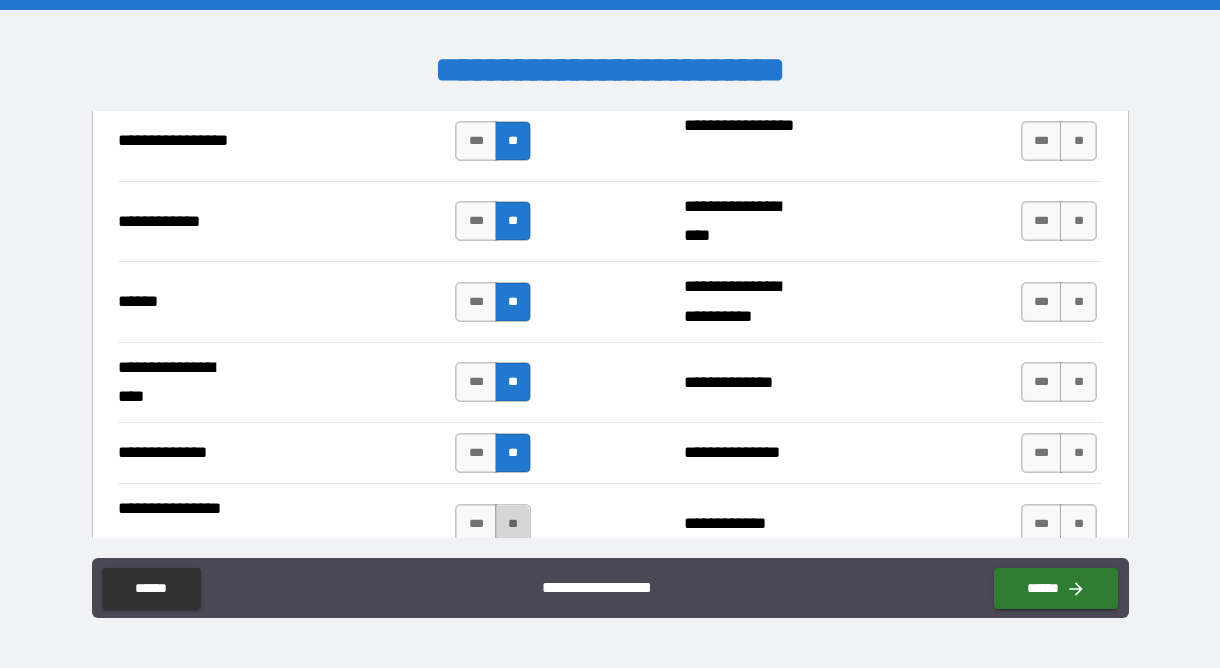 click on "**" at bounding box center [513, 524] 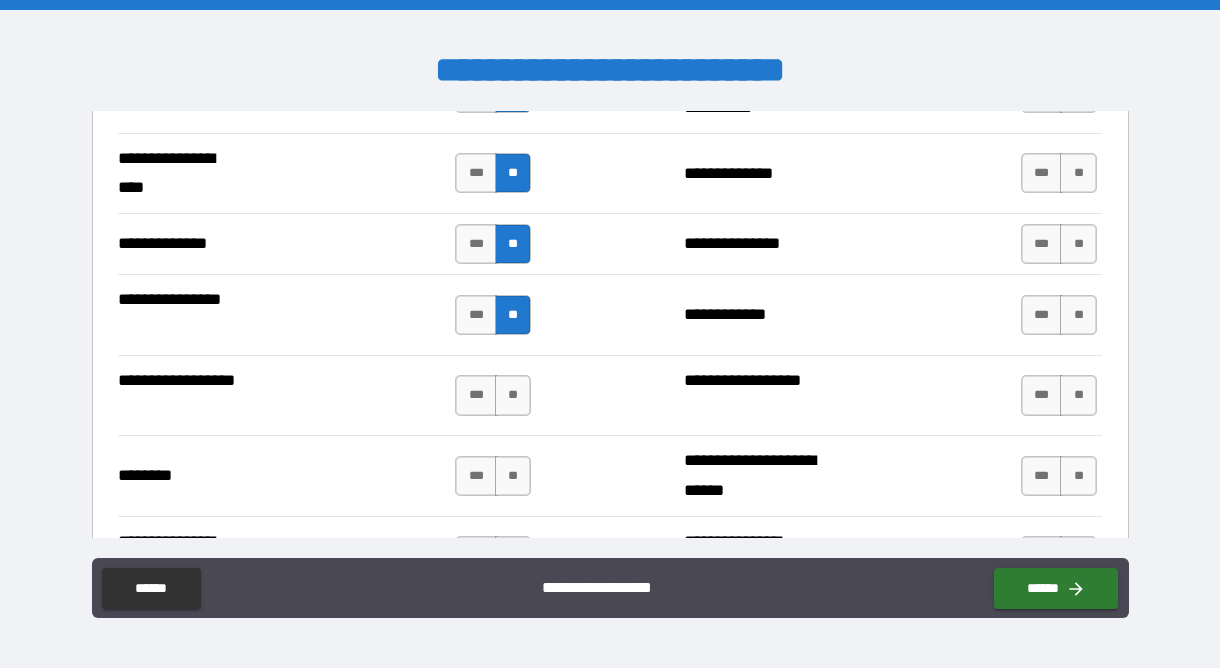 scroll, scrollTop: 3310, scrollLeft: 0, axis: vertical 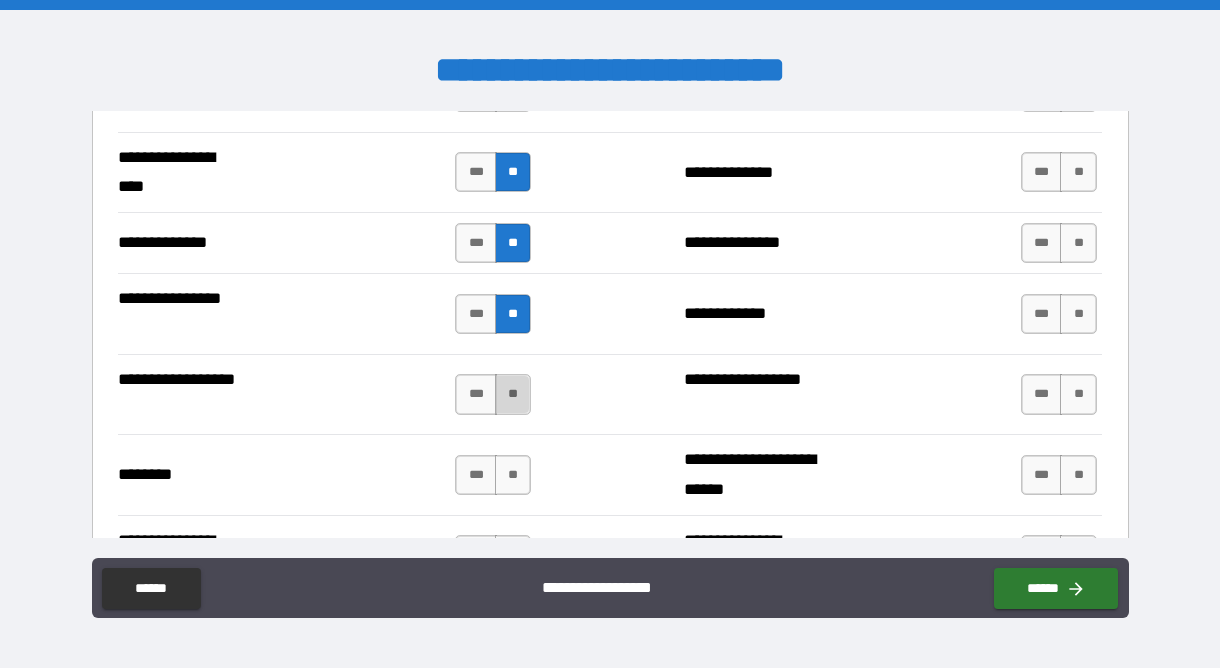 click on "**" at bounding box center [513, 394] 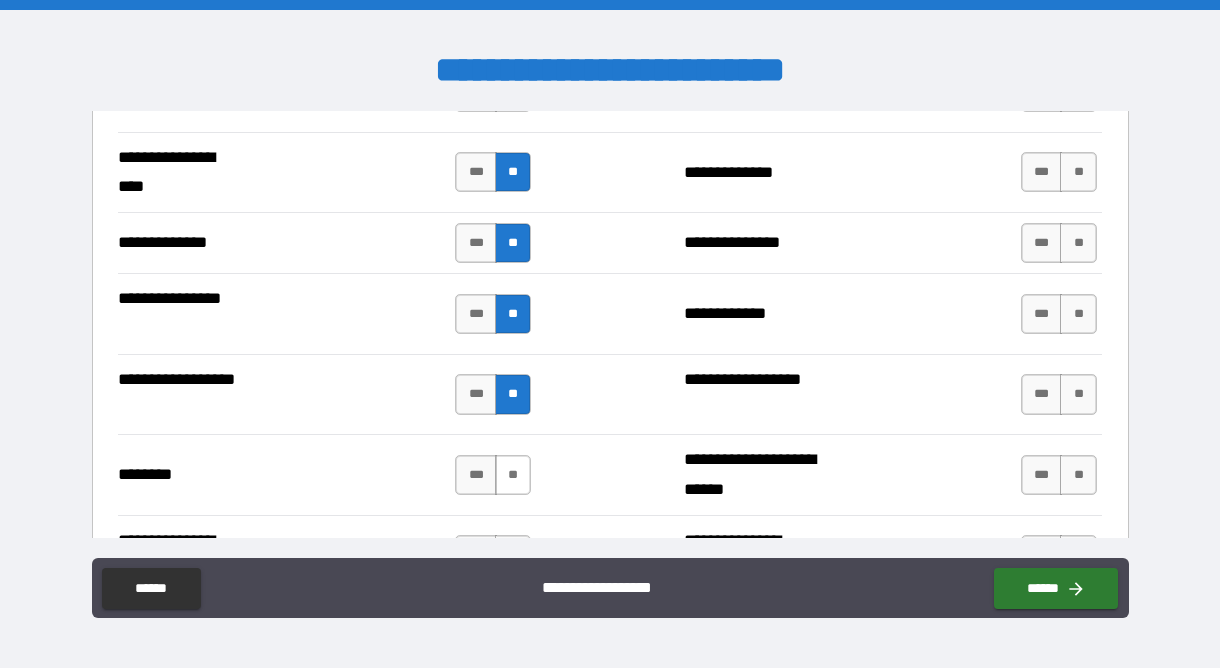 click on "**" at bounding box center [513, 475] 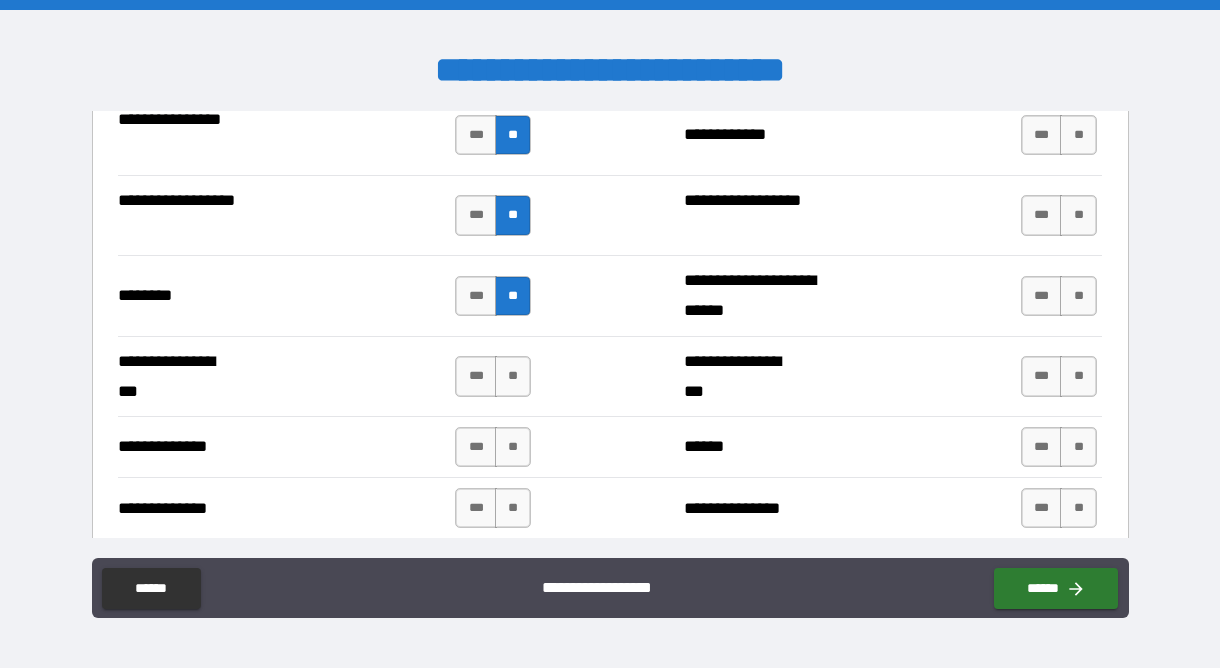 scroll, scrollTop: 3497, scrollLeft: 0, axis: vertical 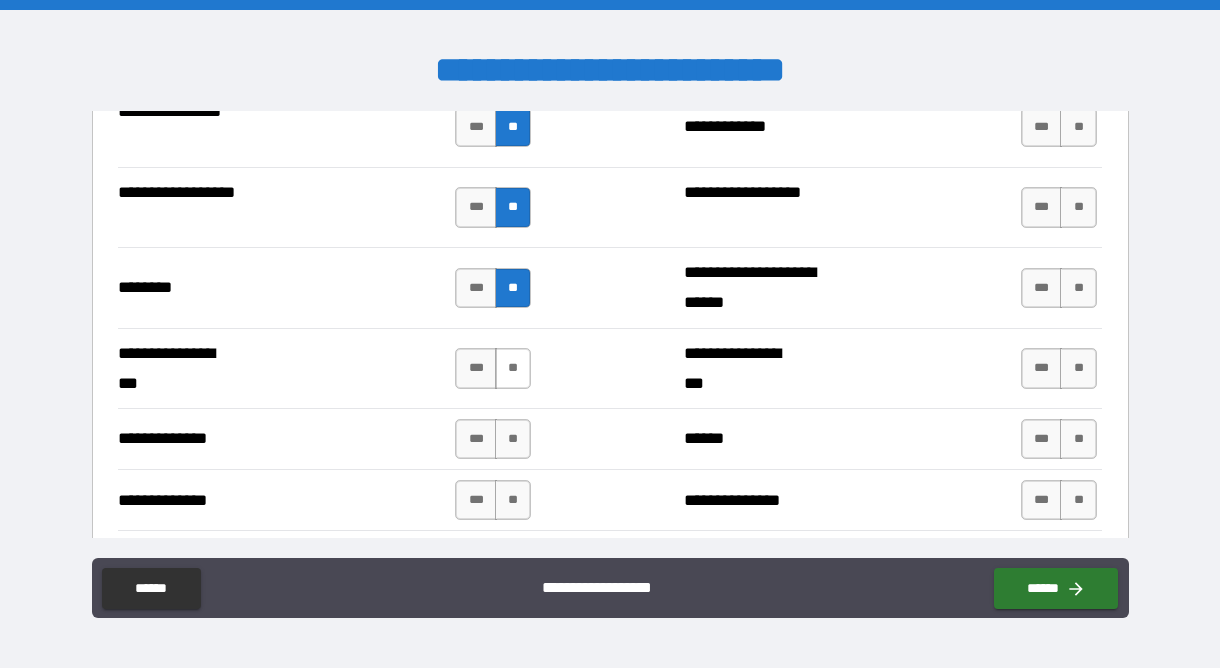 click on "**" at bounding box center [513, 368] 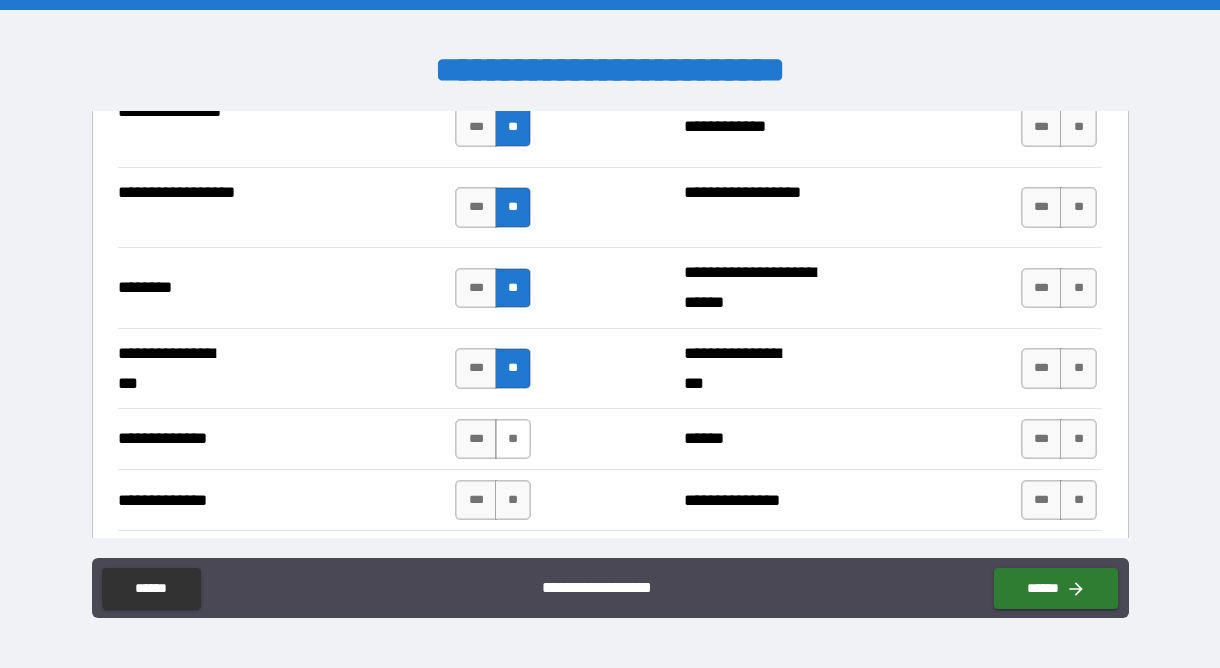 click on "**" at bounding box center [513, 439] 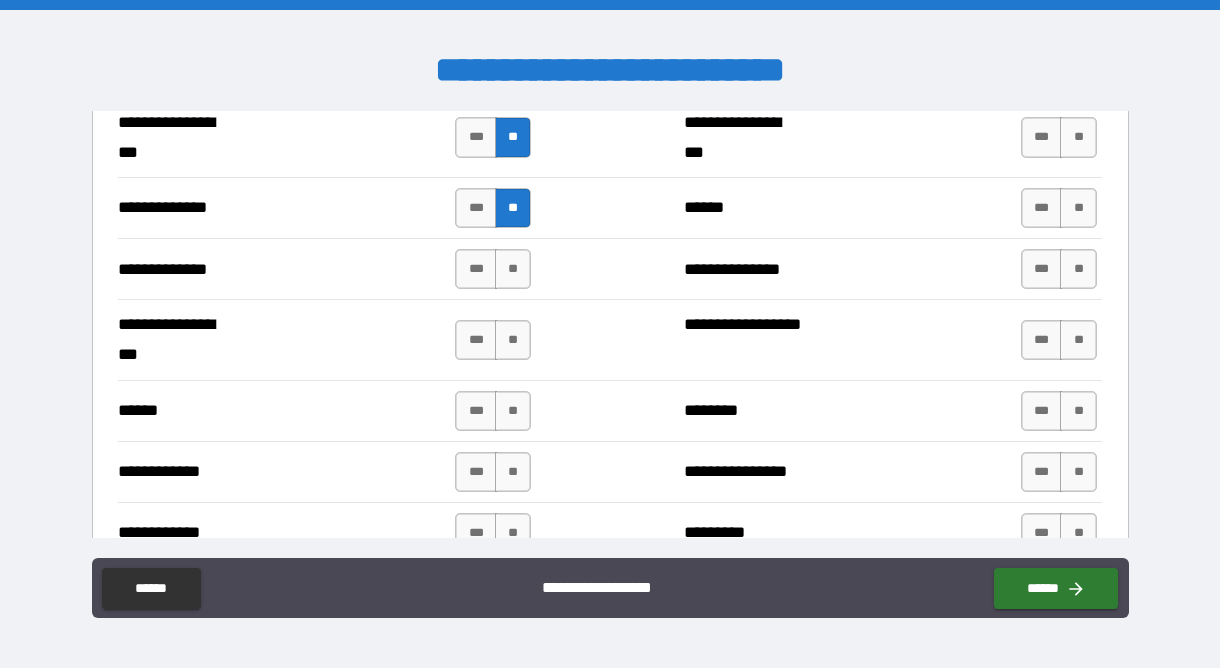 scroll, scrollTop: 3729, scrollLeft: 0, axis: vertical 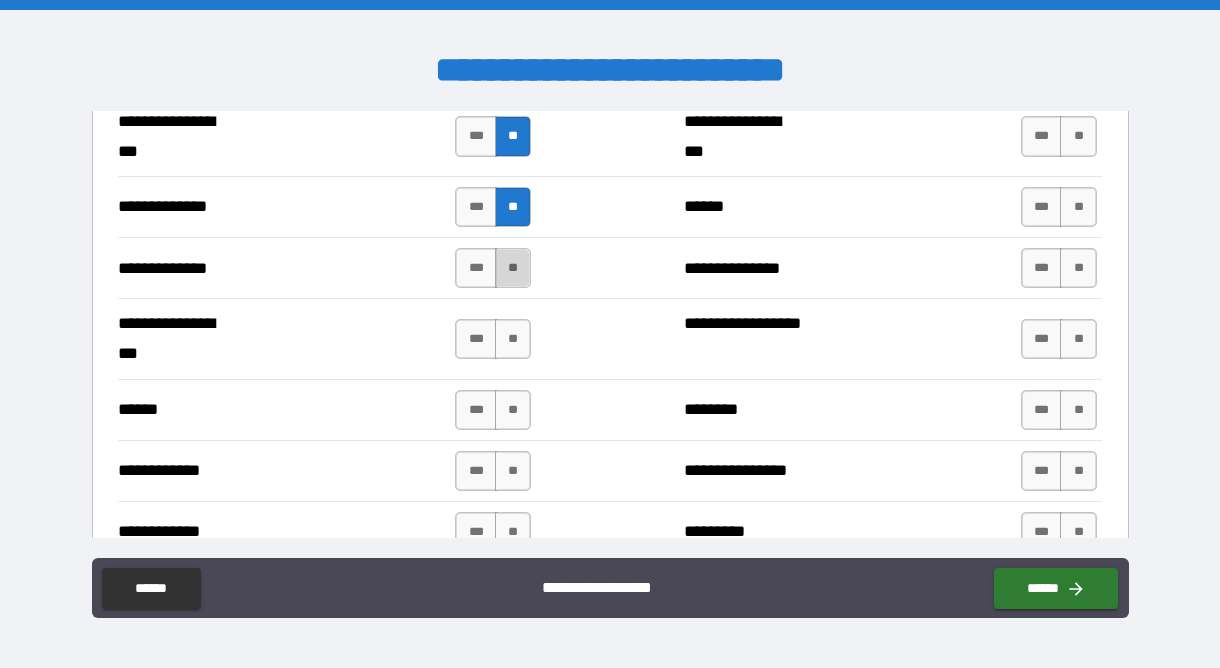 click on "**" at bounding box center (513, 268) 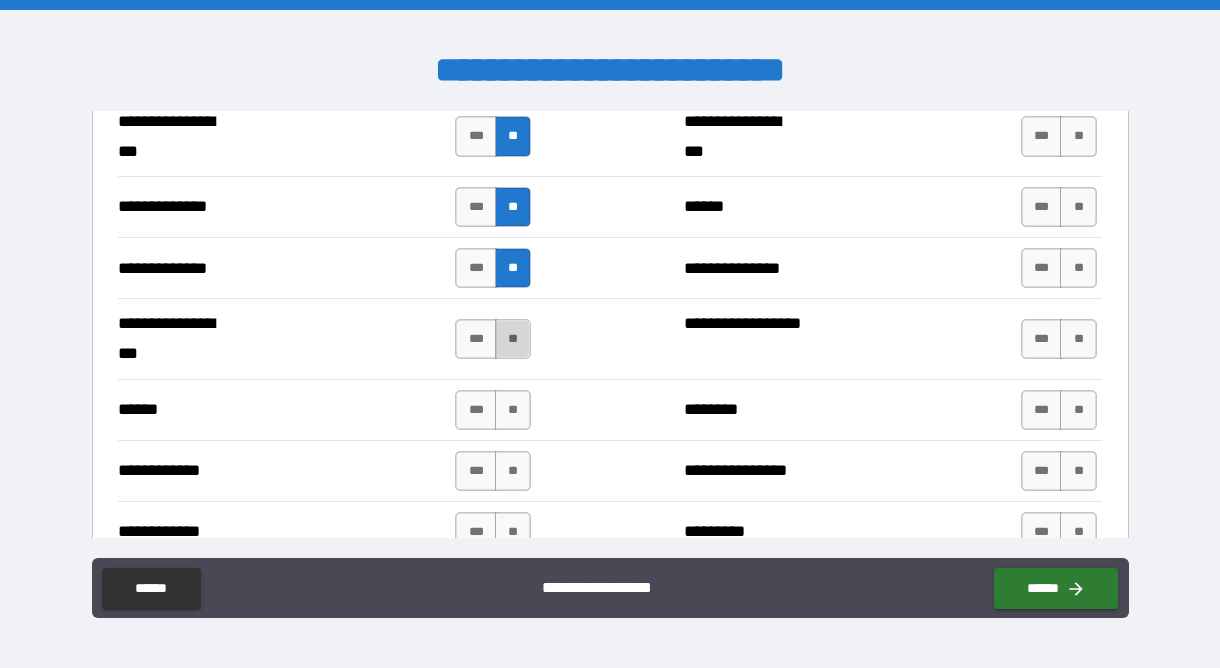 click on "**" at bounding box center [513, 339] 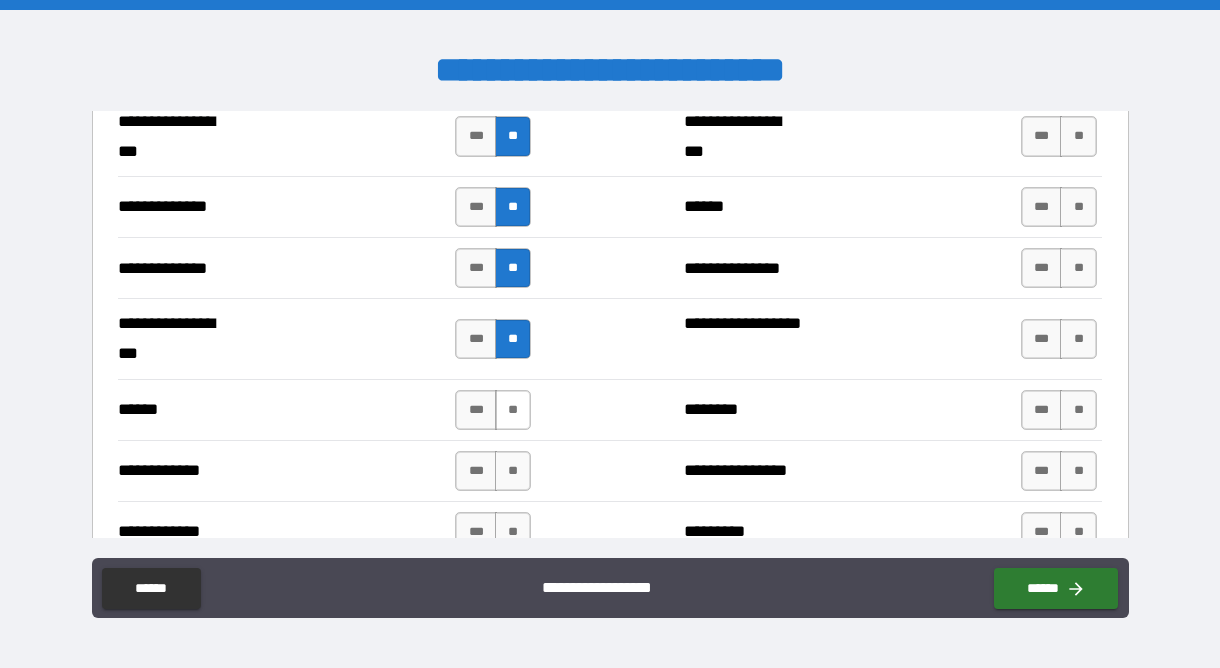 click on "**" at bounding box center [513, 410] 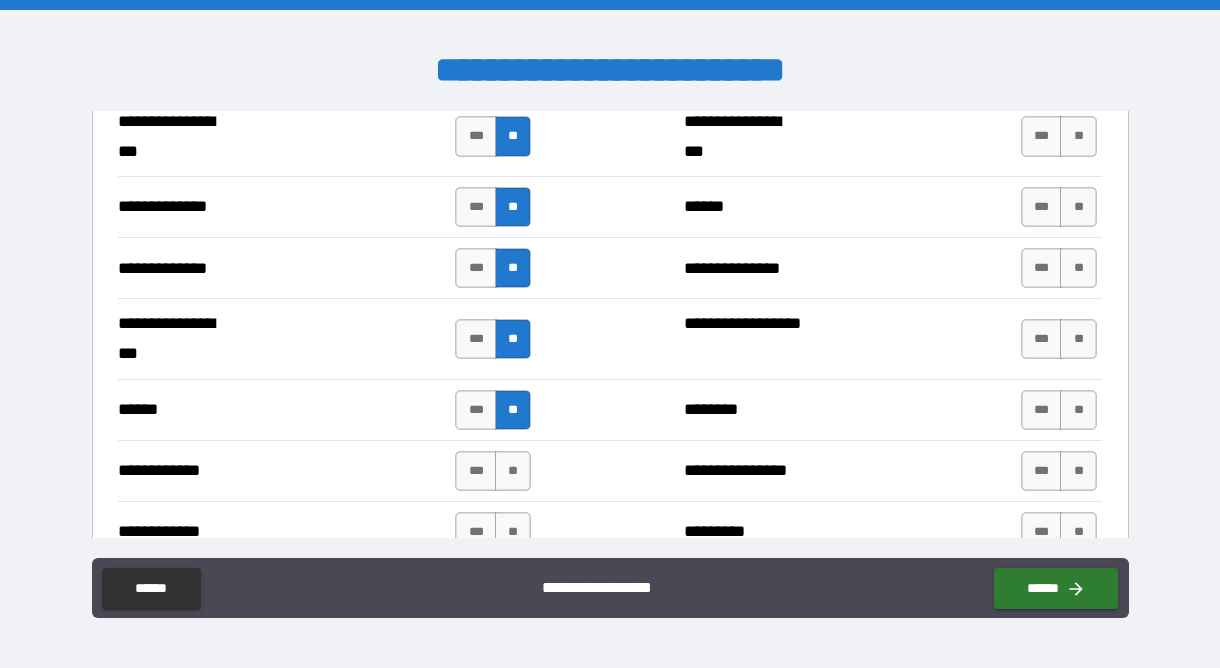 click on "**********" at bounding box center (609, 470) 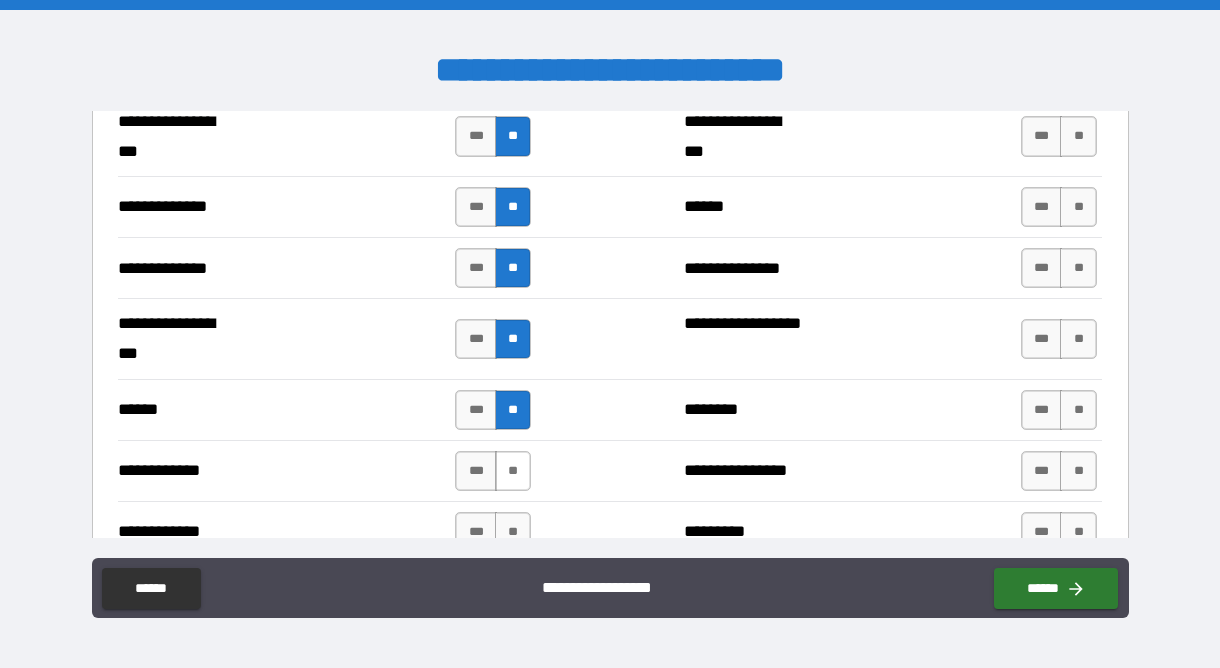 click on "**" at bounding box center [513, 471] 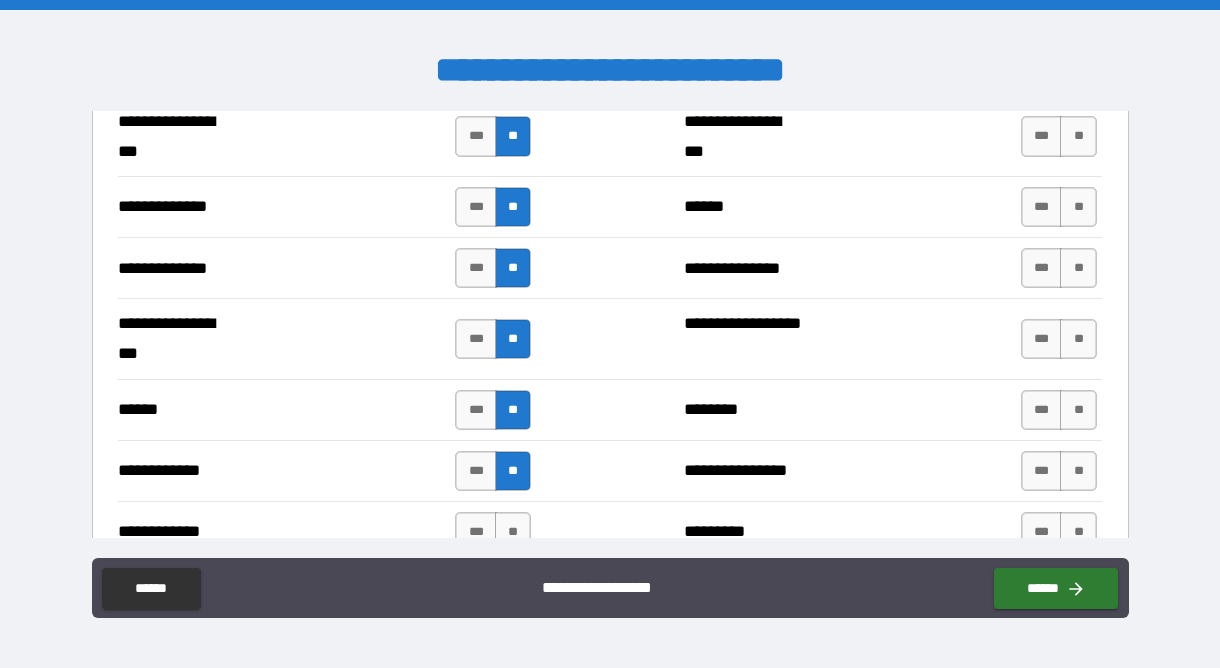 click on "*** **" at bounding box center [493, 532] 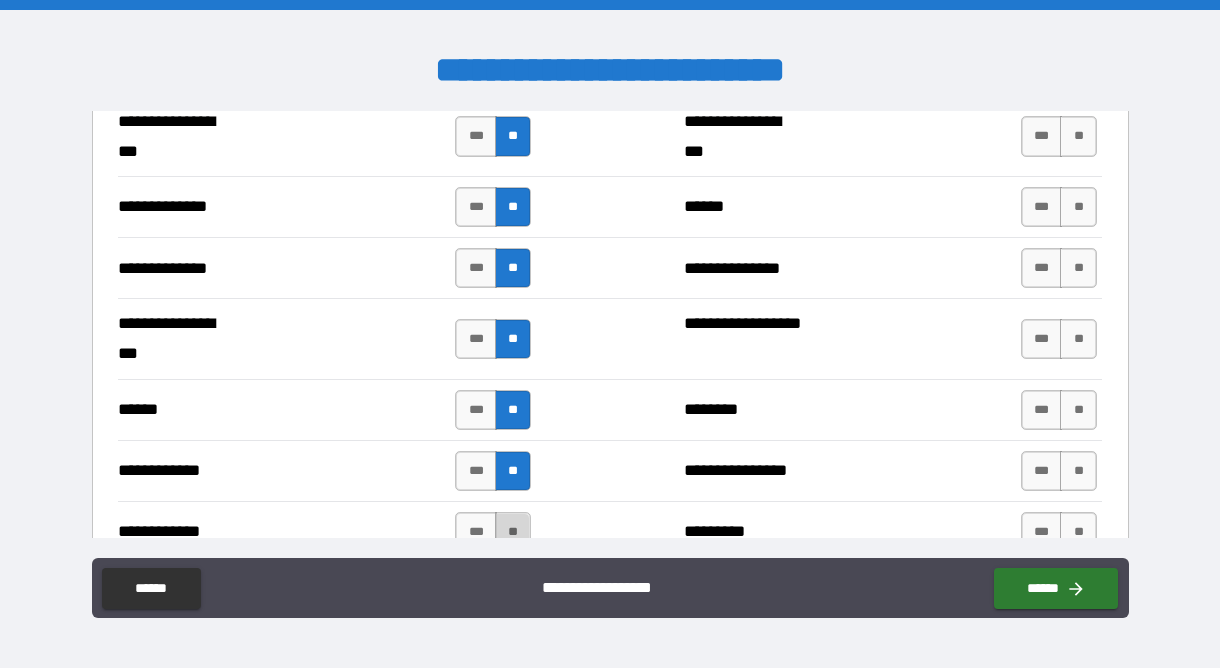 click on "**" at bounding box center [513, 532] 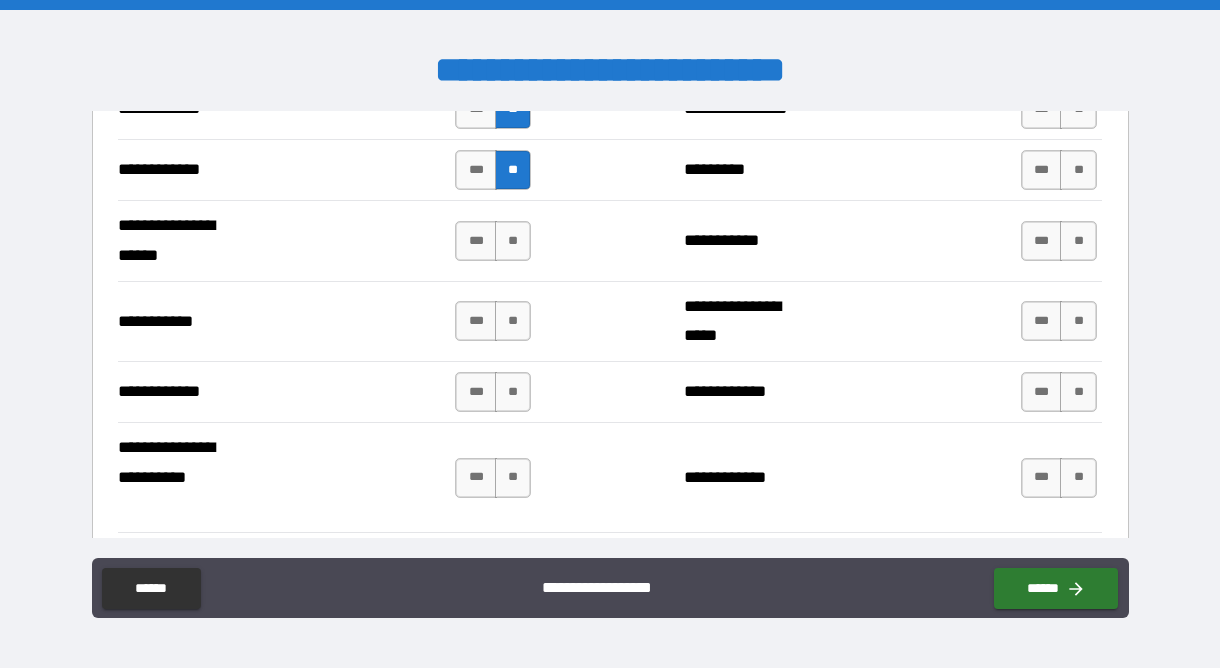 scroll, scrollTop: 4093, scrollLeft: 0, axis: vertical 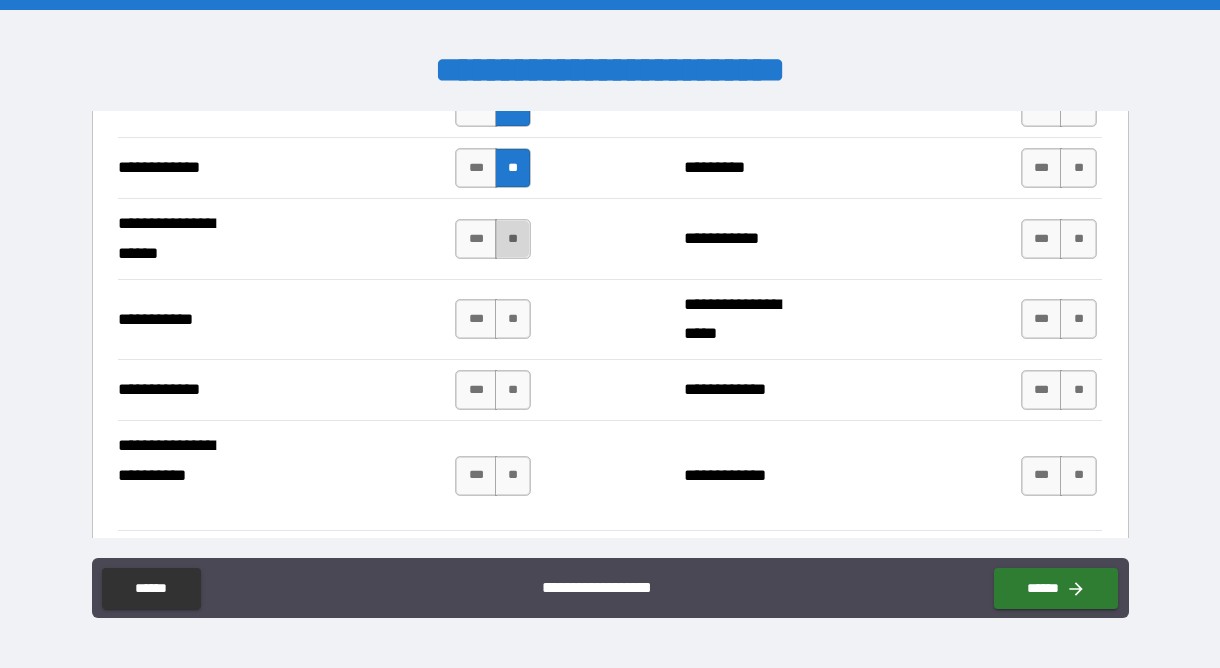 click on "**" at bounding box center (513, 239) 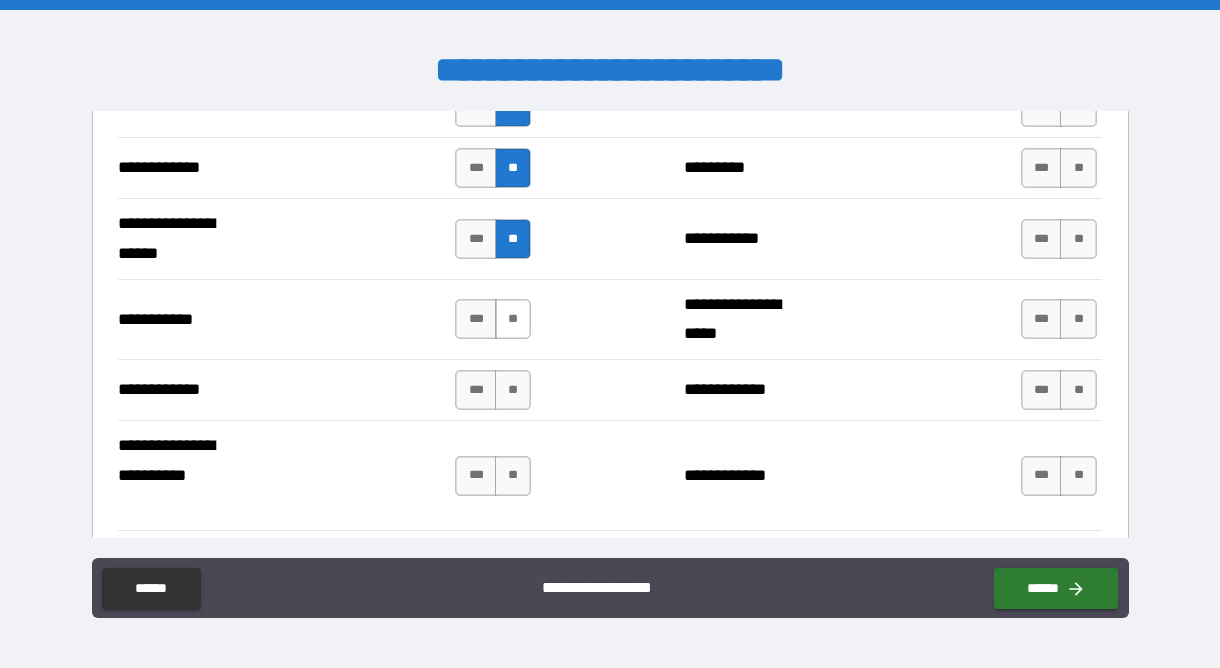 click on "**" at bounding box center [513, 319] 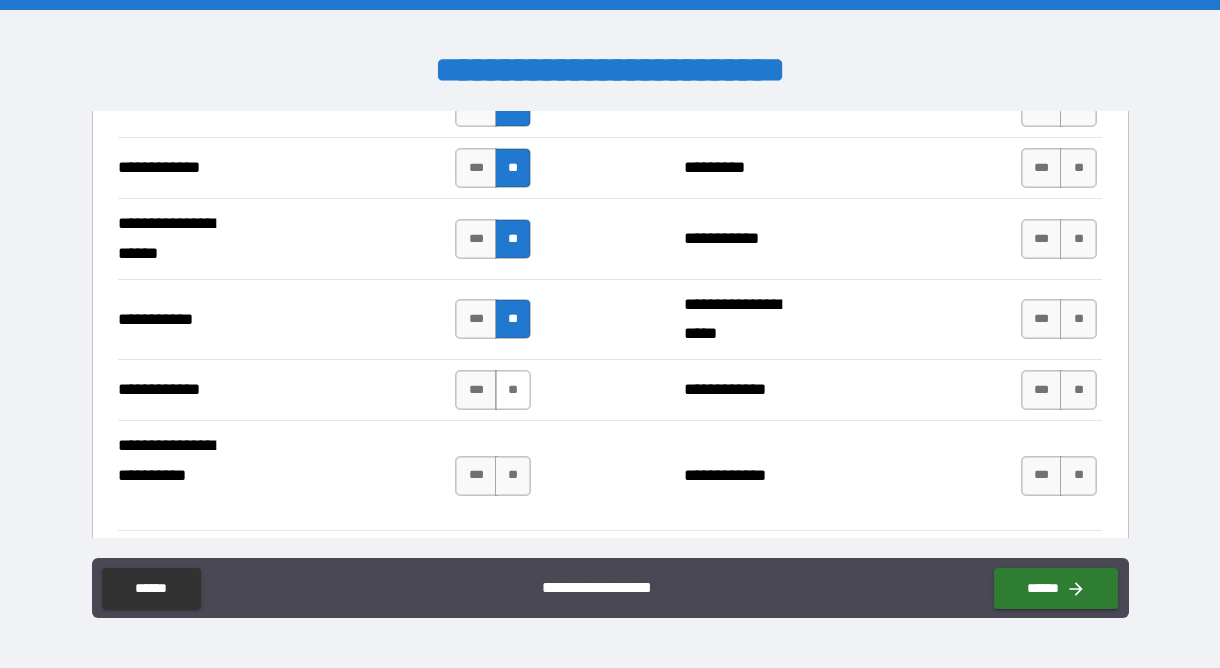 click on "**" at bounding box center [513, 390] 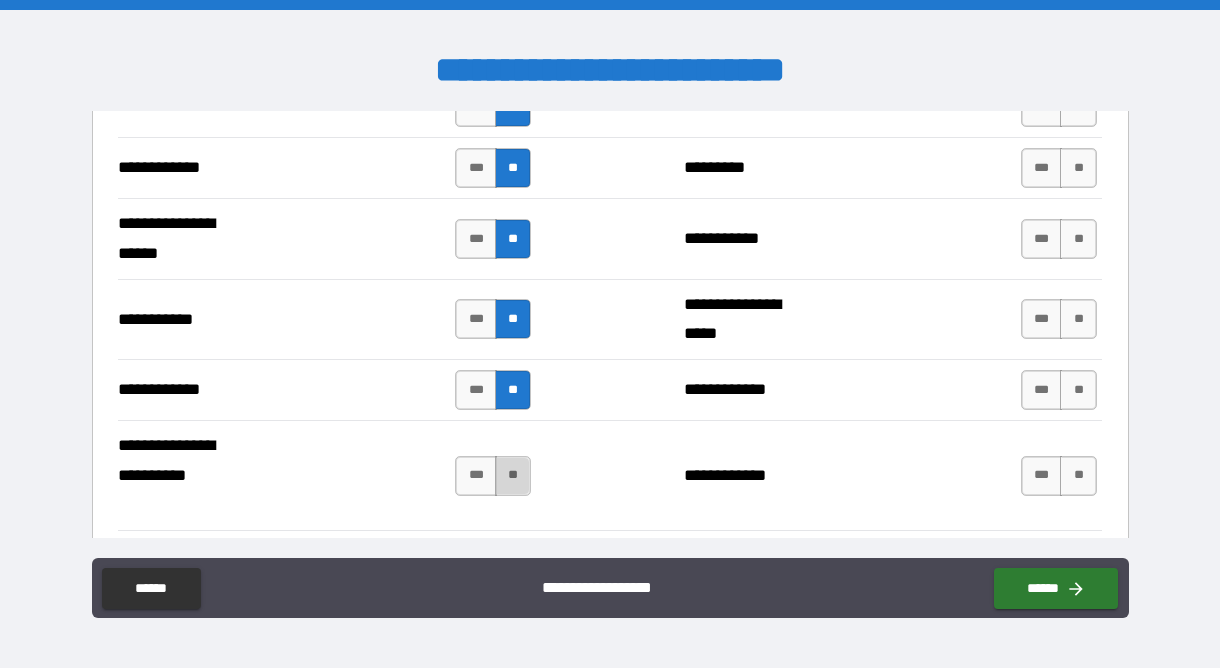 click on "**" at bounding box center [513, 476] 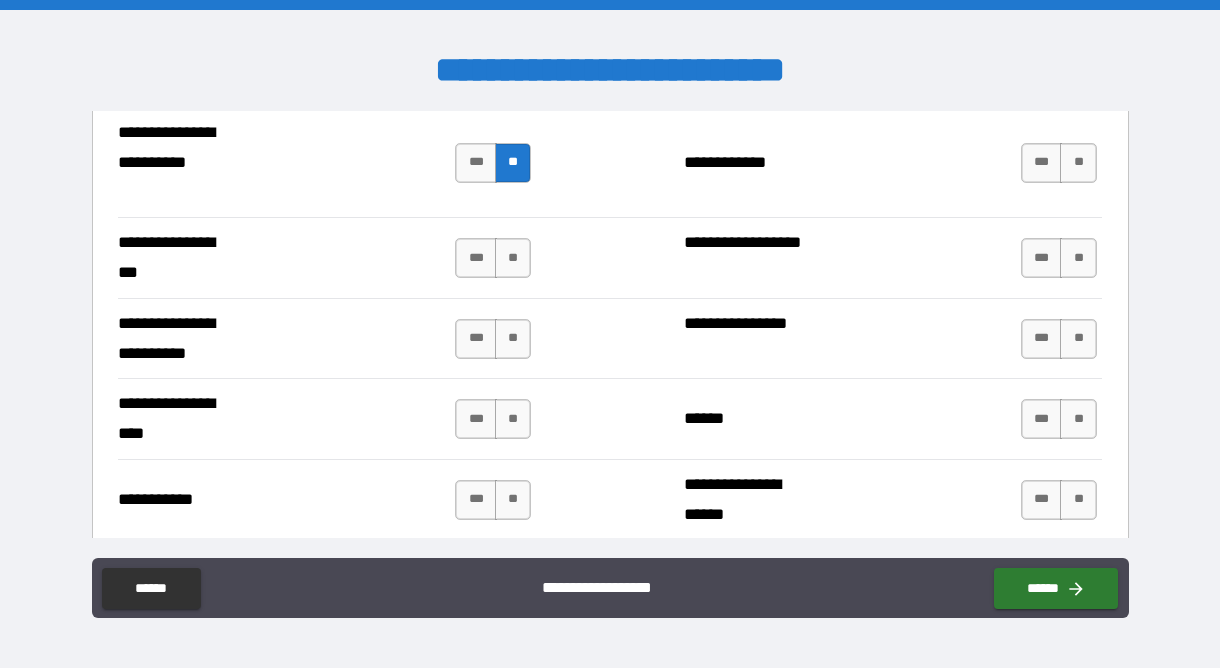 scroll, scrollTop: 4407, scrollLeft: 0, axis: vertical 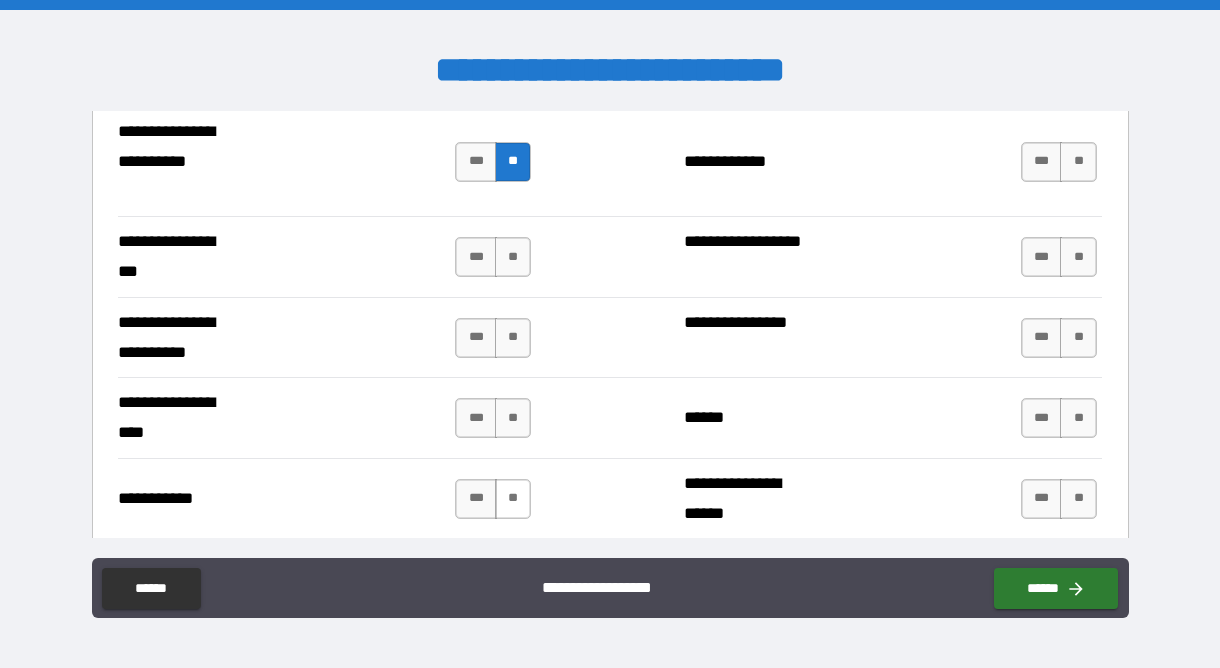 click on "**" at bounding box center [513, 499] 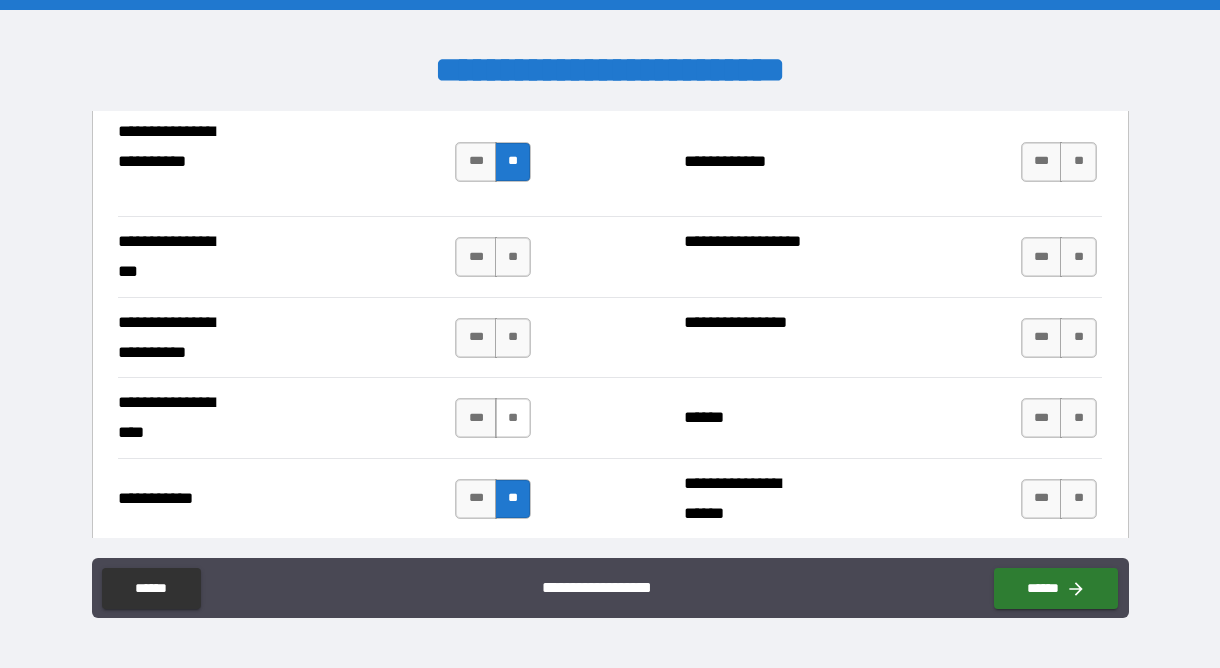 click on "**" at bounding box center [513, 418] 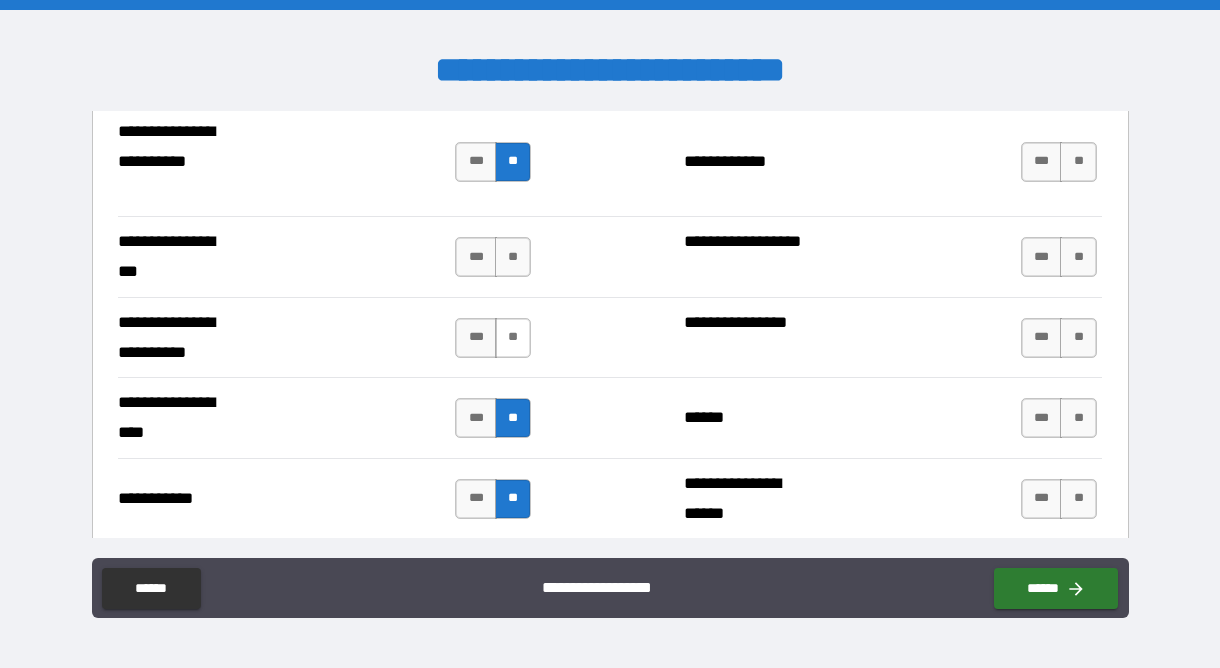 click on "**" at bounding box center (513, 338) 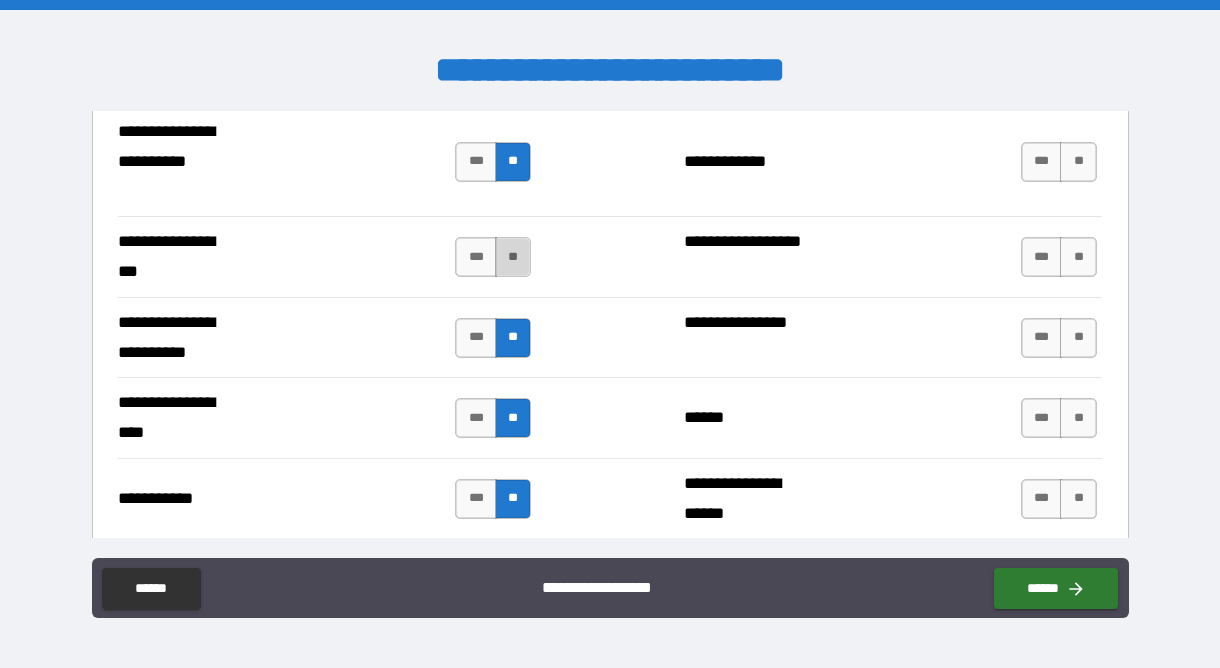 click on "**" at bounding box center (513, 257) 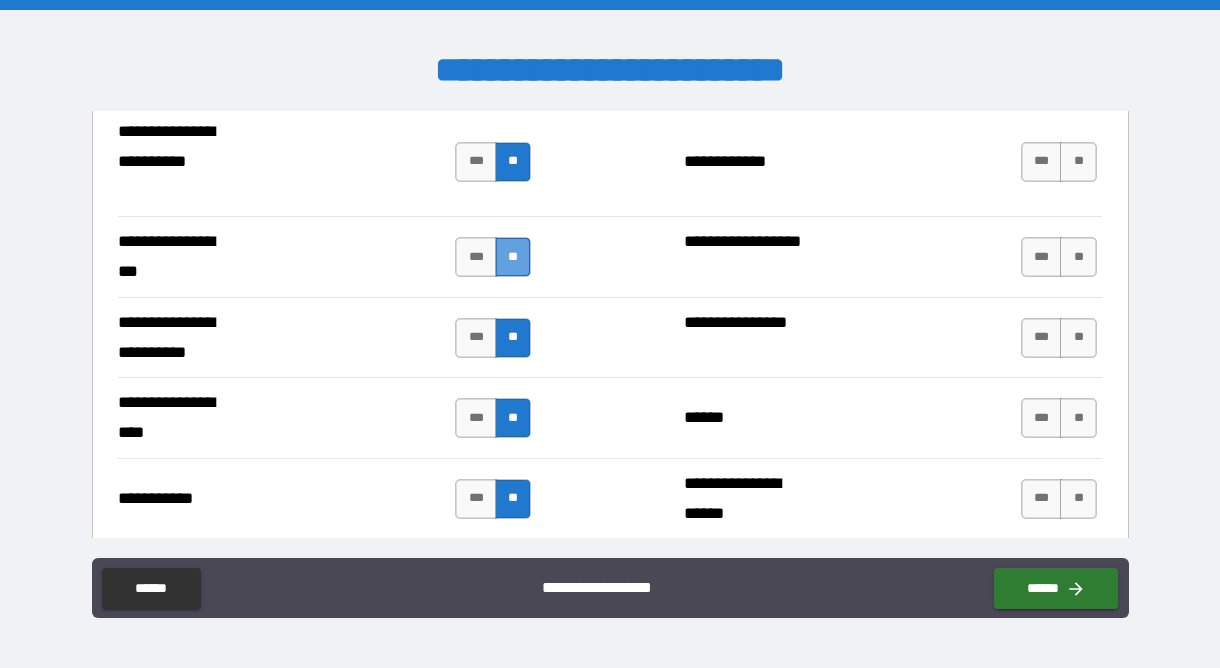 click on "**" at bounding box center [513, 257] 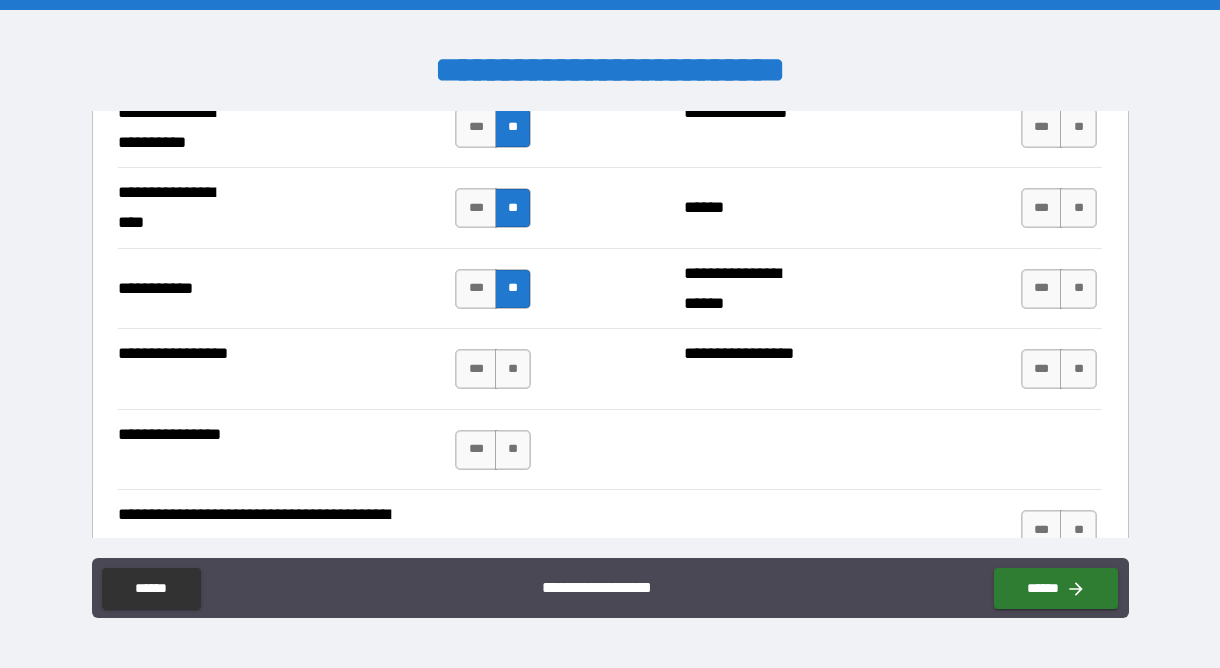 scroll, scrollTop: 4620, scrollLeft: 0, axis: vertical 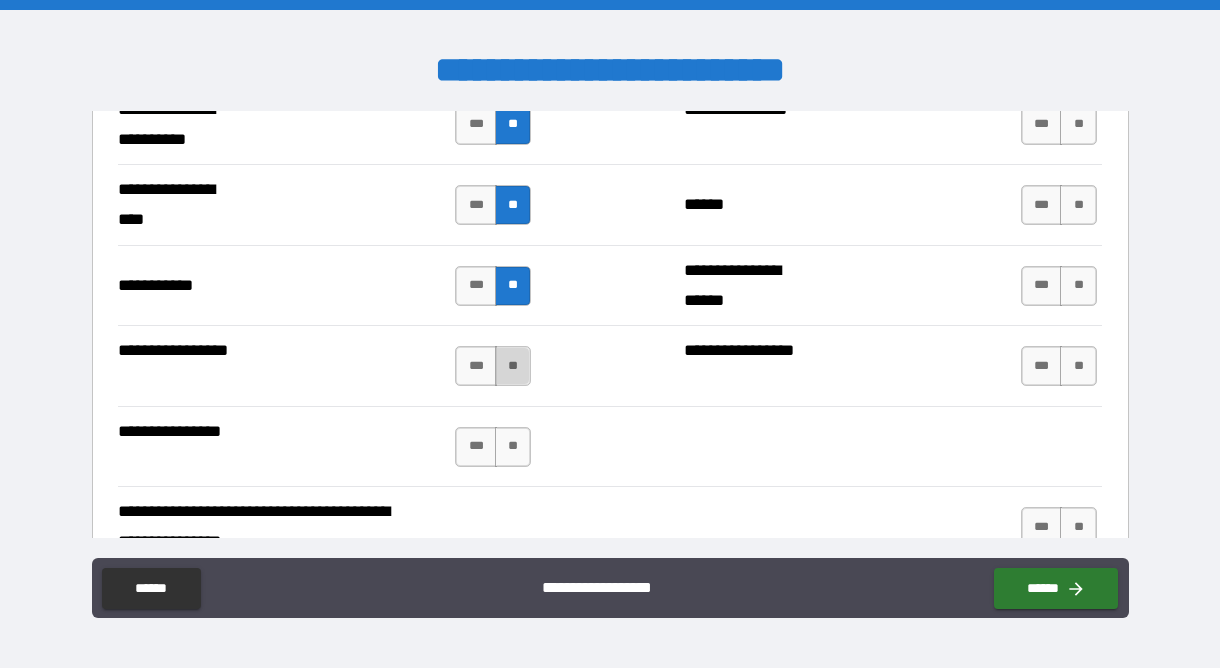click on "**" at bounding box center [513, 366] 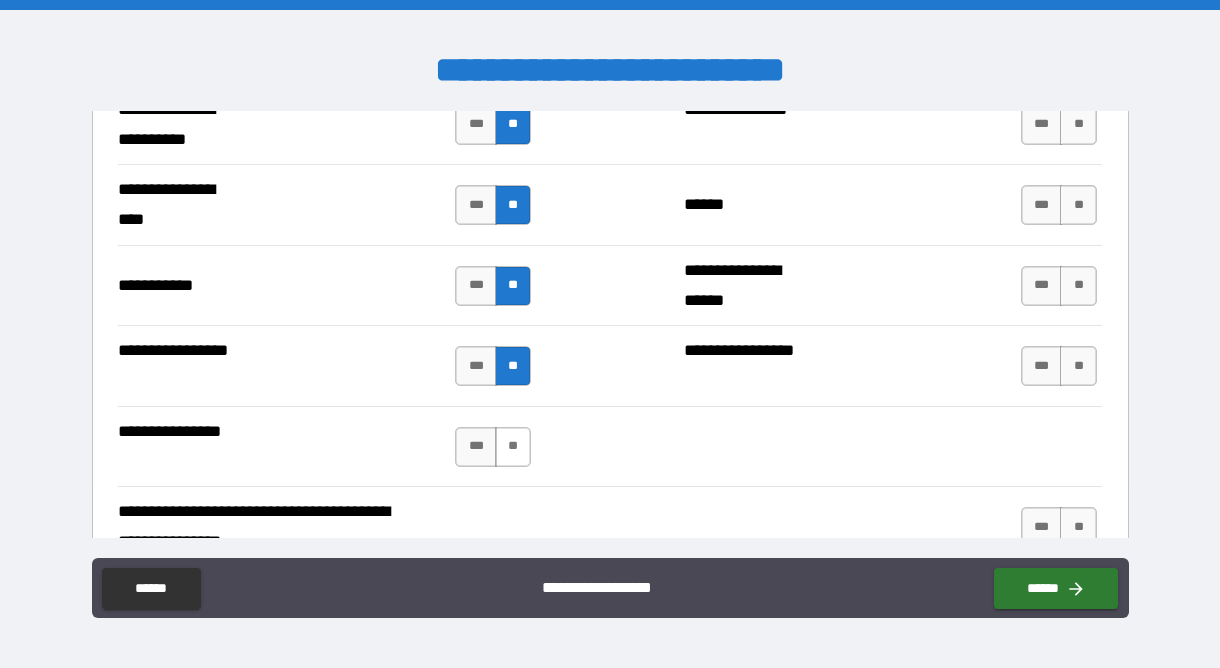 click on "**" at bounding box center (513, 447) 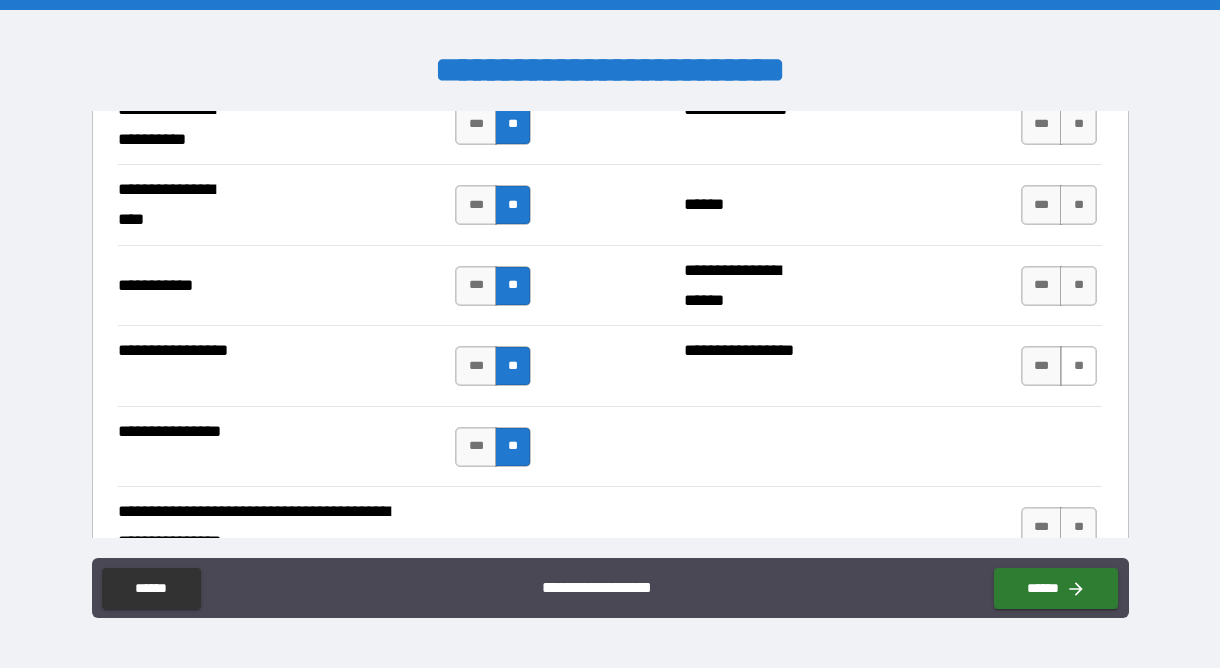 click on "**" at bounding box center [1078, 366] 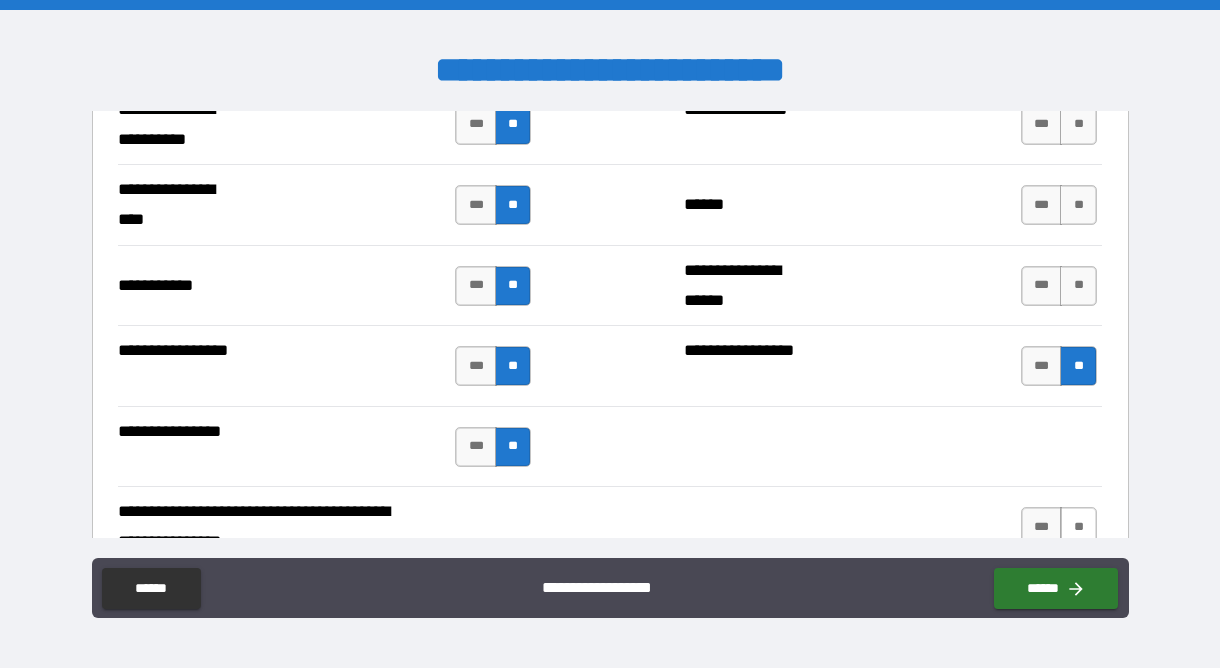 click on "**" at bounding box center (1078, 527) 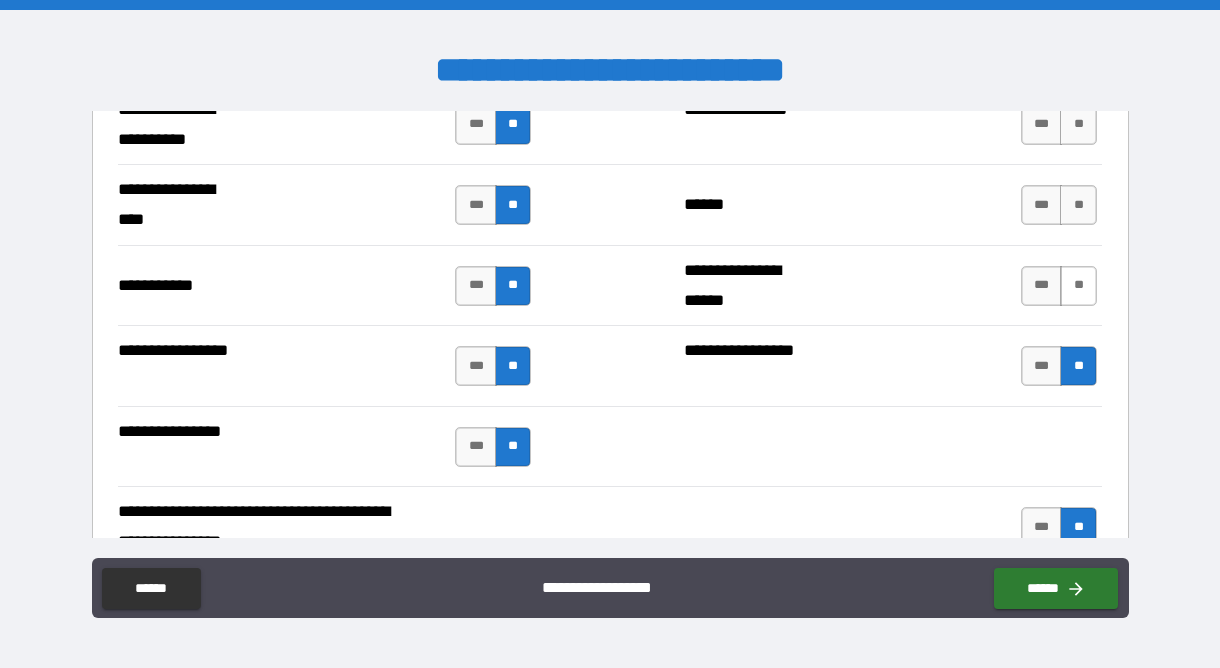 click on "**" at bounding box center [1078, 286] 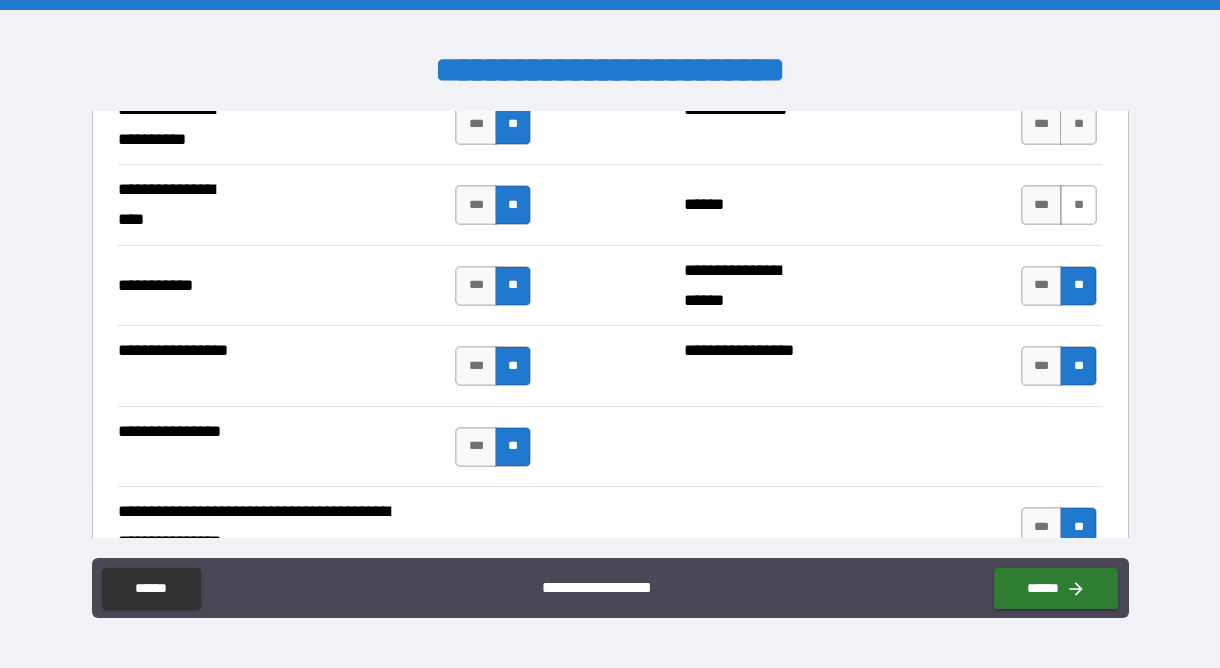 click on "**" at bounding box center (1078, 205) 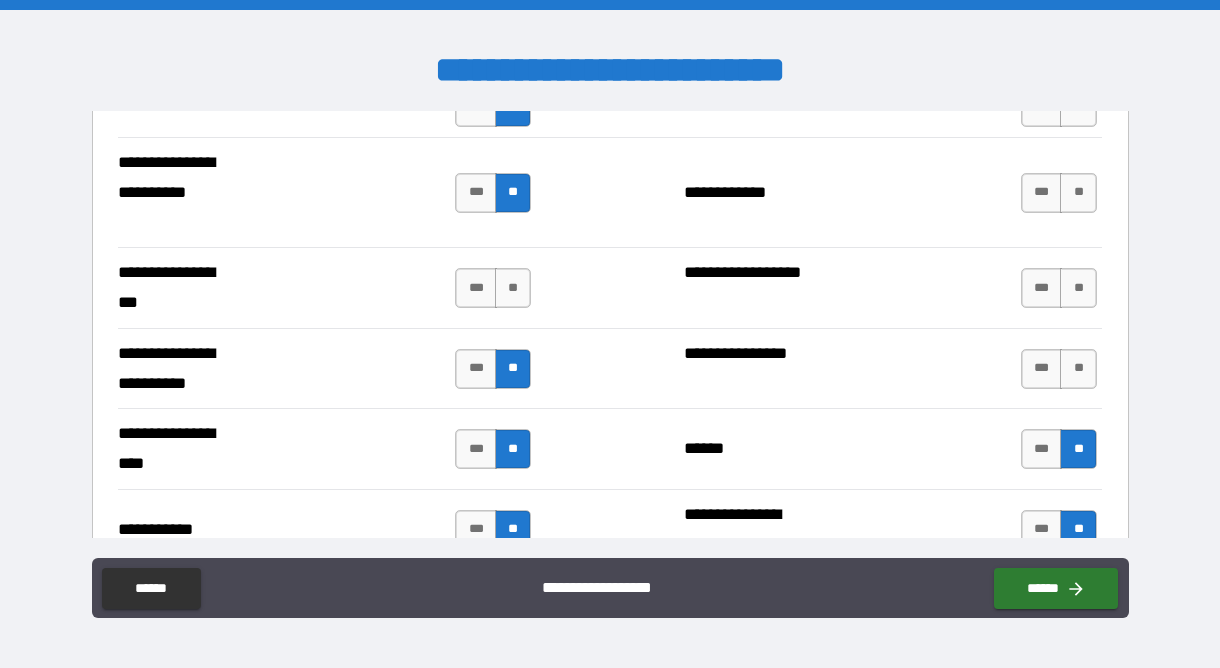 scroll, scrollTop: 4354, scrollLeft: 0, axis: vertical 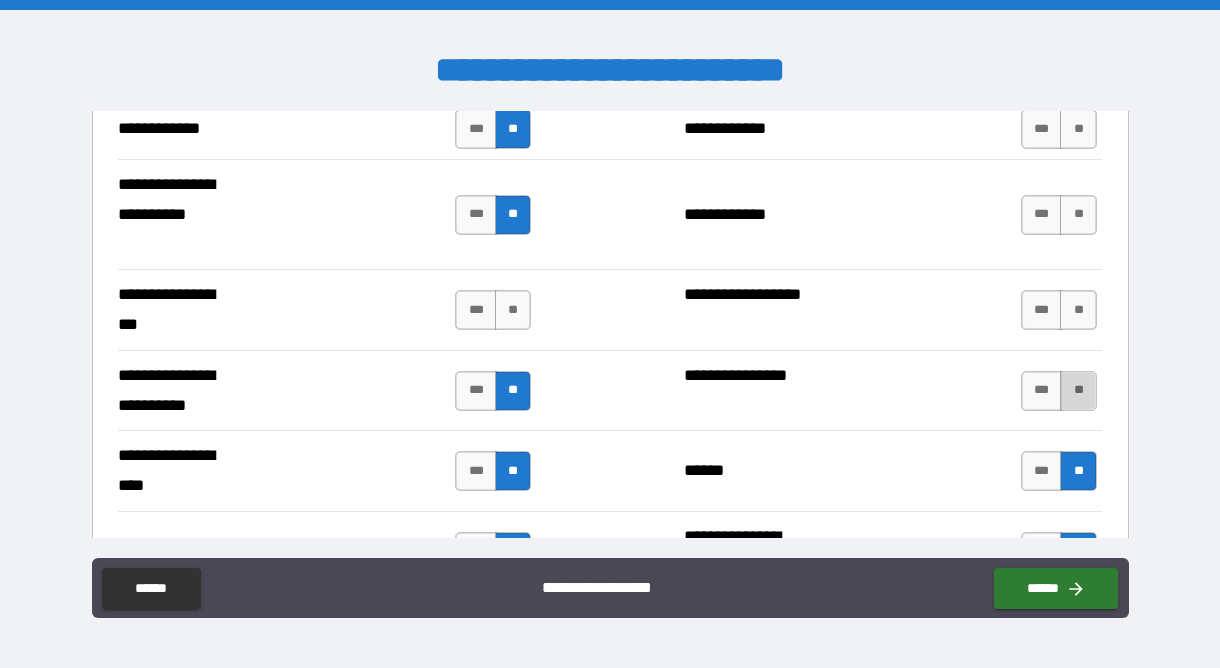 click on "**" at bounding box center (1078, 391) 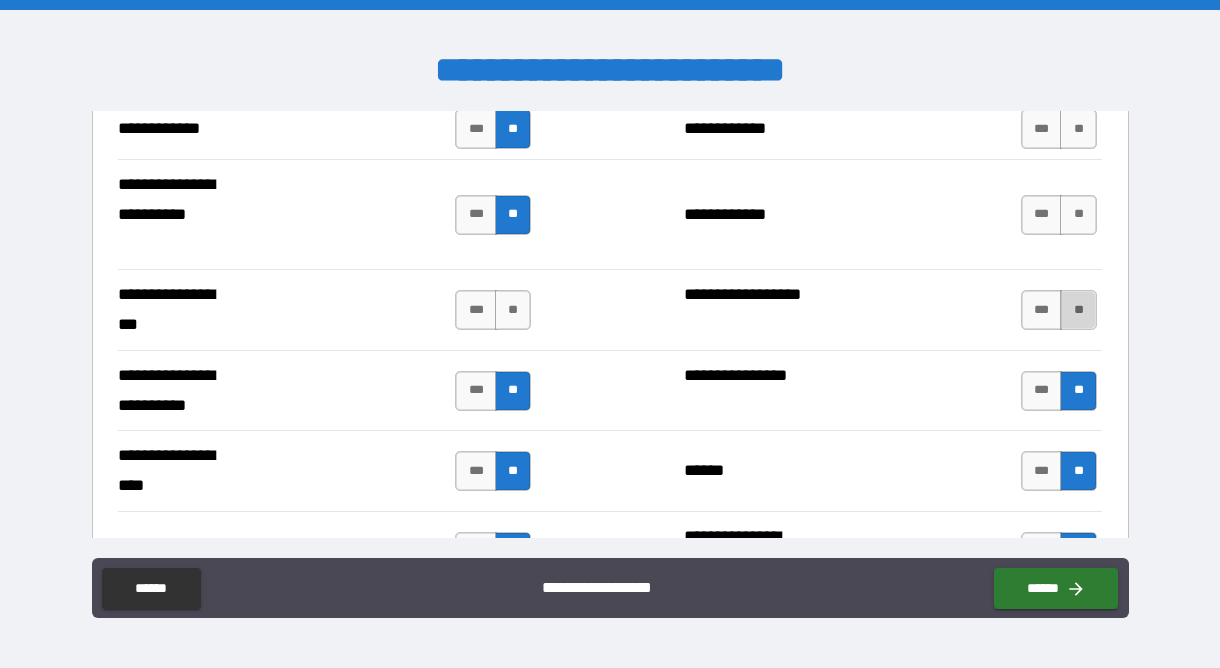 click on "**" at bounding box center (1078, 310) 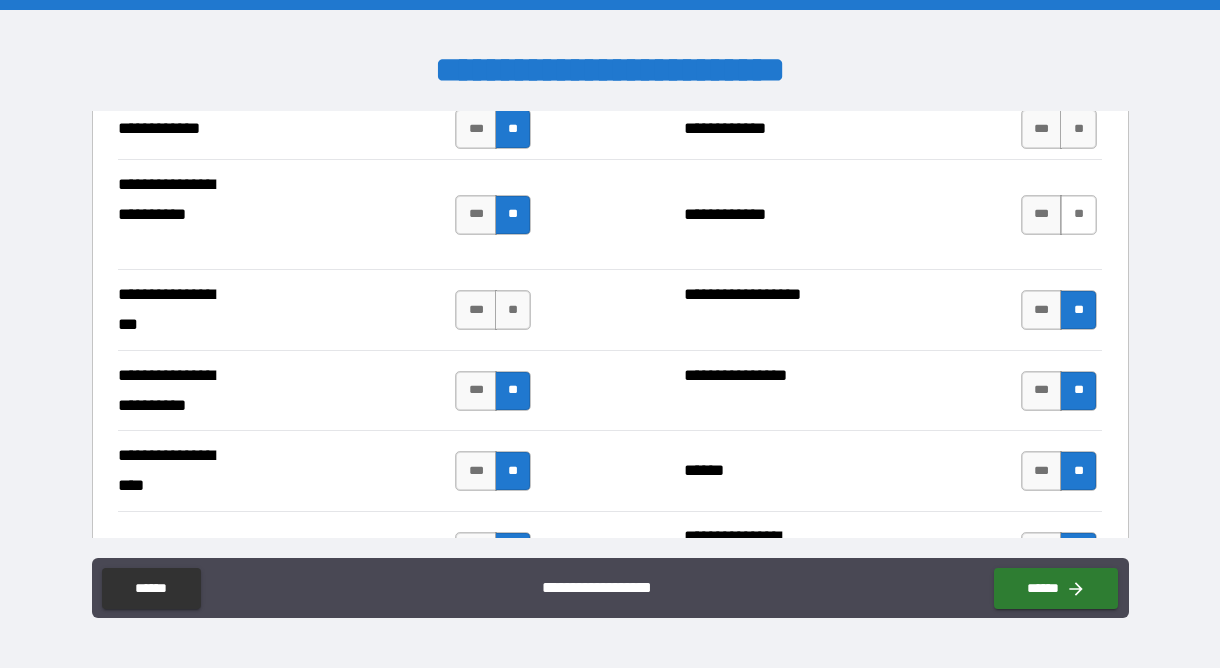 click on "**" at bounding box center [1078, 215] 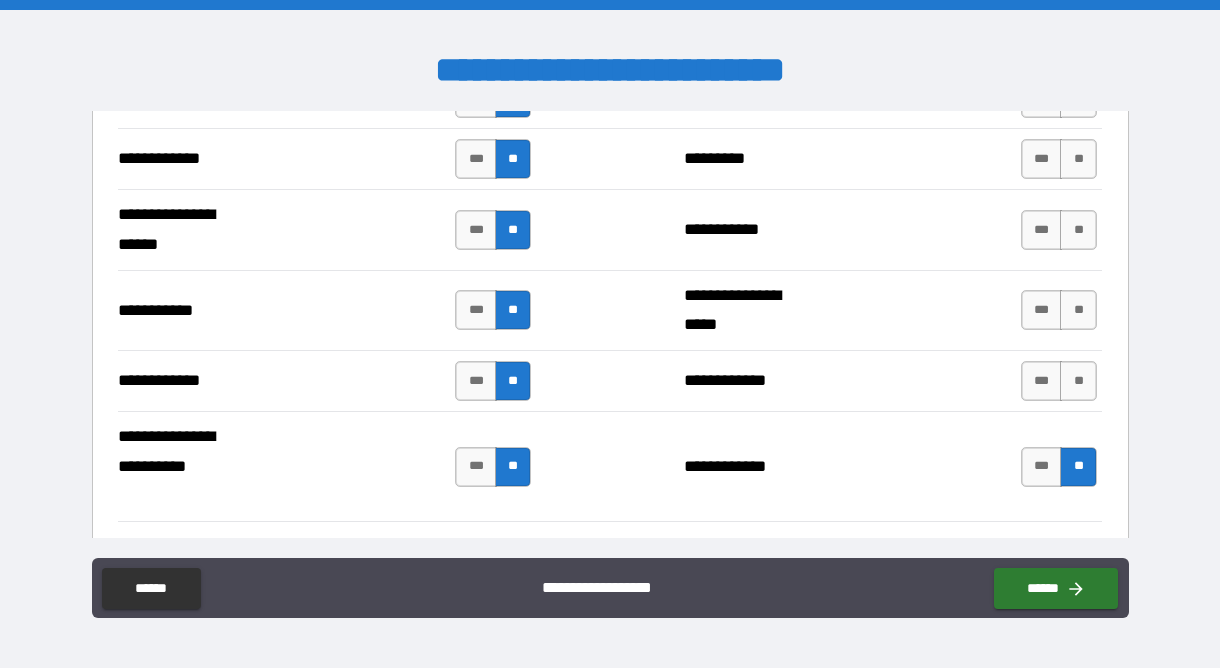 scroll, scrollTop: 4027, scrollLeft: 0, axis: vertical 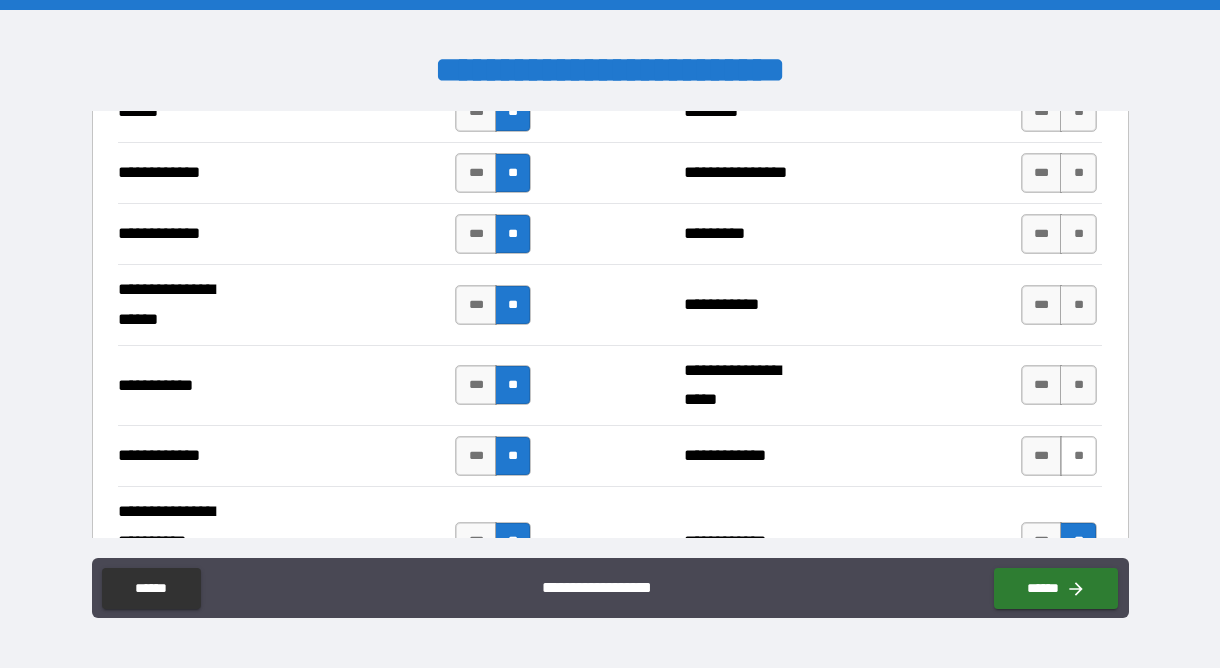 click on "**" at bounding box center (1078, 456) 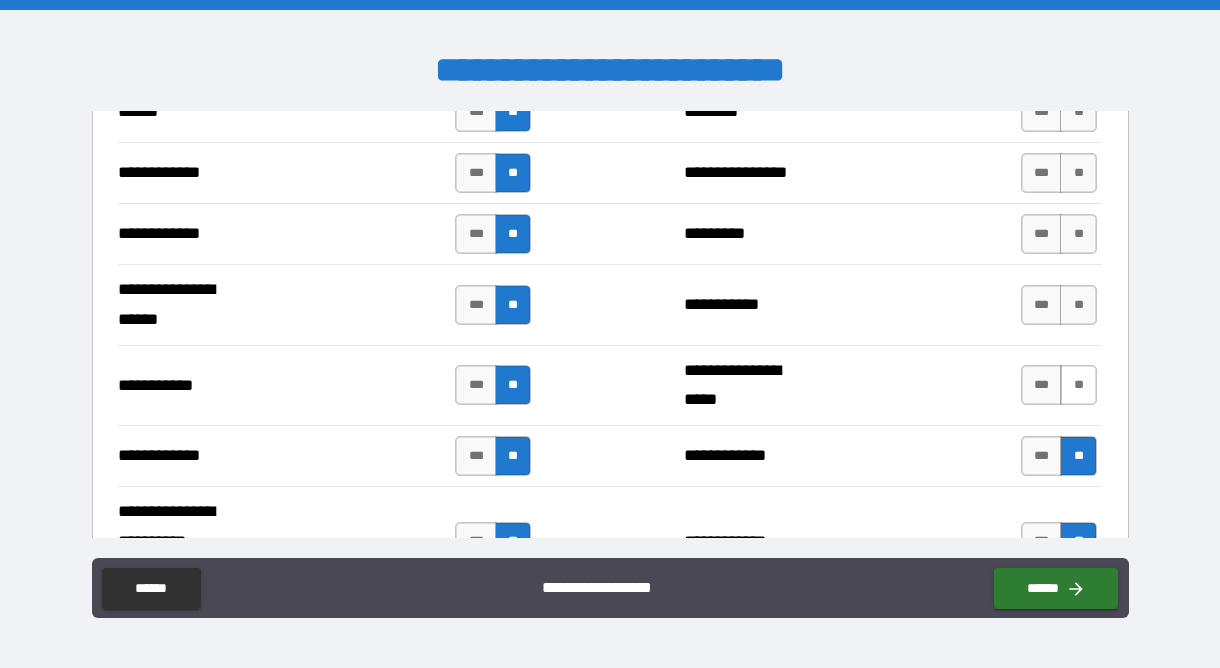 click on "**" at bounding box center [1078, 385] 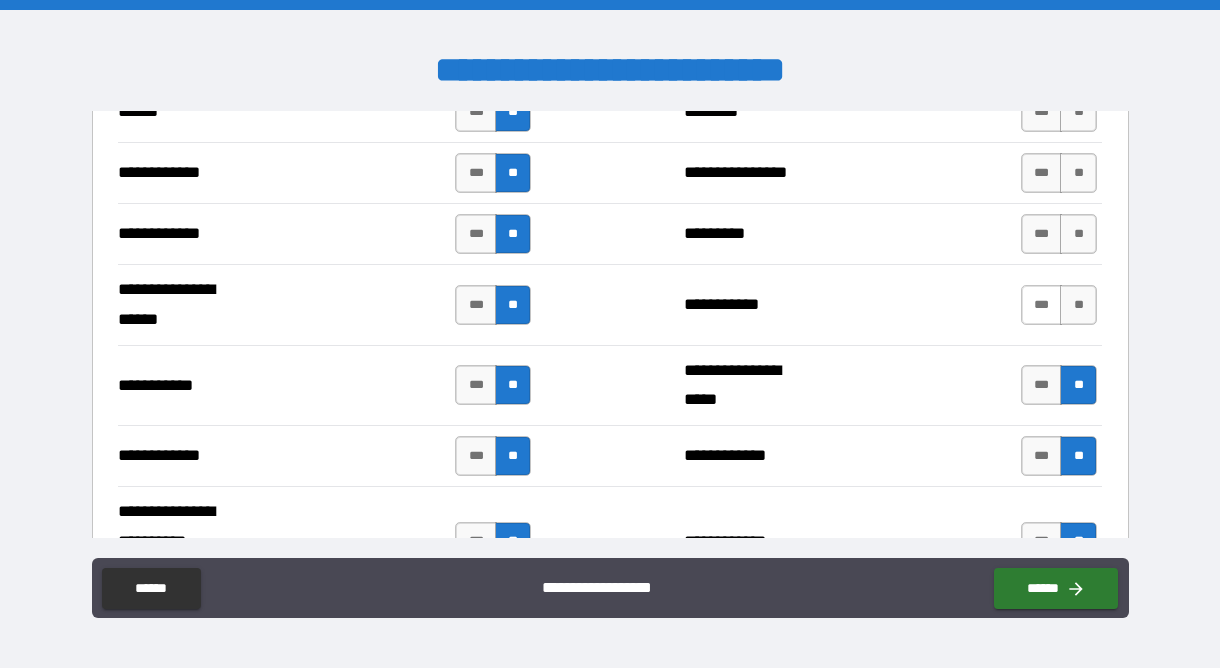 click on "***" at bounding box center (1042, 305) 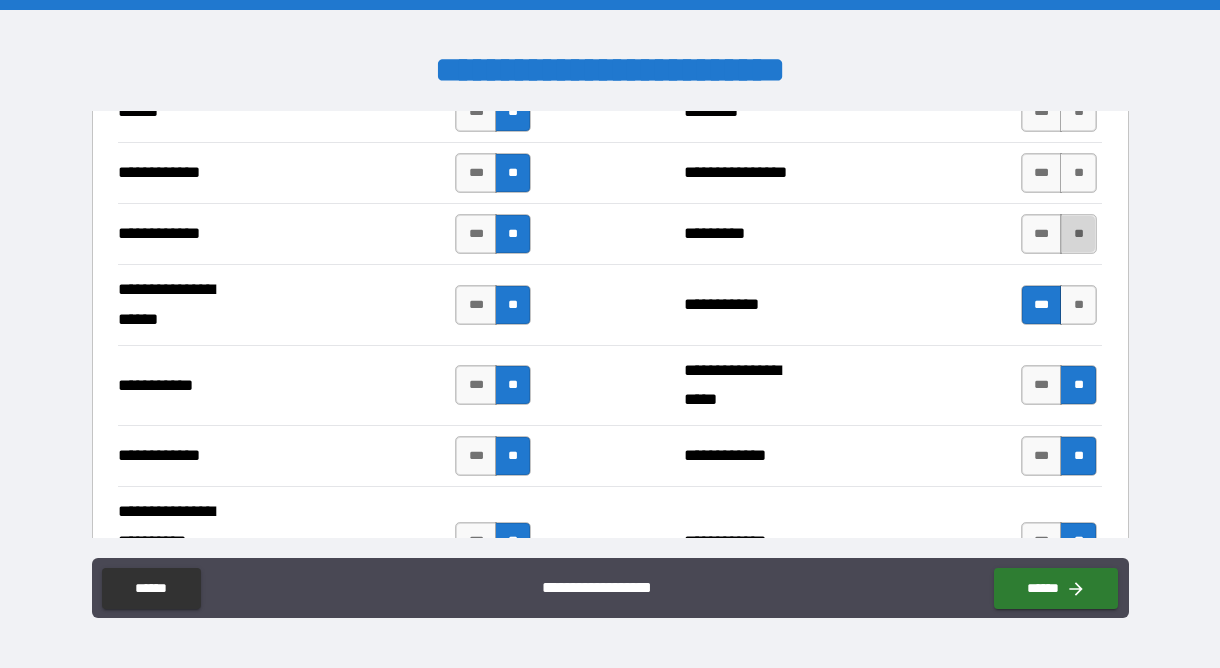 click on "**" at bounding box center [1078, 234] 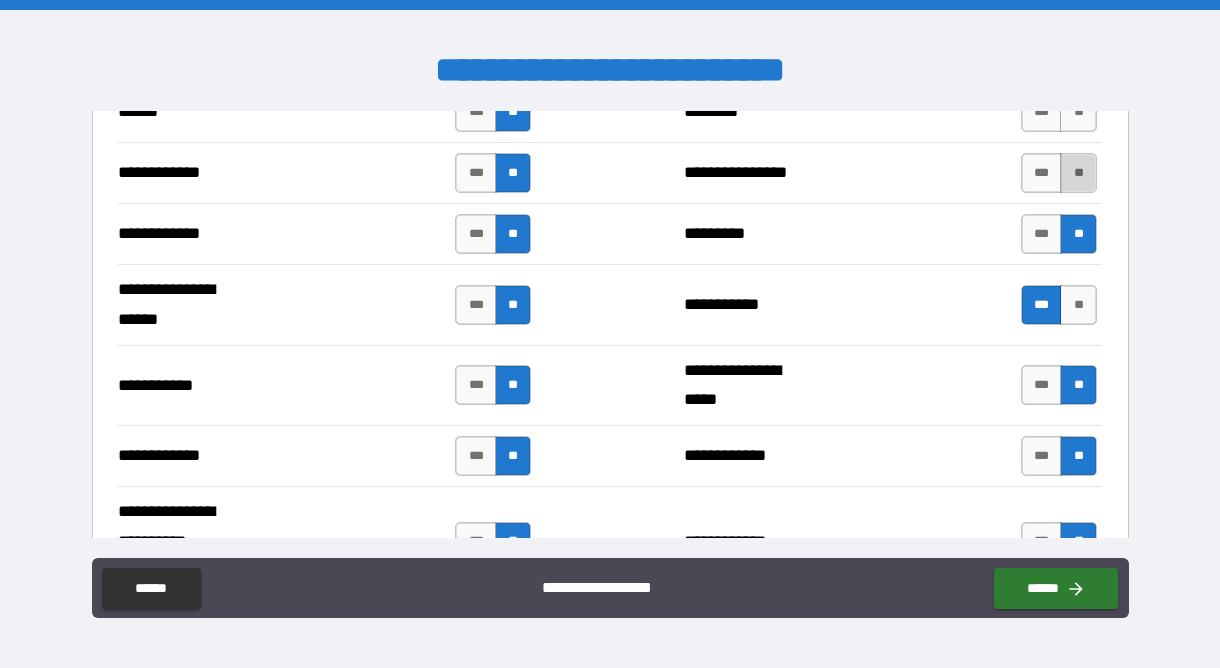 click on "**" at bounding box center (1078, 173) 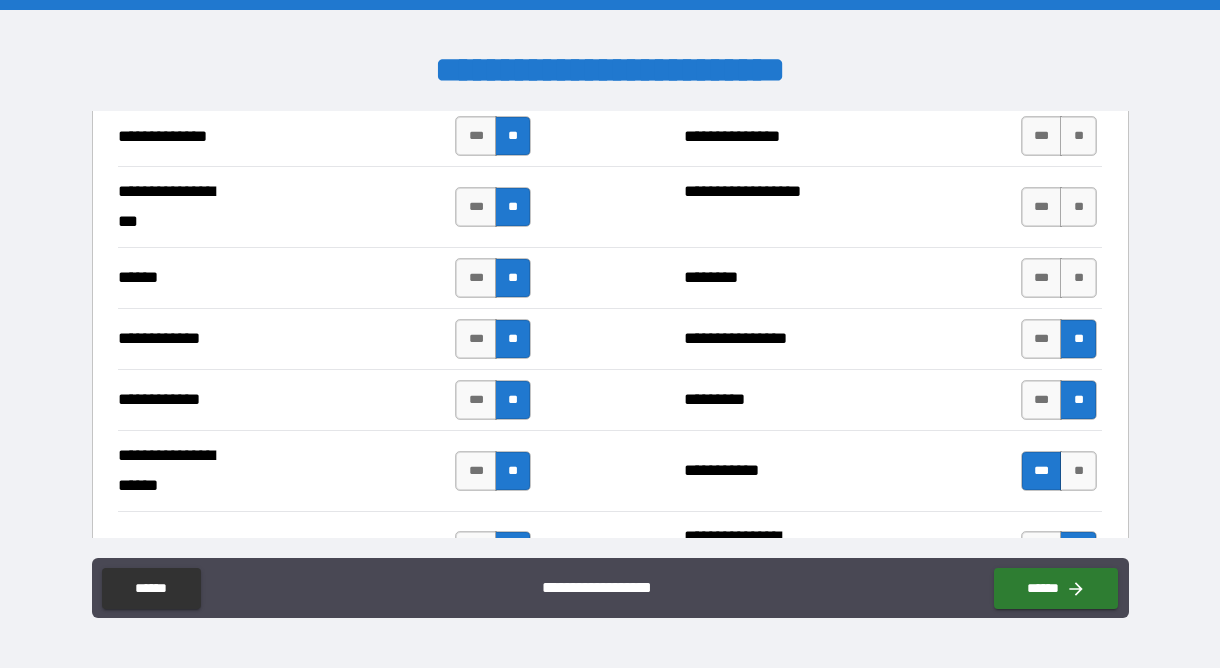 scroll, scrollTop: 3841, scrollLeft: 0, axis: vertical 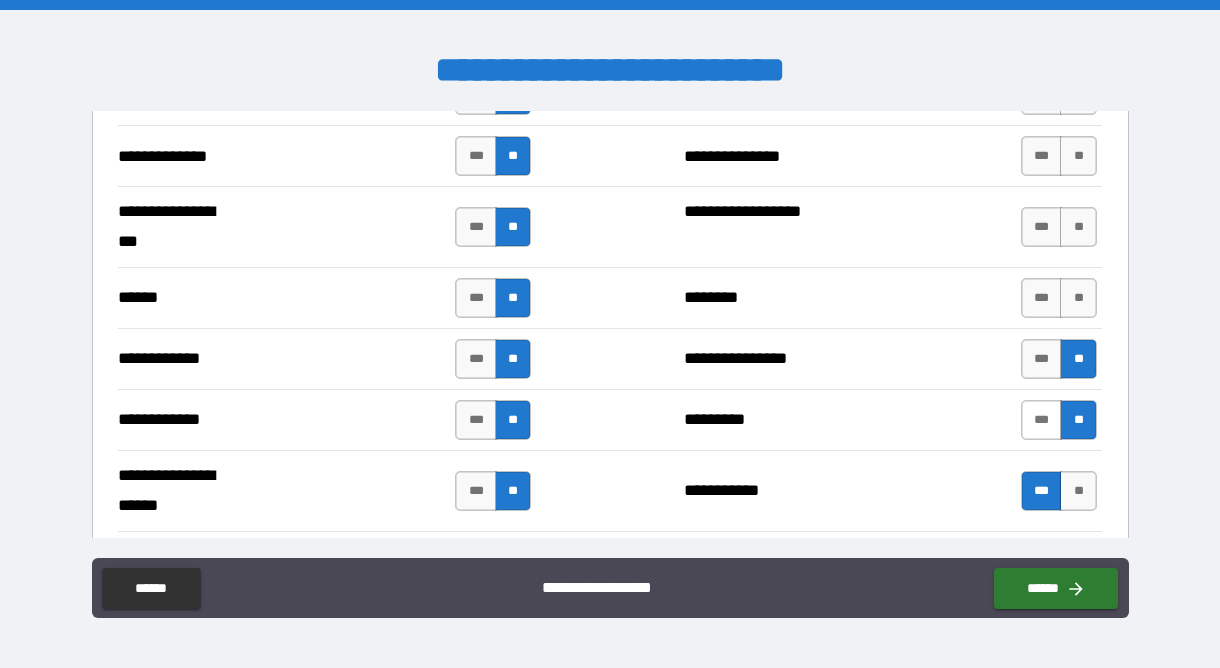 click on "***" at bounding box center (1042, 420) 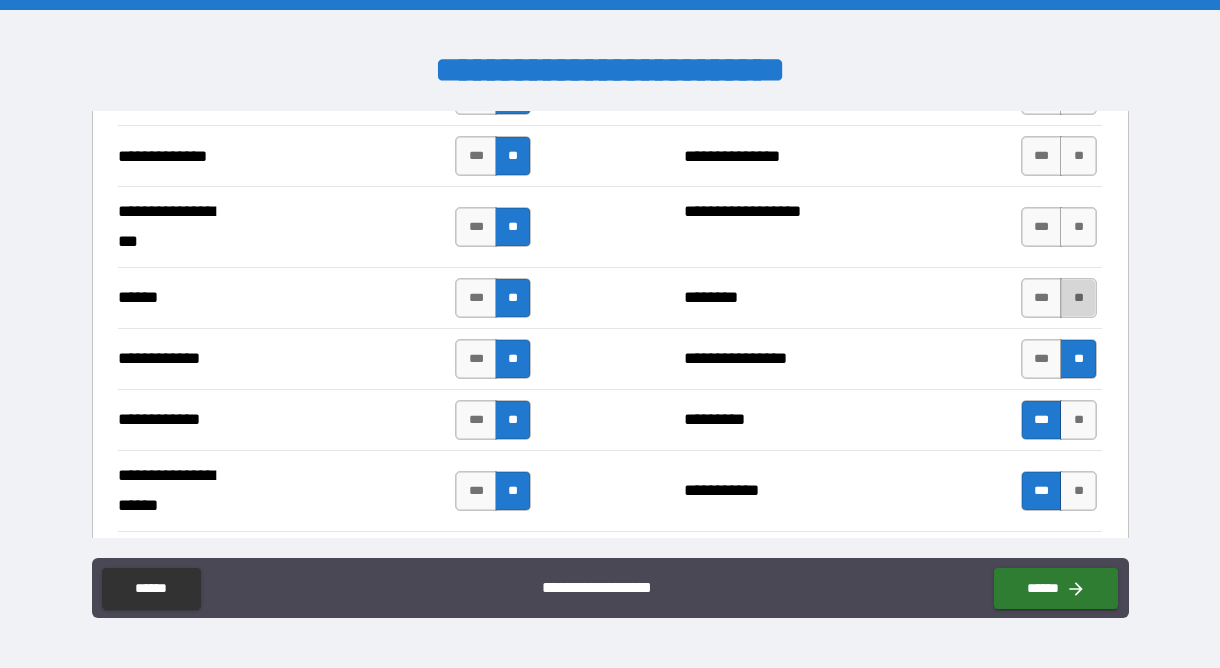 click on "**" at bounding box center (1078, 298) 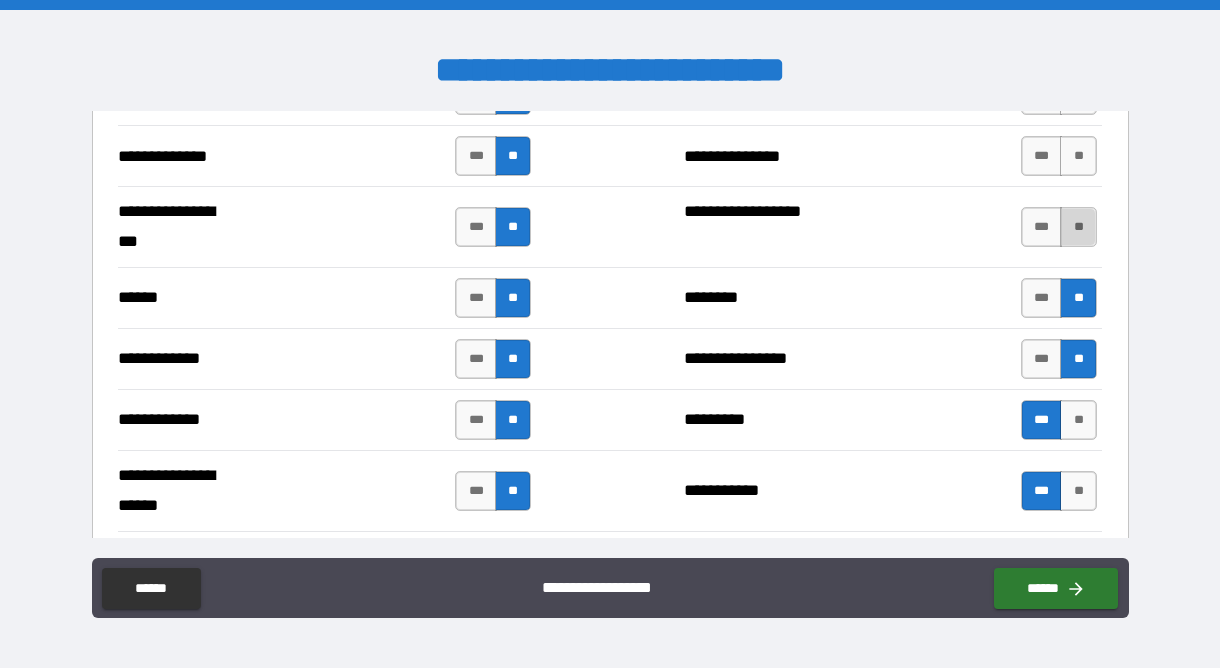 click on "**" at bounding box center [1078, 227] 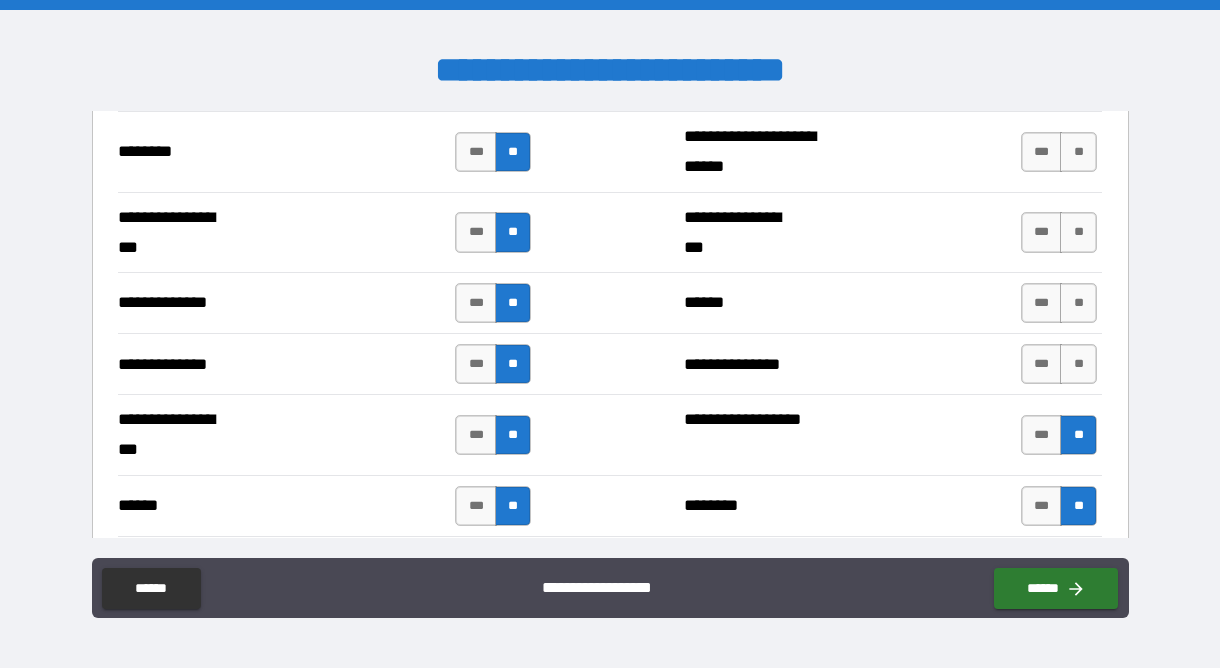 scroll, scrollTop: 3607, scrollLeft: 0, axis: vertical 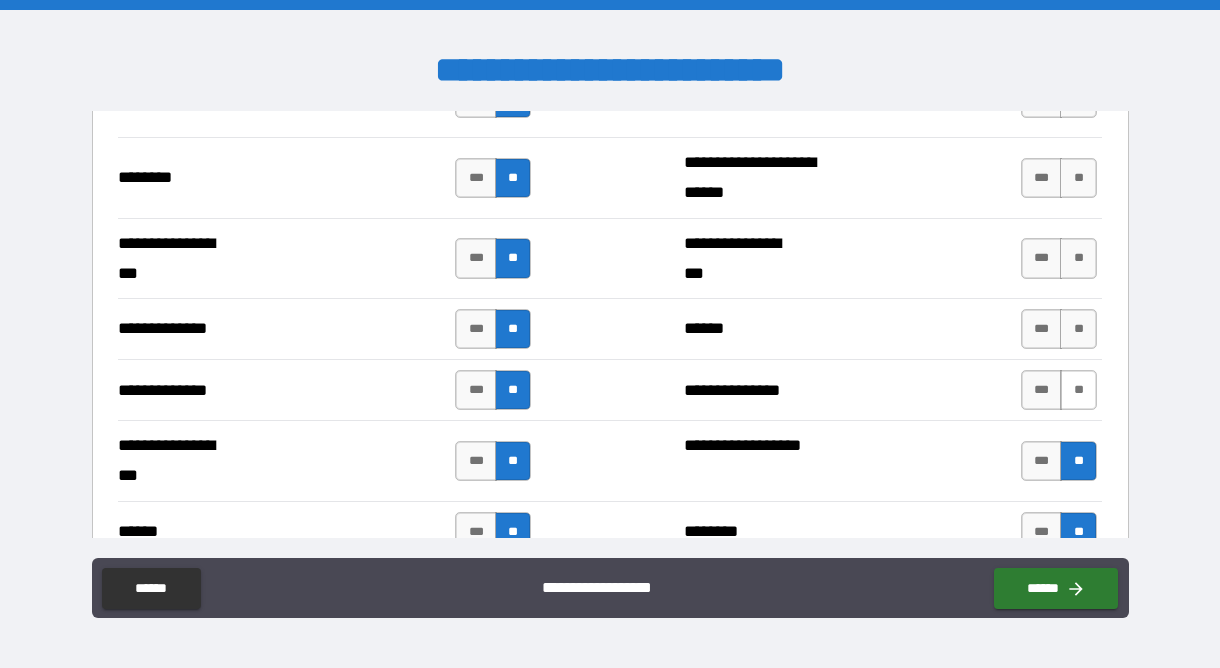 click on "**" at bounding box center [1078, 390] 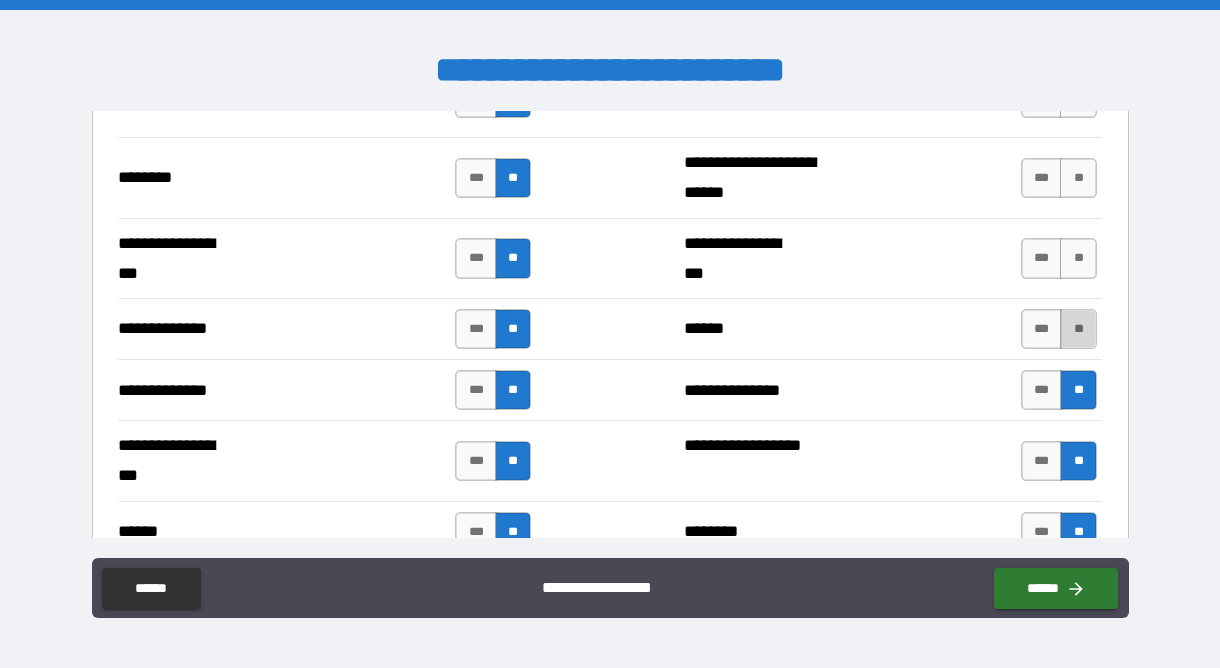 click on "**" at bounding box center [1078, 329] 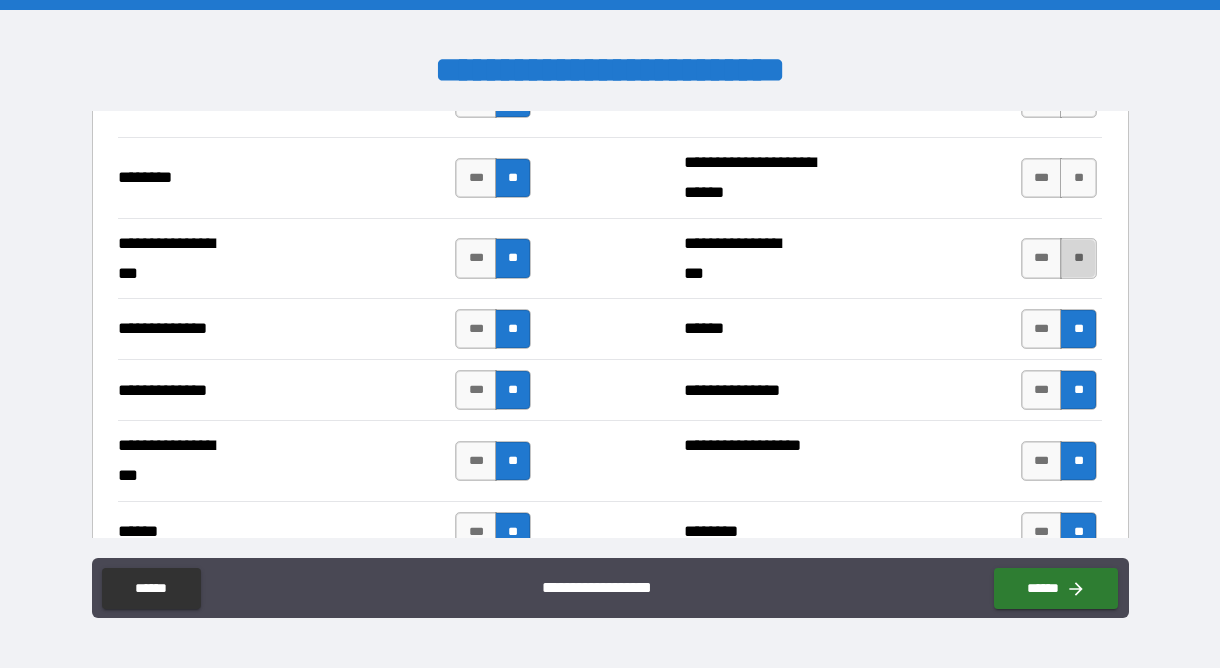 click on "**" at bounding box center [1078, 258] 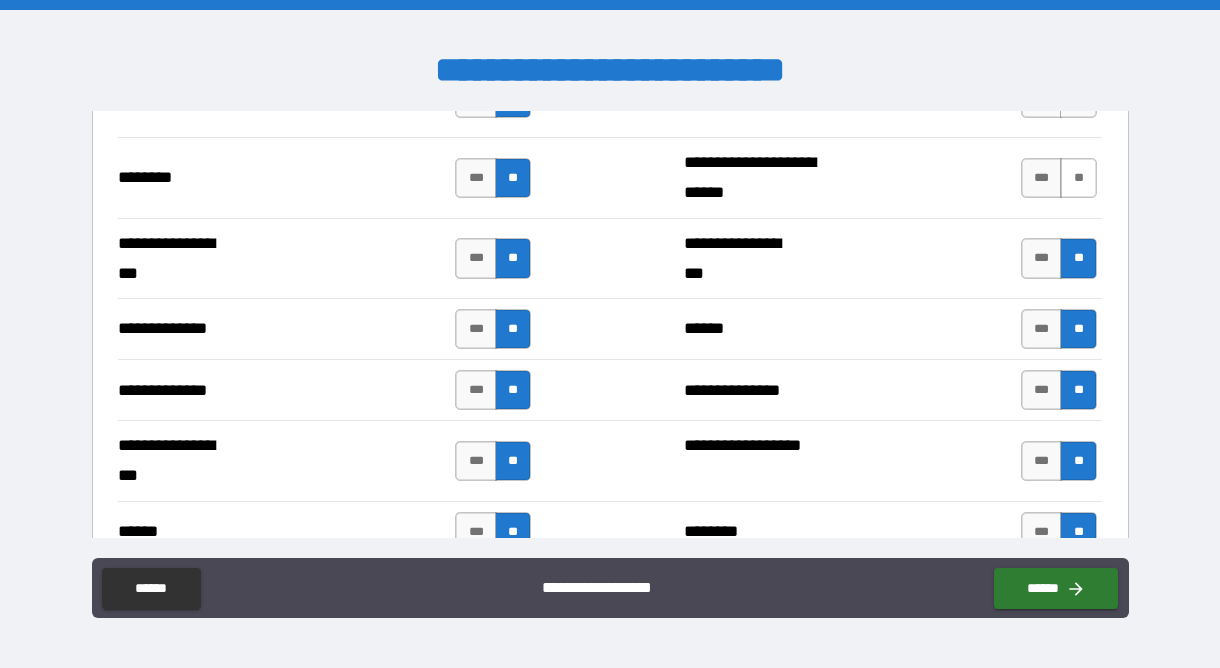 click on "**" at bounding box center (1078, 178) 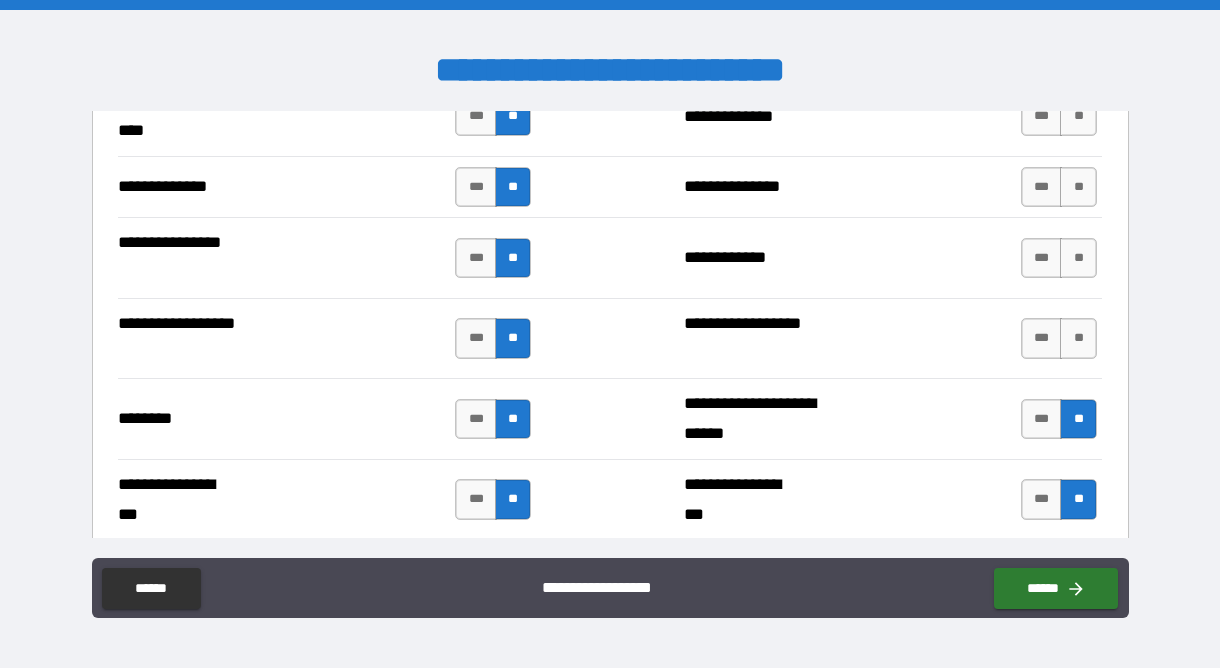 scroll, scrollTop: 3365, scrollLeft: 0, axis: vertical 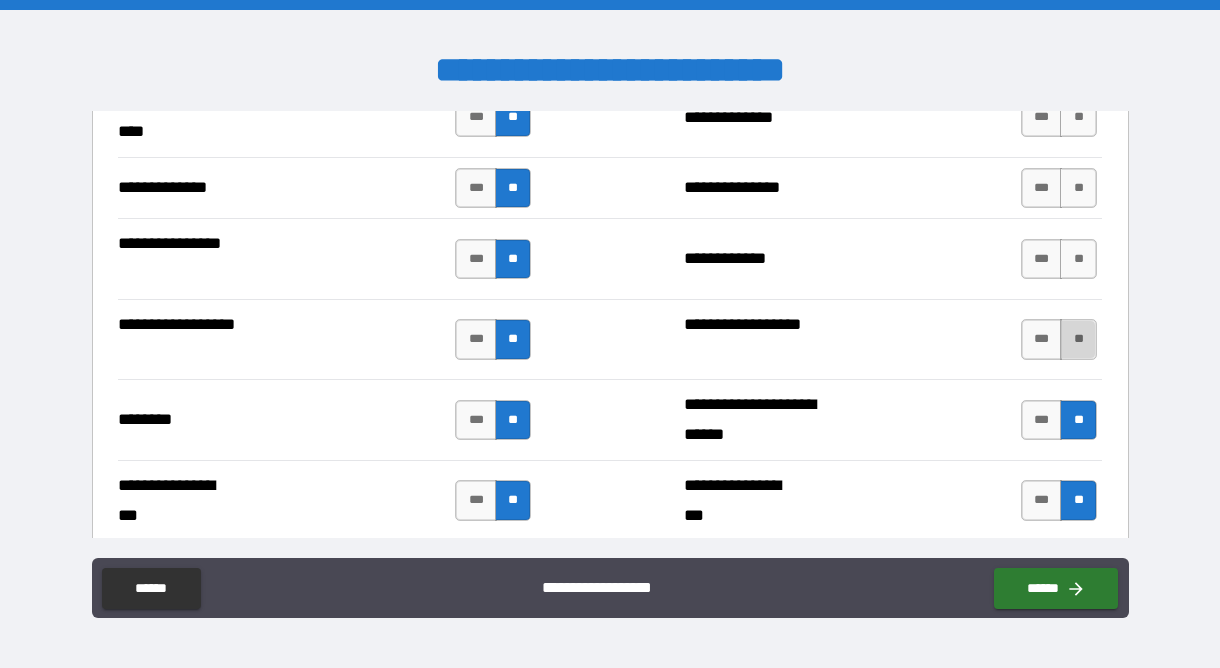 click on "**" at bounding box center [1078, 339] 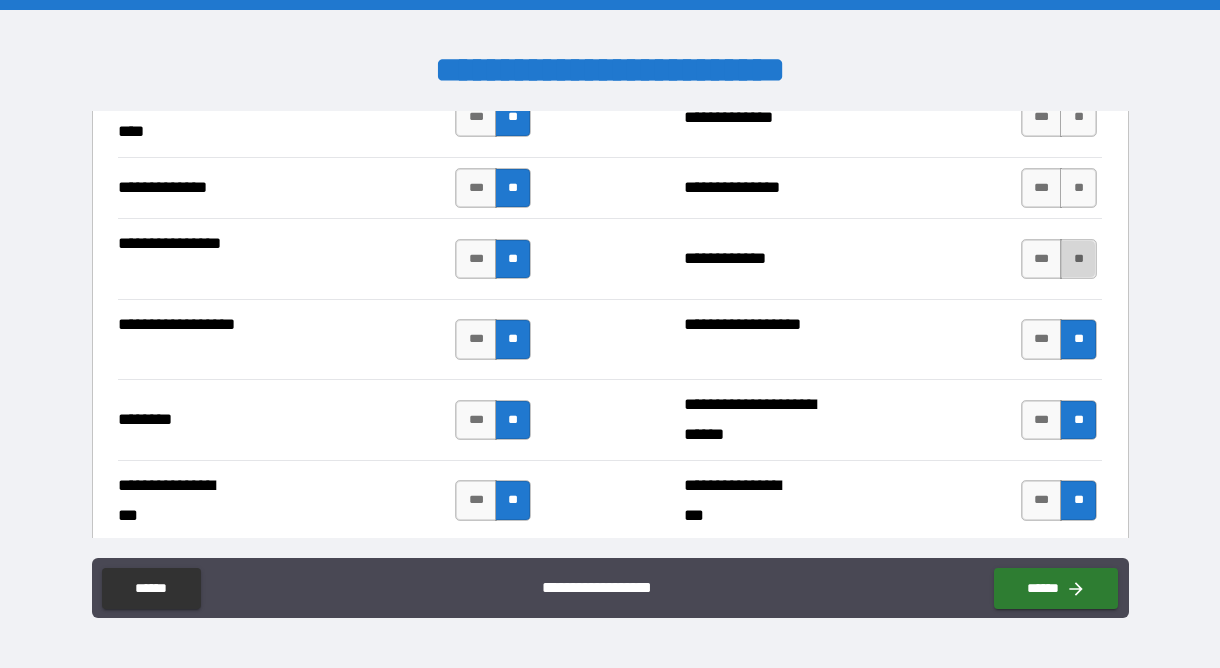click on "**" at bounding box center [1078, 259] 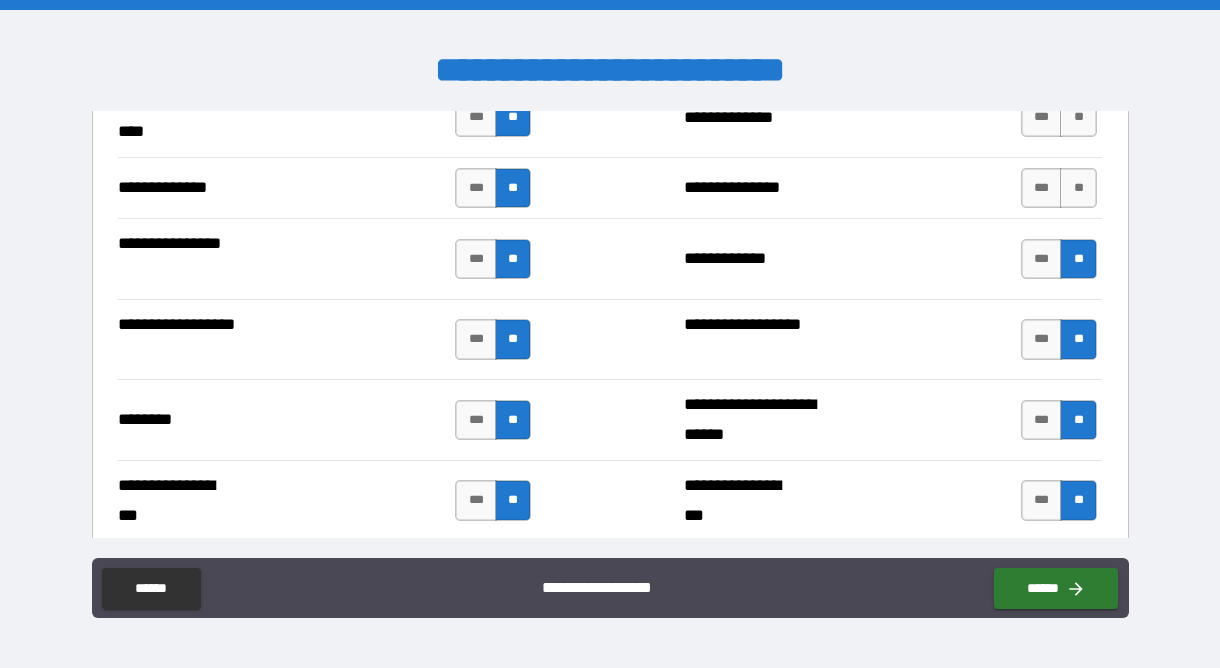 click on "**********" at bounding box center [609, 187] 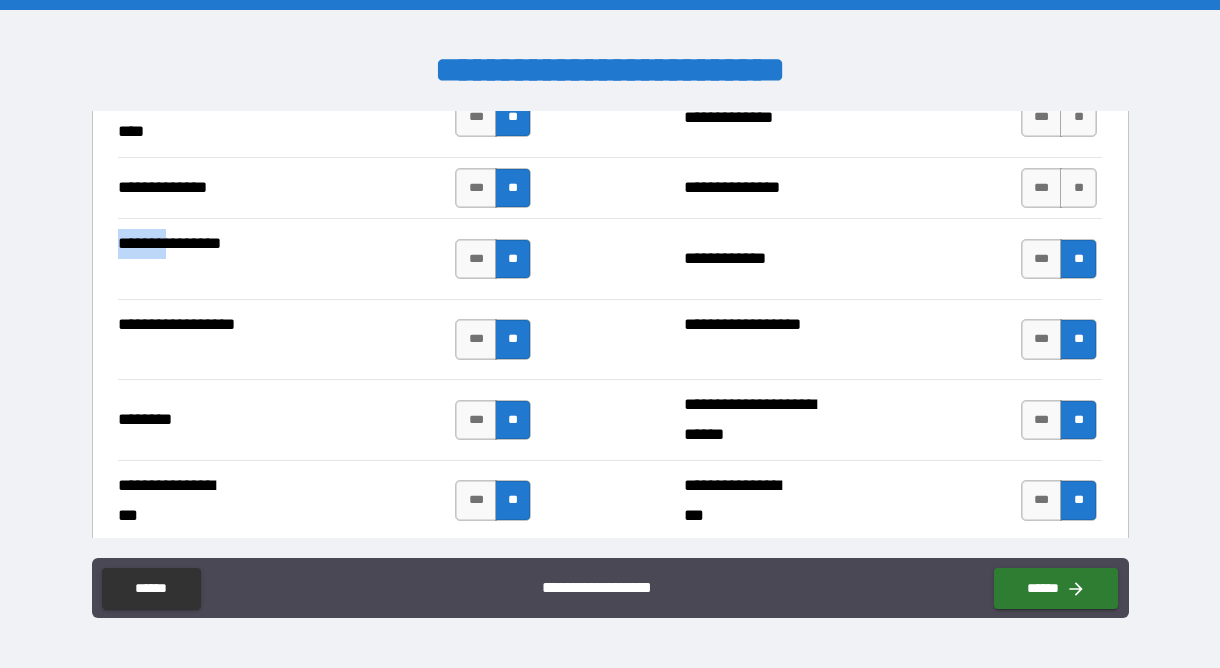 click on "**********" at bounding box center (609, 187) 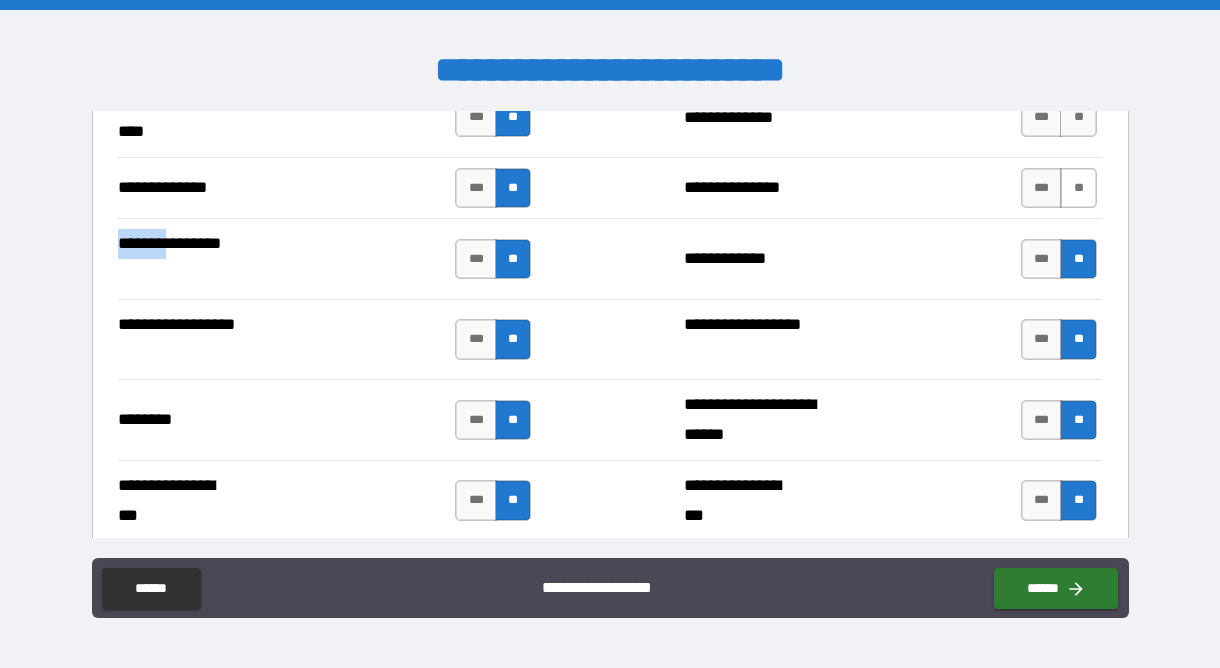 drag, startPoint x: 1074, startPoint y: 200, endPoint x: 1072, endPoint y: 175, distance: 25.079872 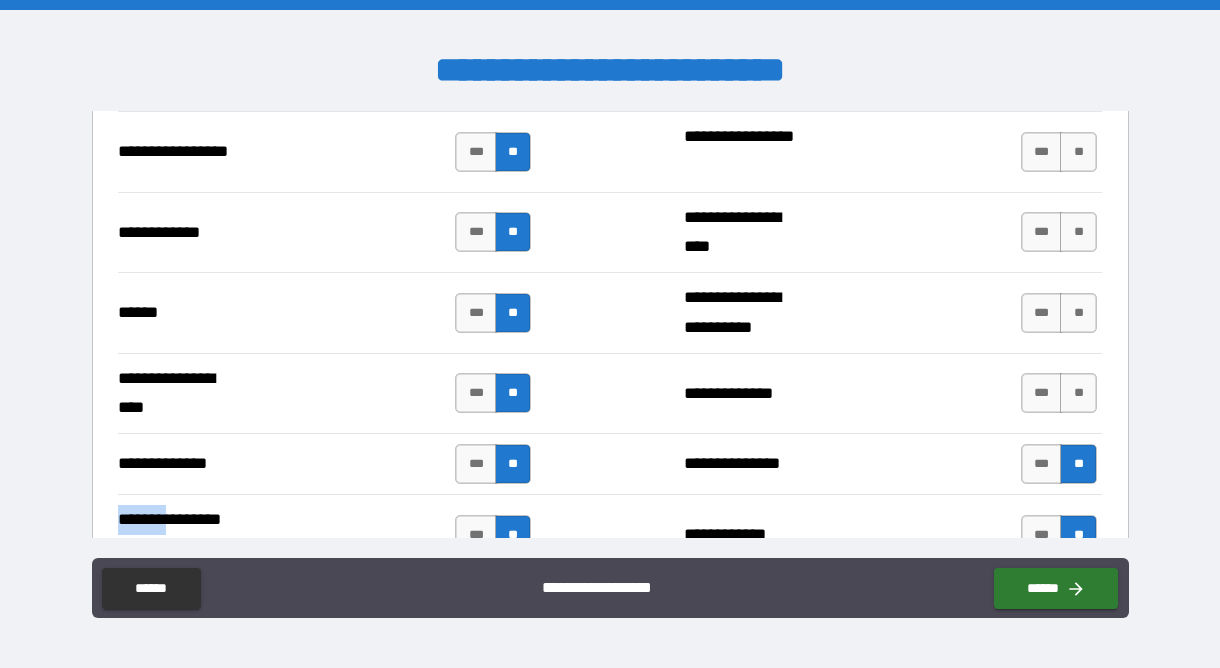 scroll, scrollTop: 3088, scrollLeft: 0, axis: vertical 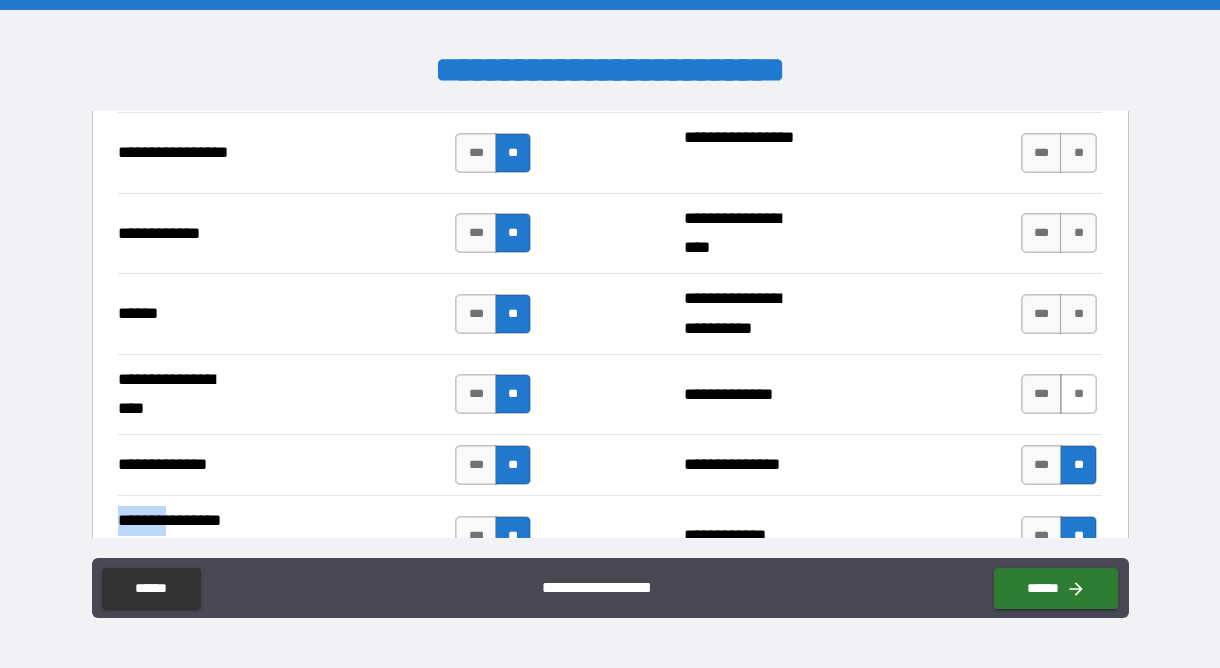 click on "**" at bounding box center (1078, 394) 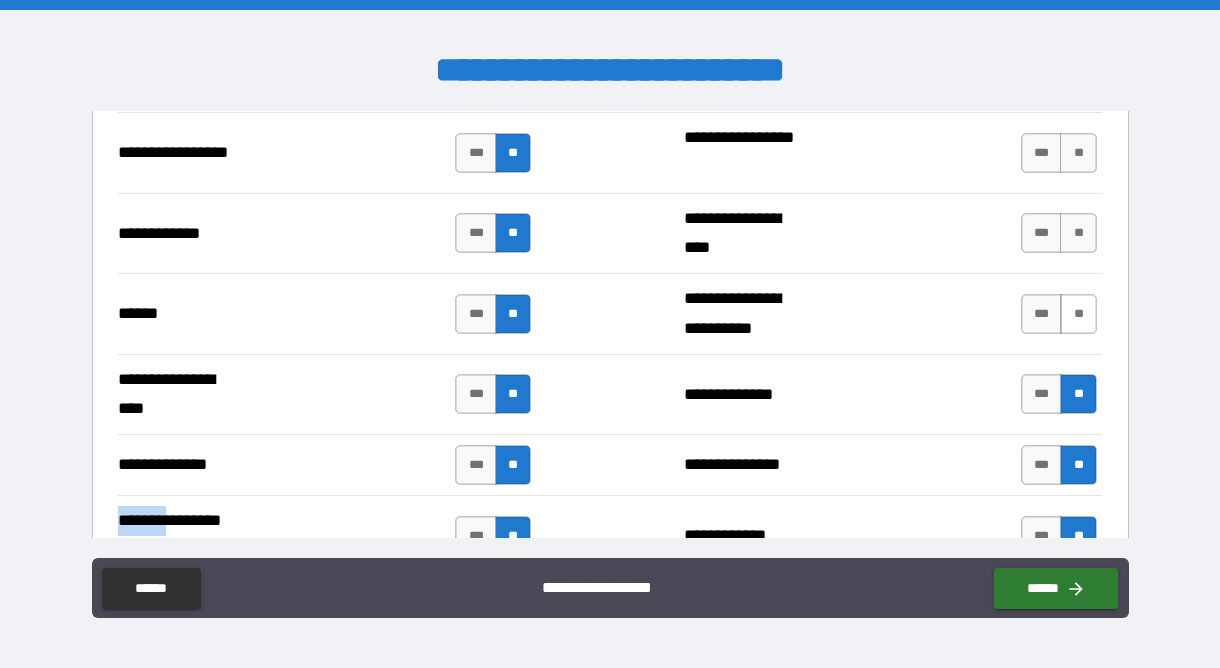 click on "**" at bounding box center [1078, 314] 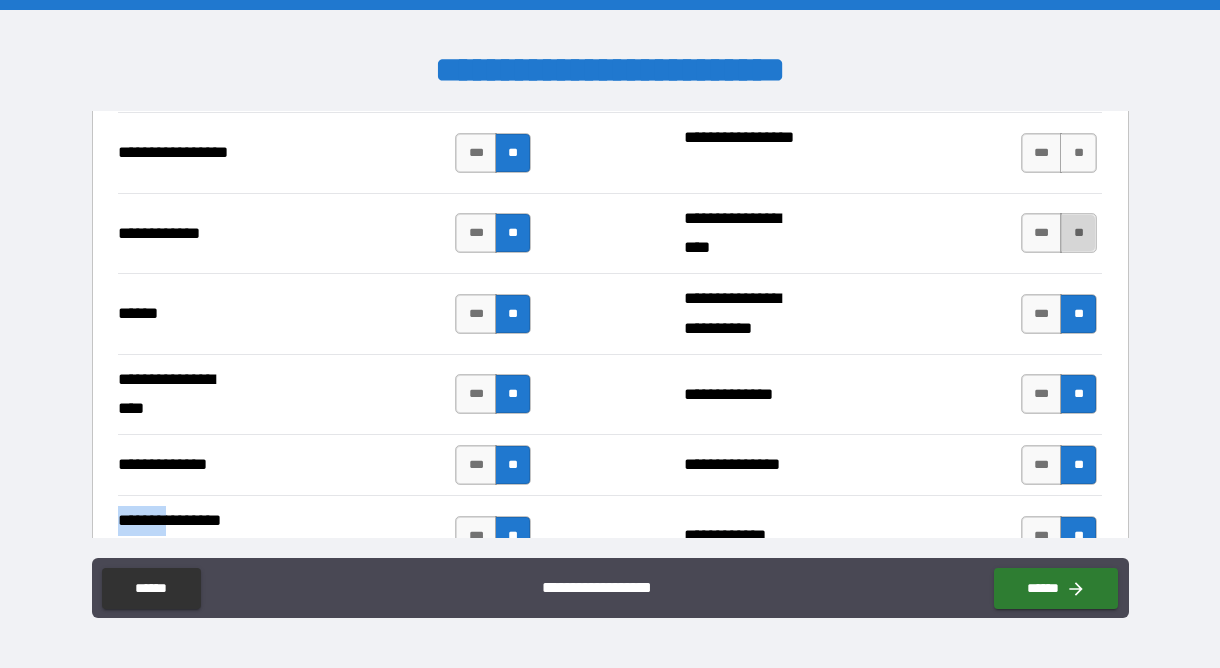 click on "**" at bounding box center (1078, 233) 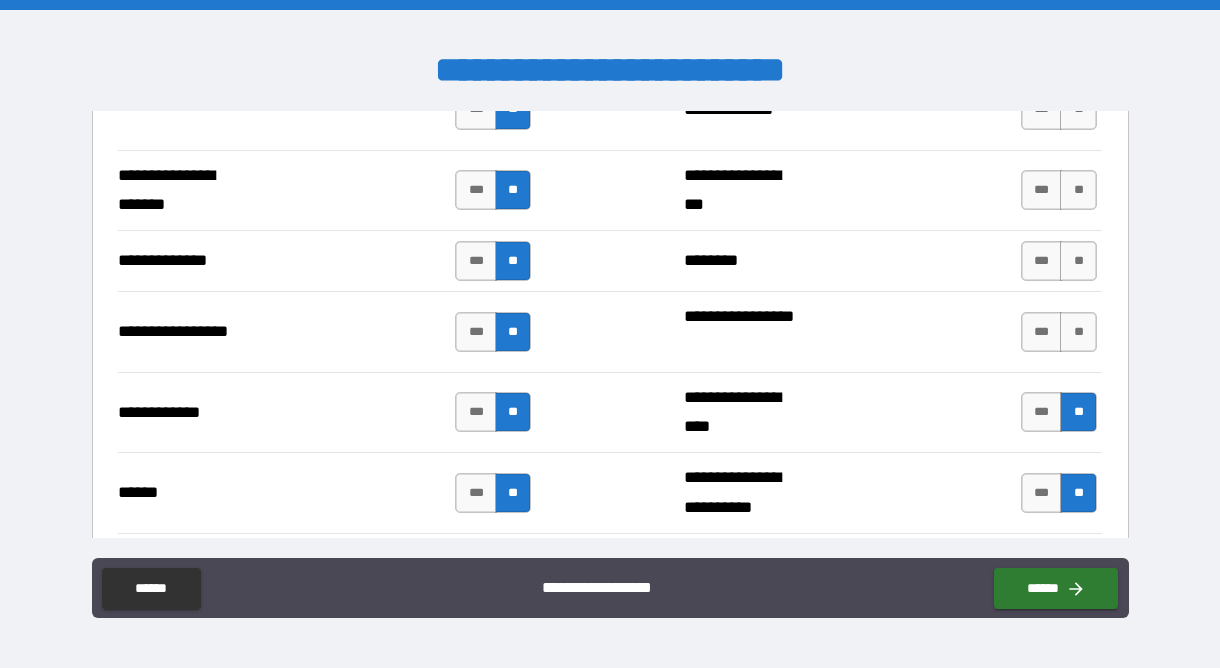 scroll, scrollTop: 2908, scrollLeft: 0, axis: vertical 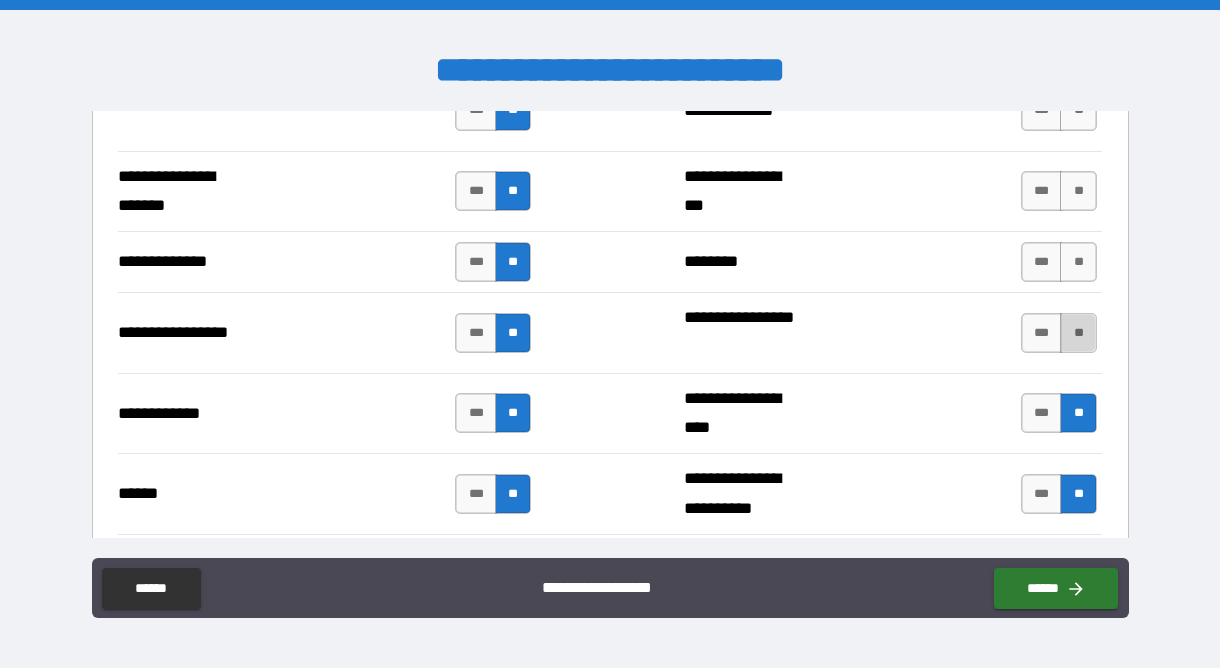 click on "**" at bounding box center [1078, 333] 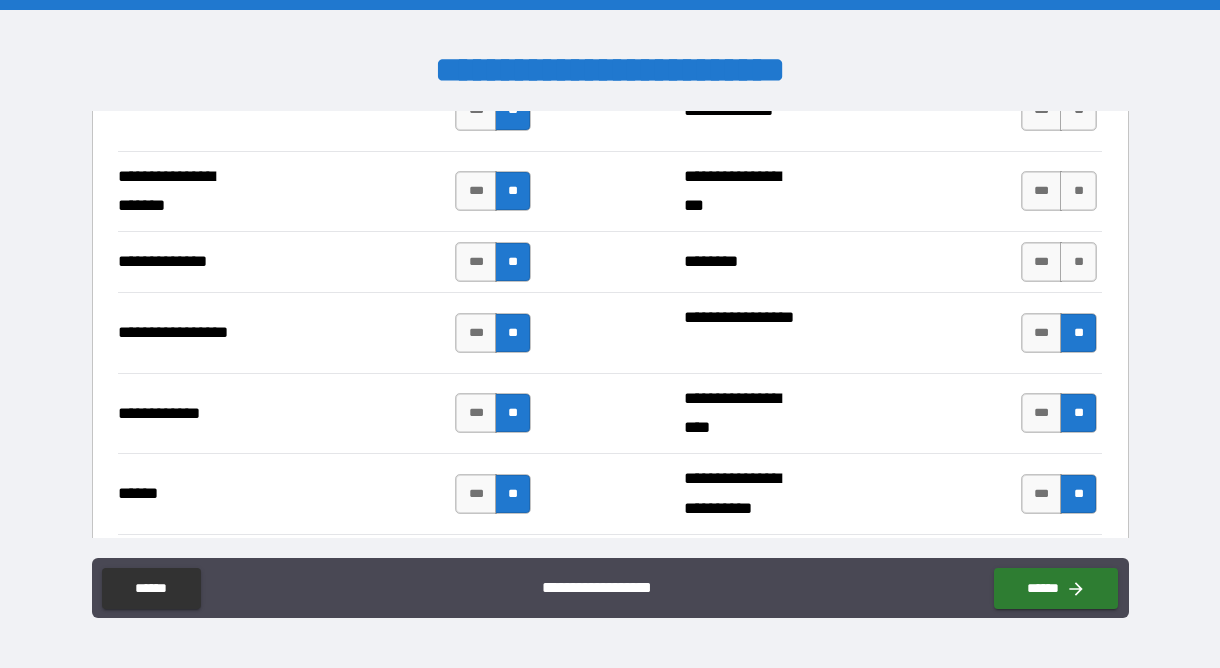 click on "**********" at bounding box center (609, 261) 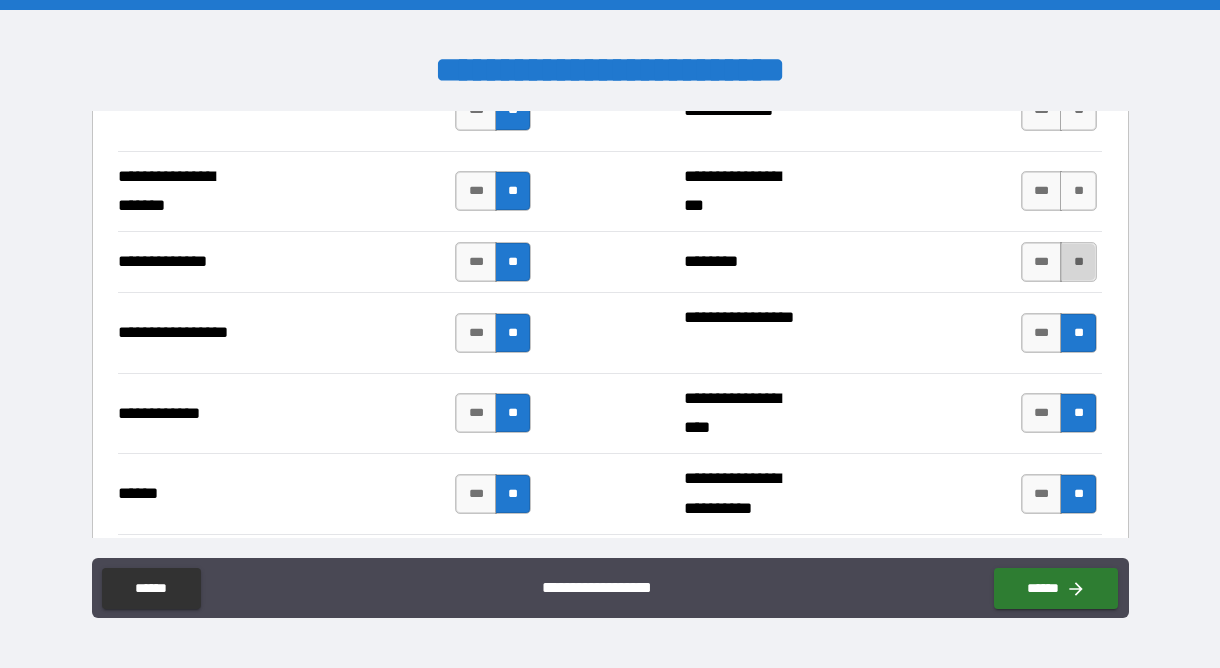 click on "**" at bounding box center [1078, 262] 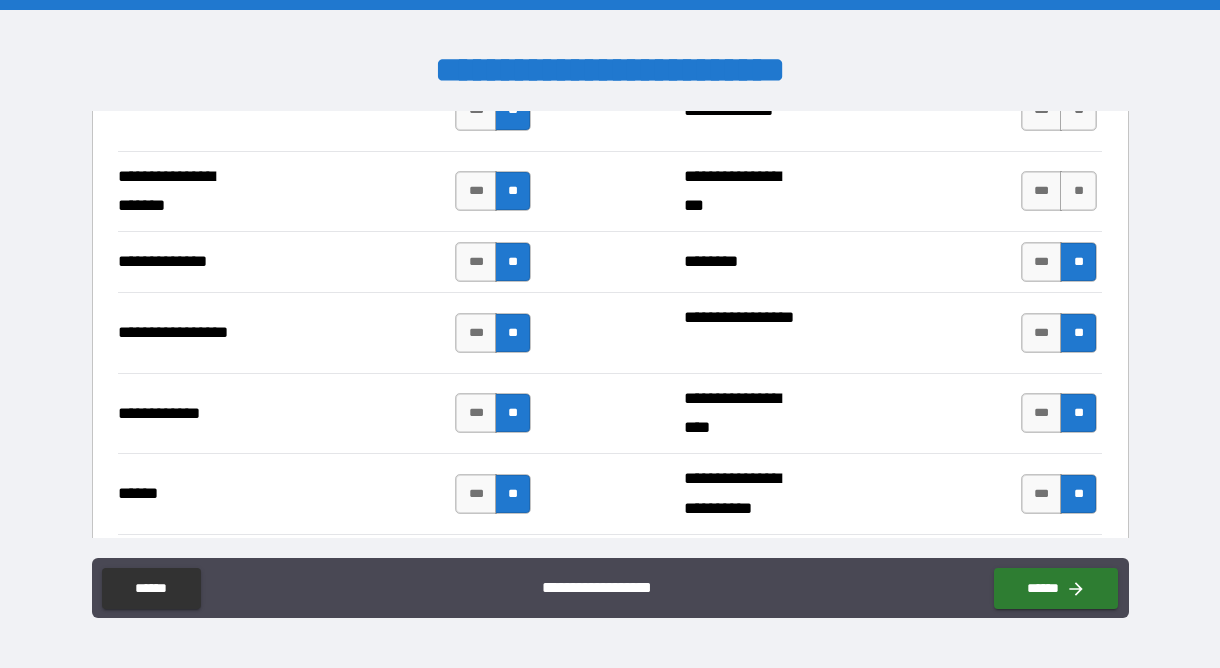 click on "*** **" at bounding box center (1061, 192) 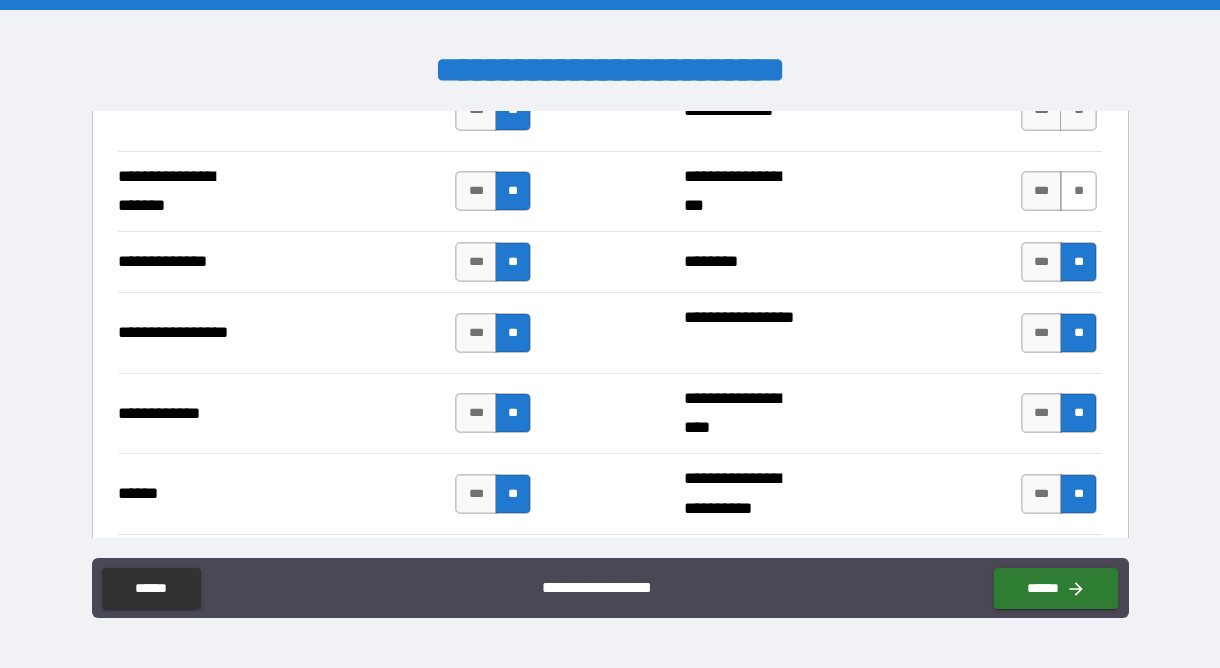 click on "**" at bounding box center [1078, 191] 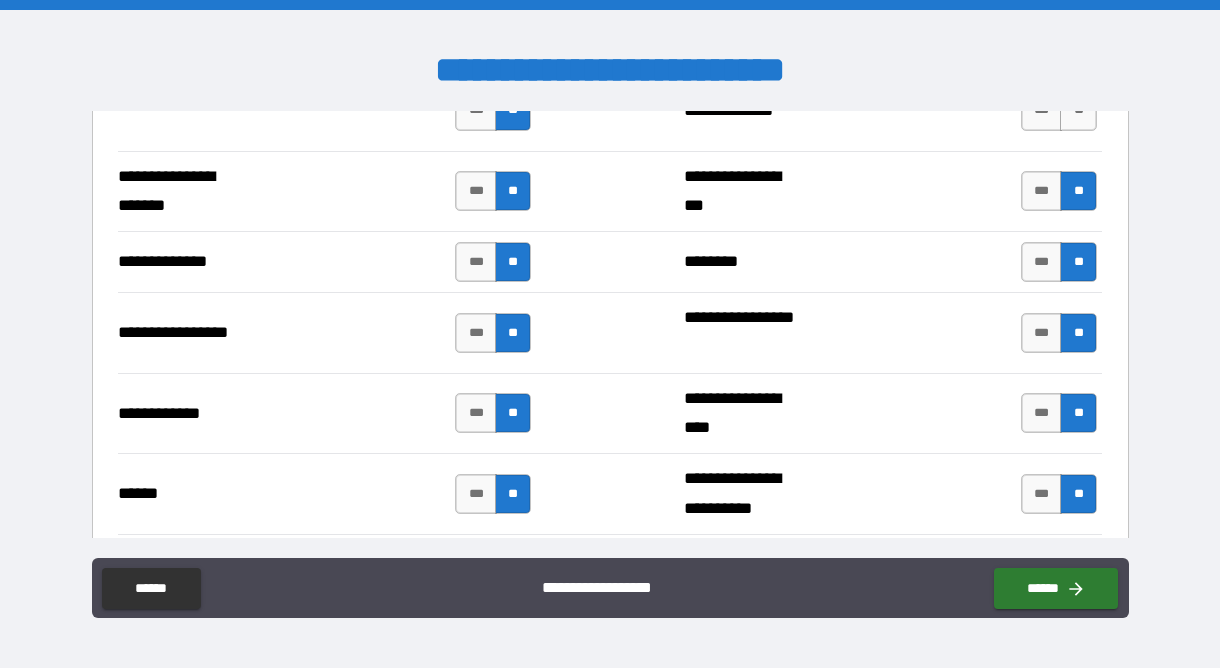 scroll, scrollTop: 2685, scrollLeft: 0, axis: vertical 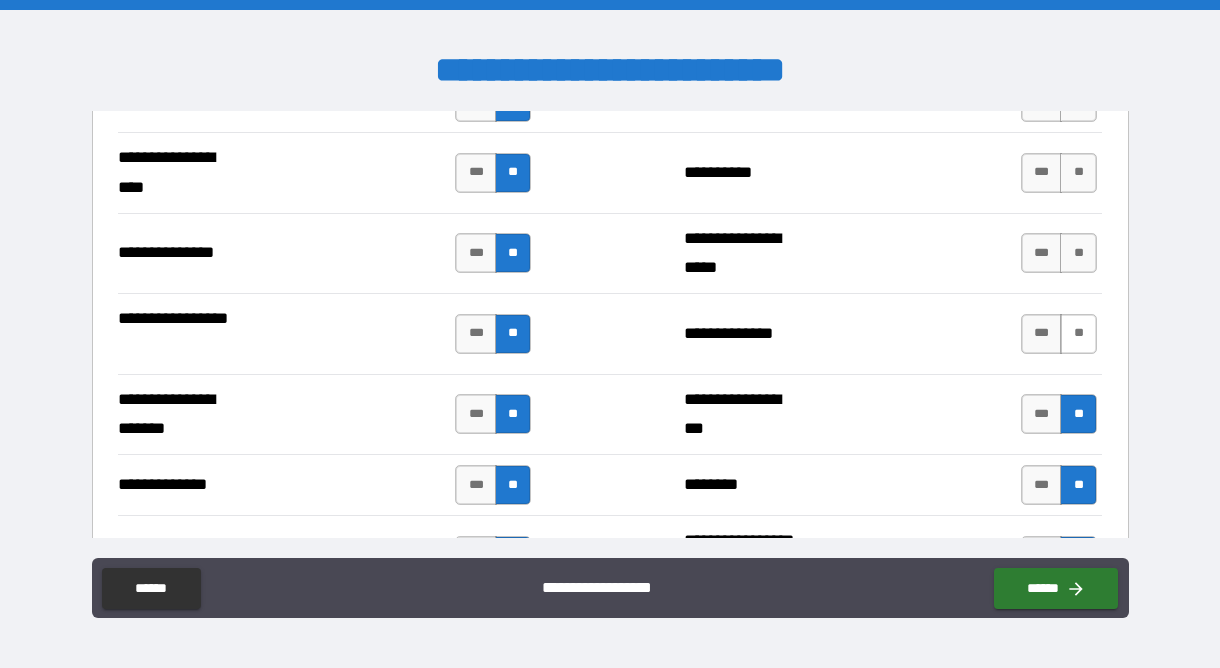click on "**" at bounding box center (1078, 334) 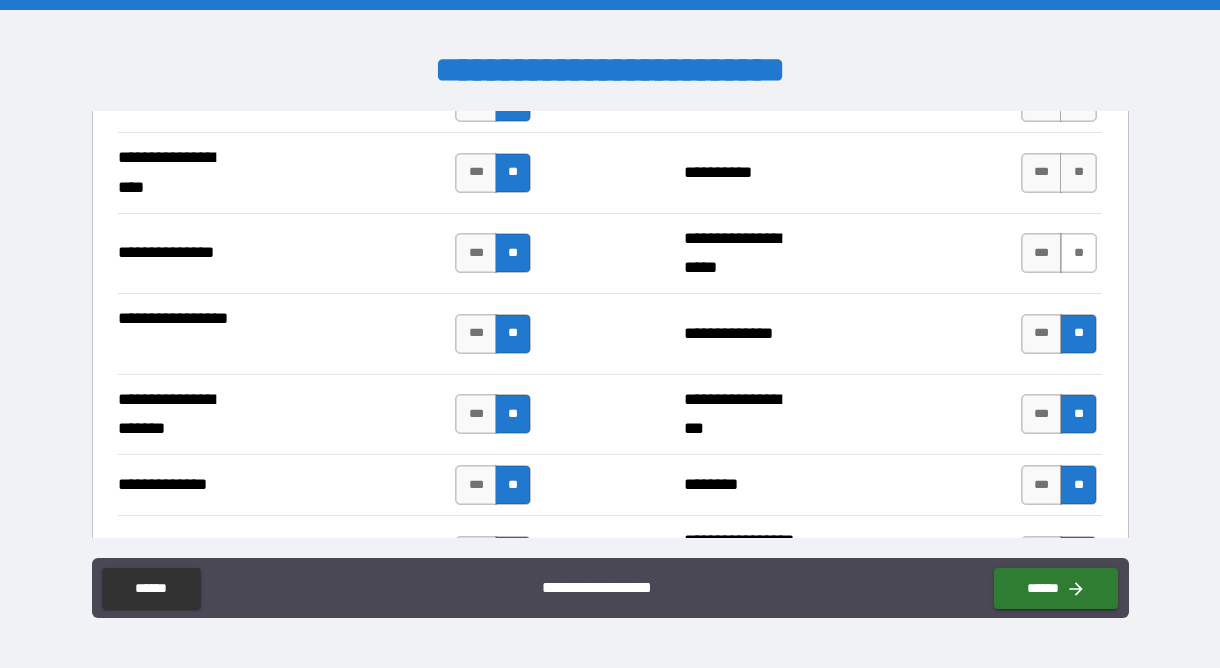 click on "**" at bounding box center (1078, 253) 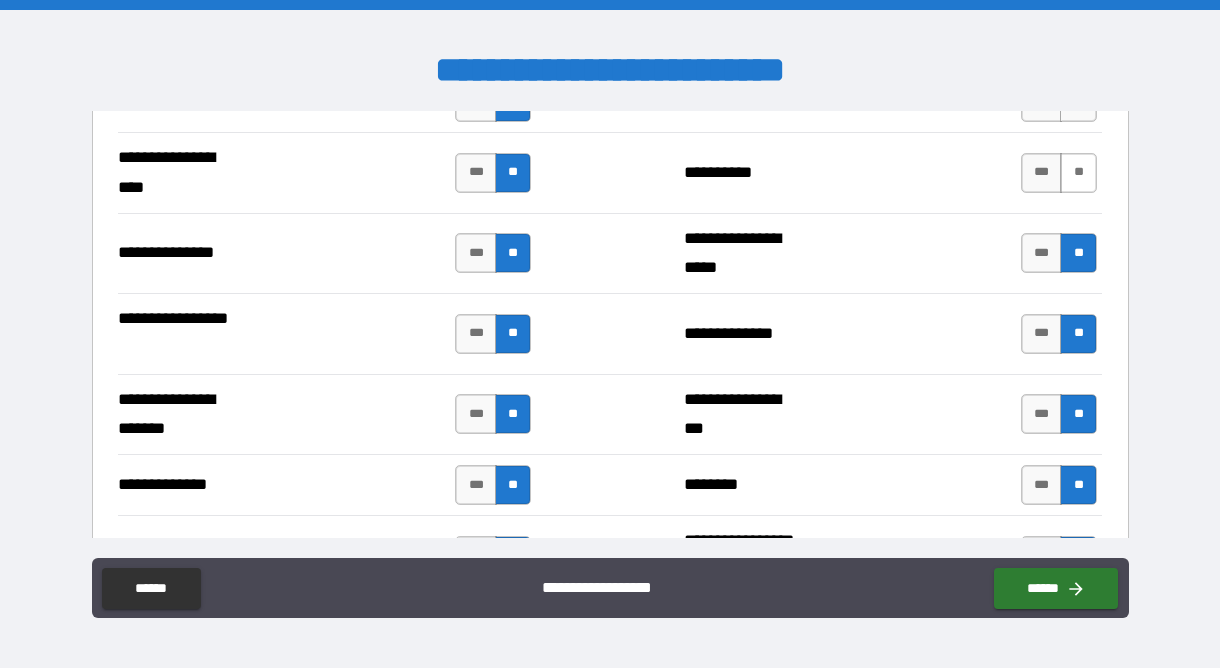 click on "**" at bounding box center (1078, 173) 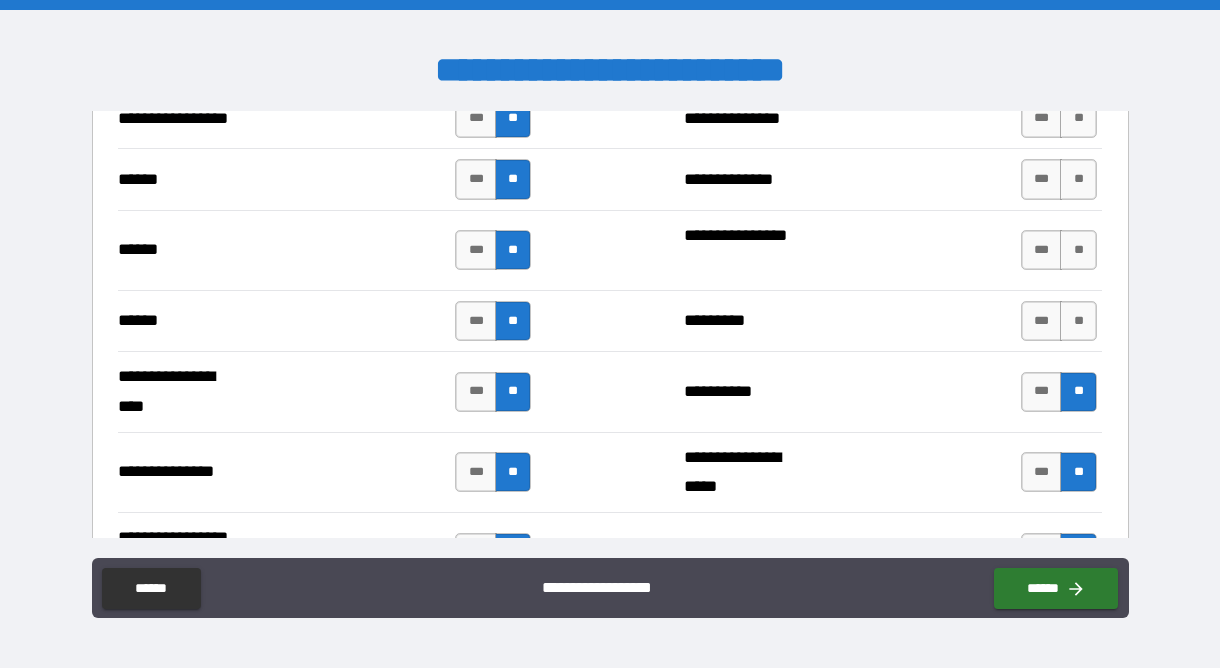 scroll, scrollTop: 2465, scrollLeft: 0, axis: vertical 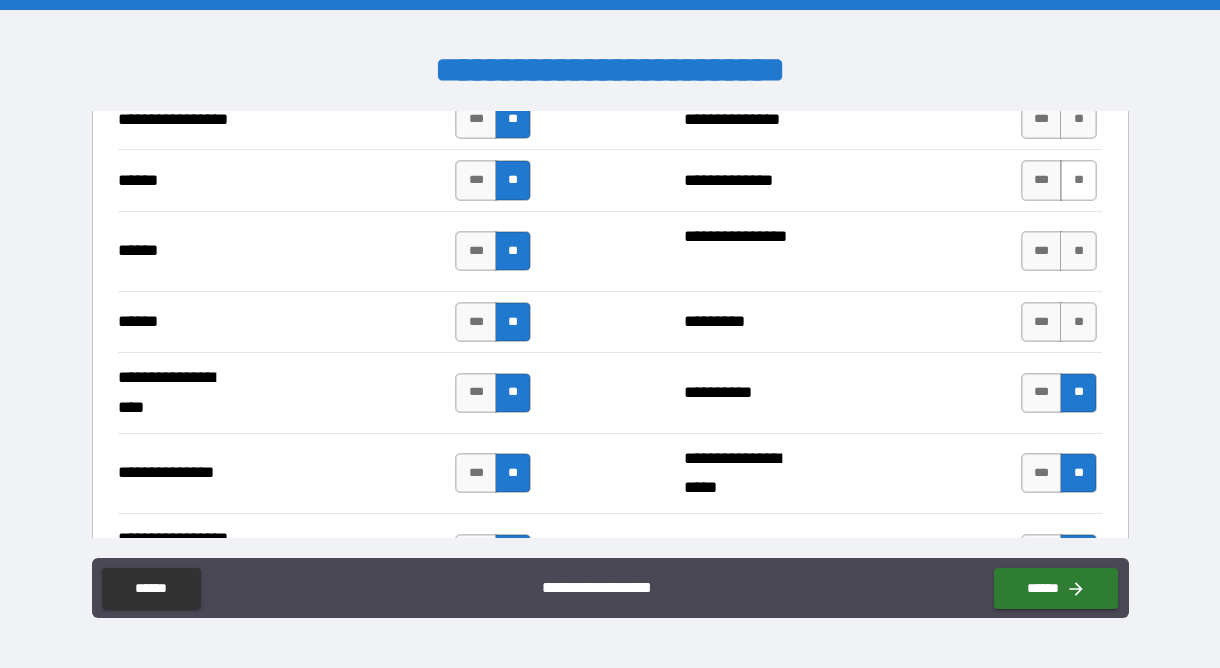 click on "**" at bounding box center [1078, 180] 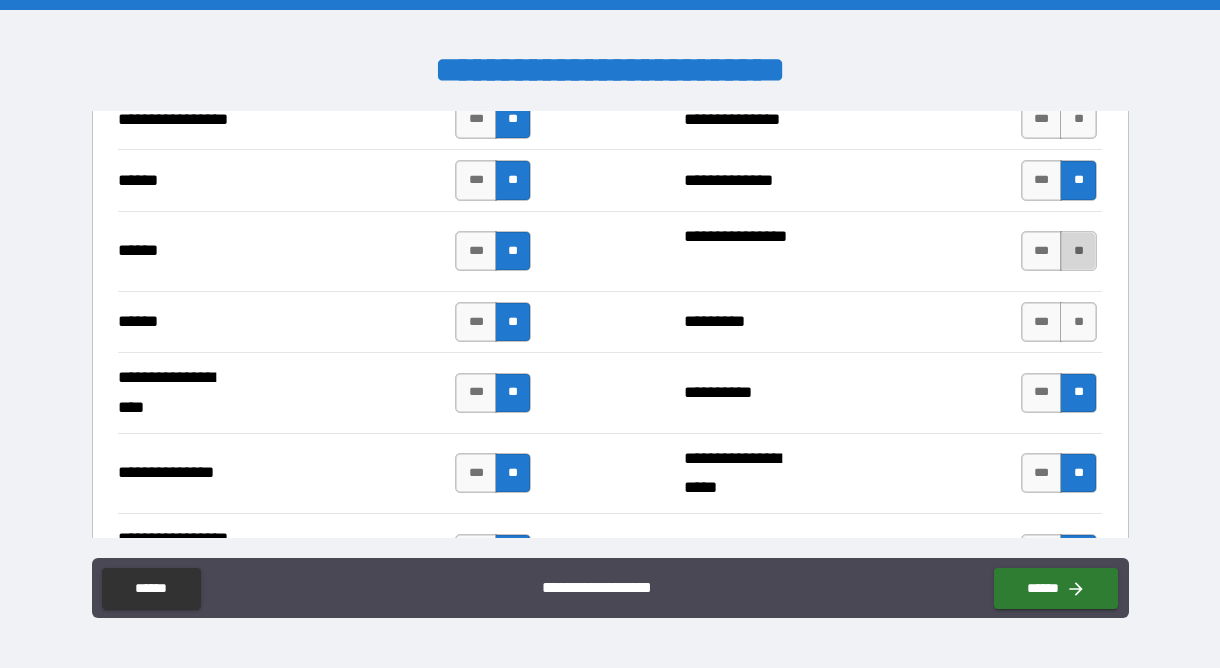 click on "**" at bounding box center [1078, 251] 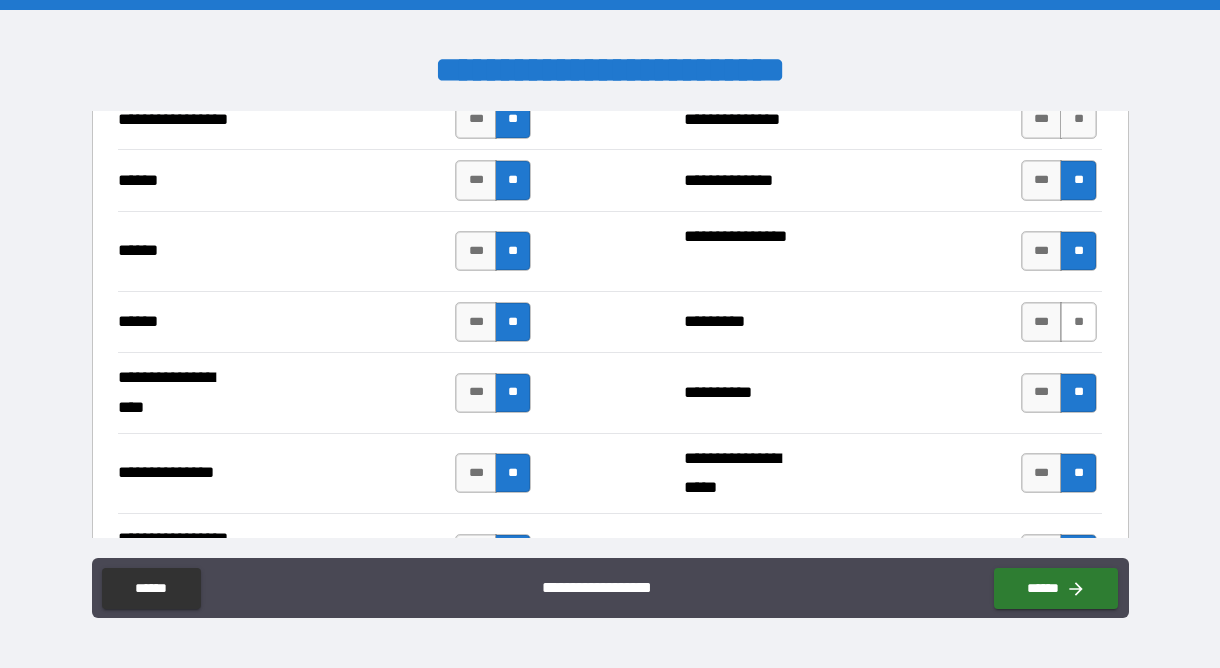 click on "**" at bounding box center (1078, 322) 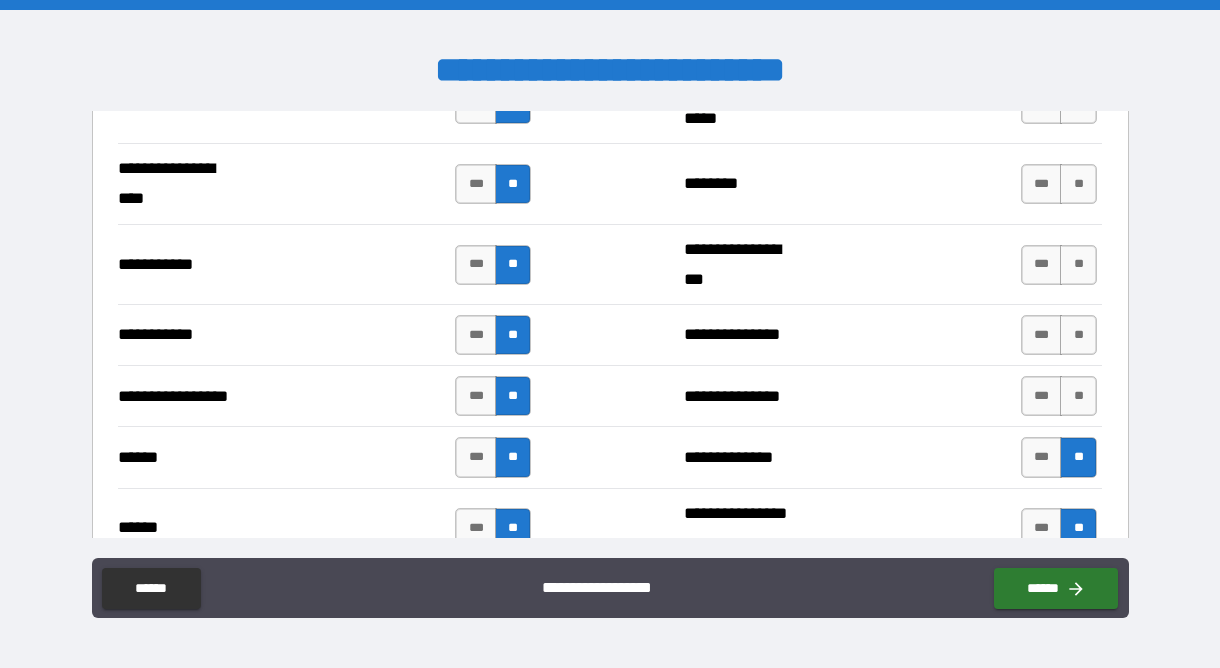scroll, scrollTop: 2187, scrollLeft: 0, axis: vertical 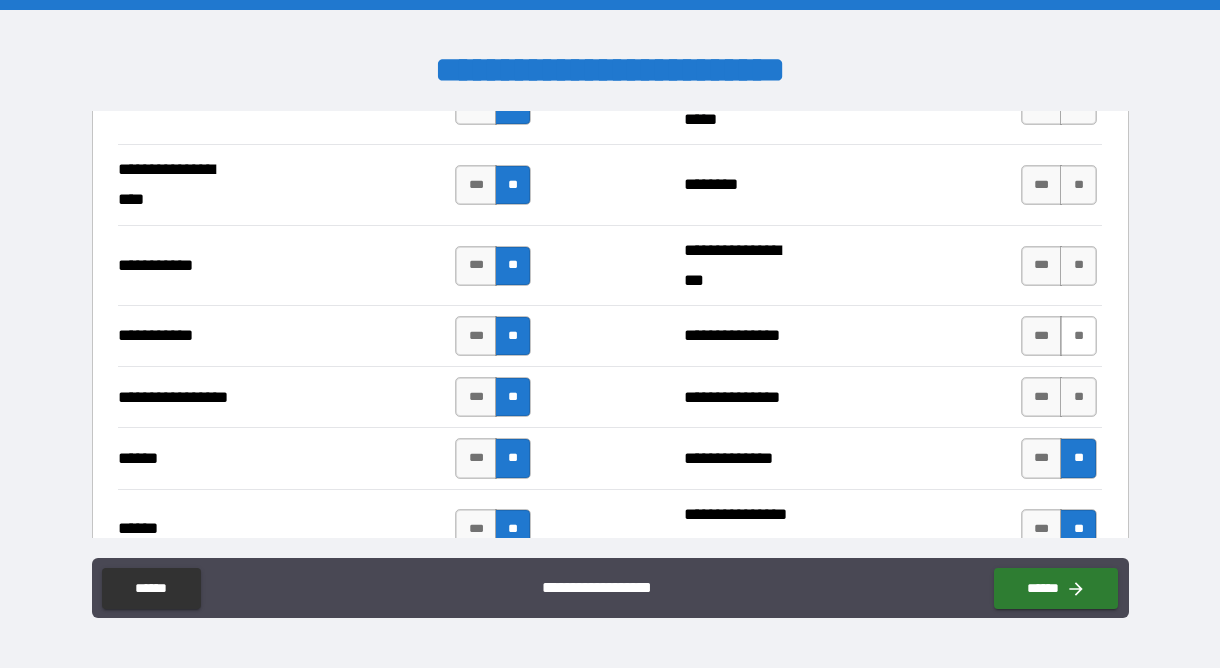 click on "**" at bounding box center [1078, 336] 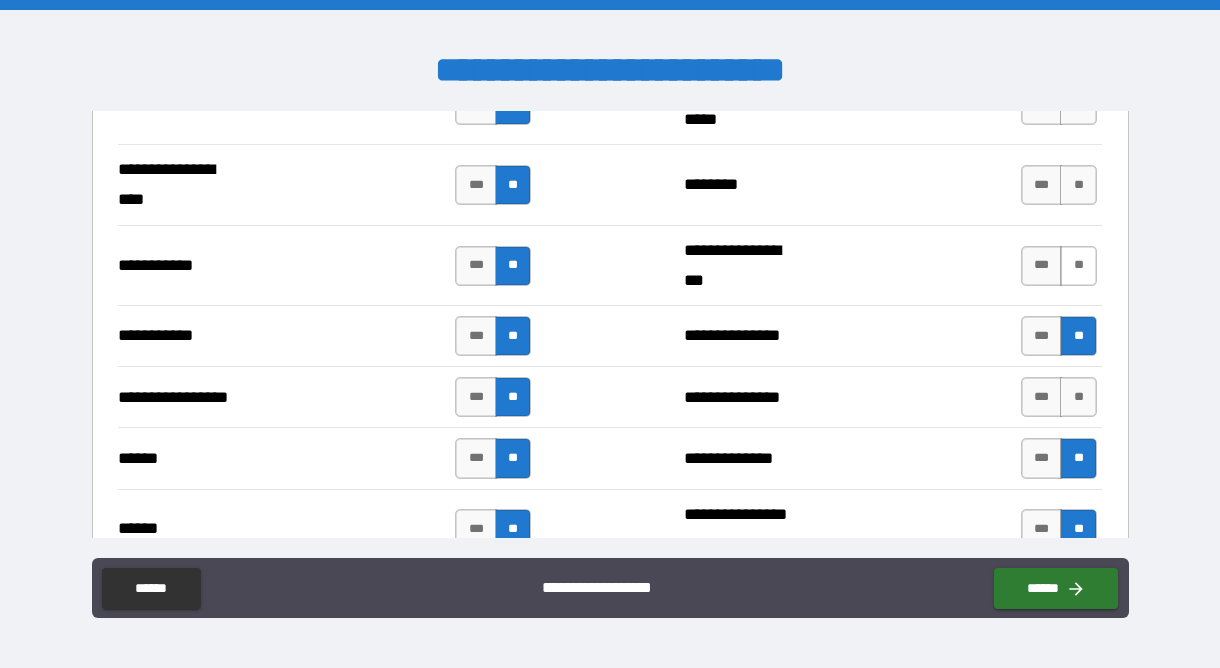 click on "**" at bounding box center [1078, 266] 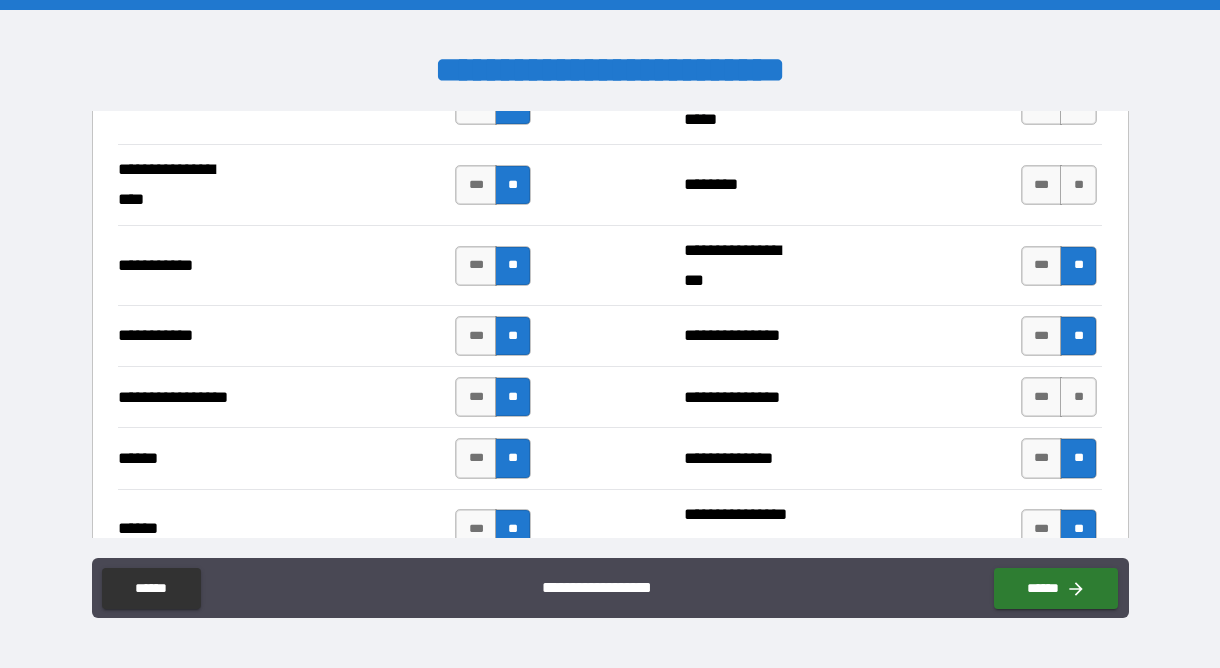 click on "**********" at bounding box center (609, 184) 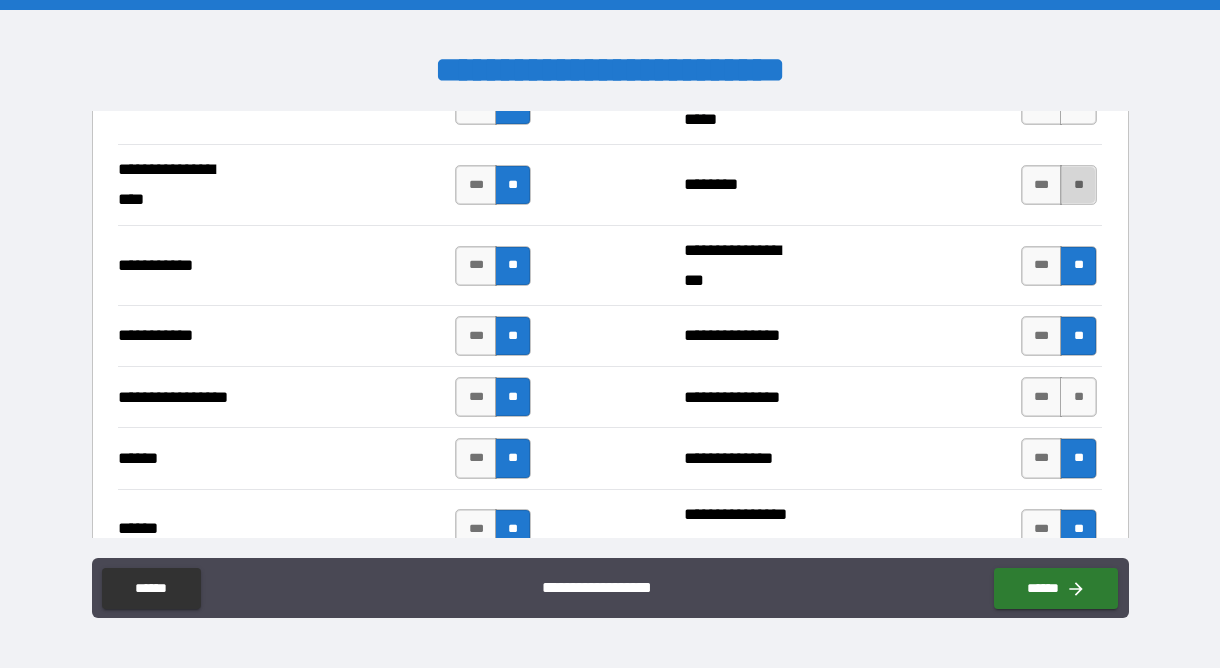 click on "**" at bounding box center (1078, 185) 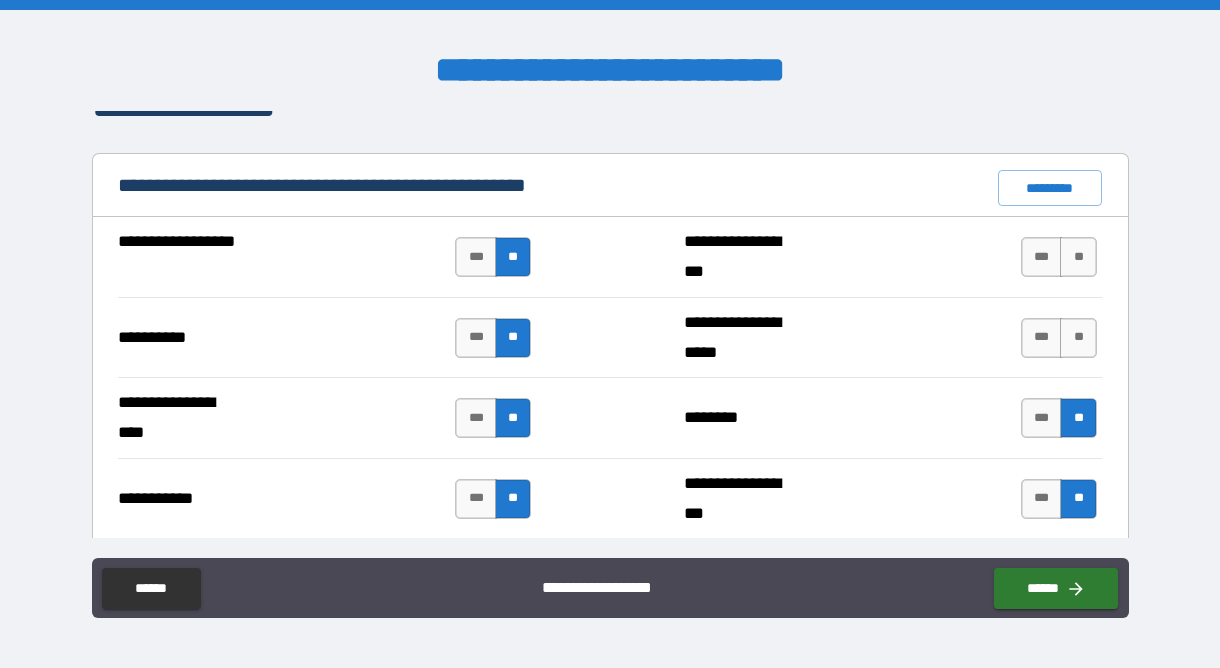 scroll, scrollTop: 1908, scrollLeft: 0, axis: vertical 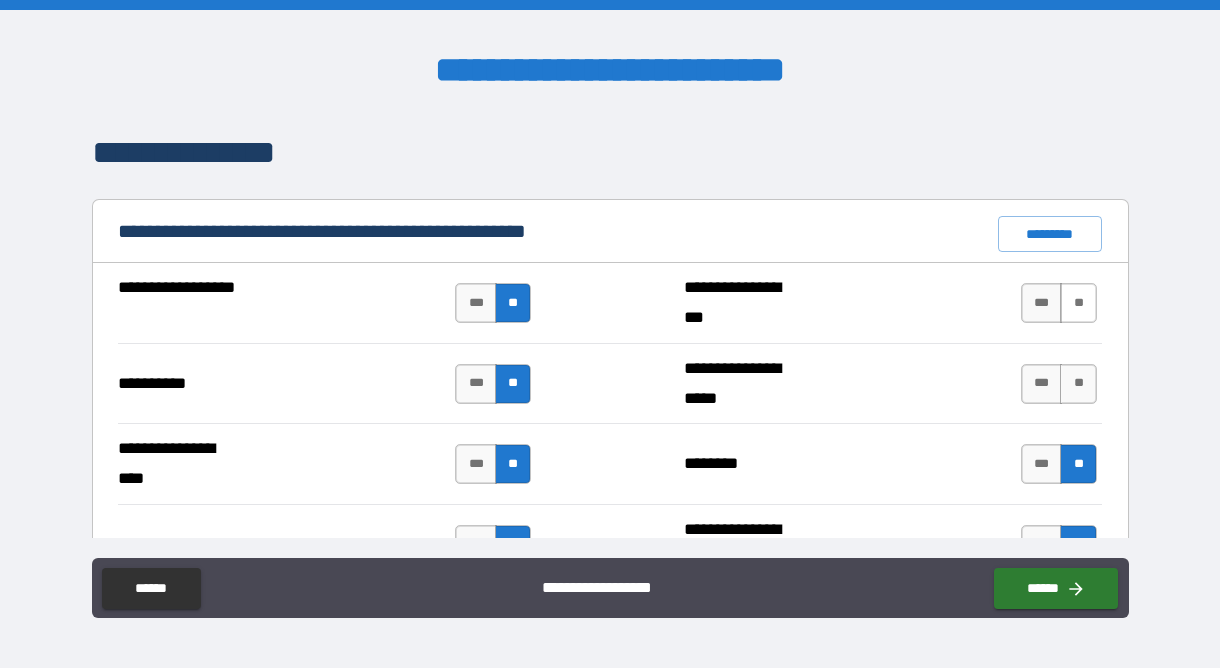 click on "**" at bounding box center (1078, 303) 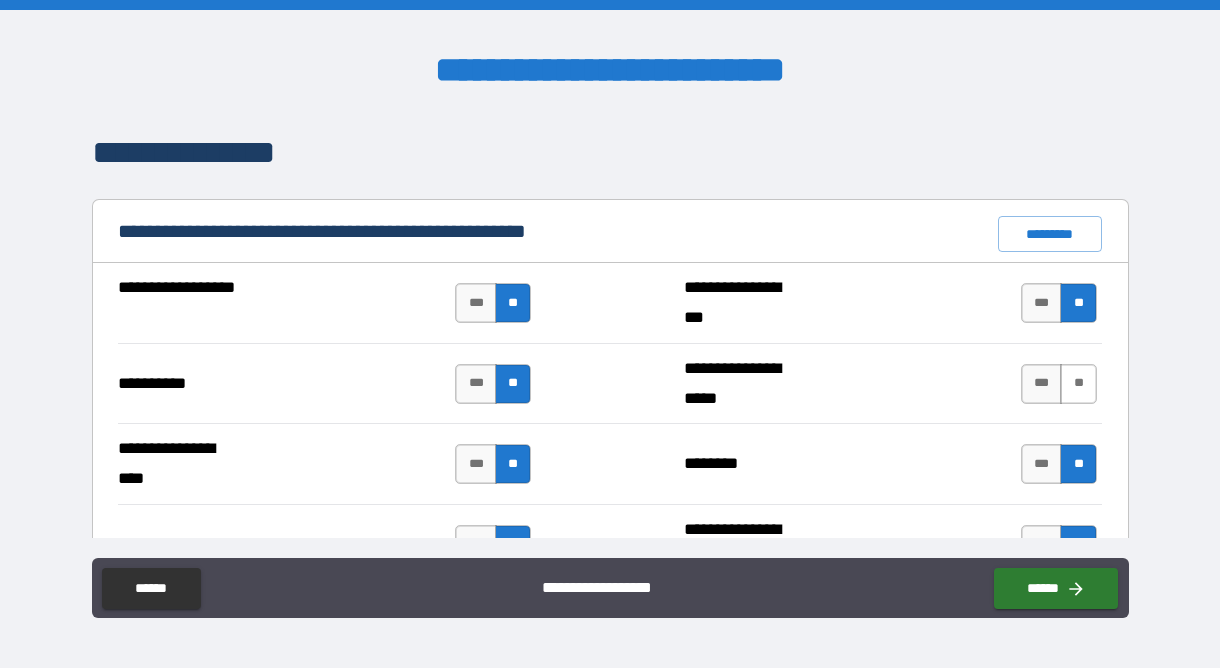 click on "**" at bounding box center (1078, 384) 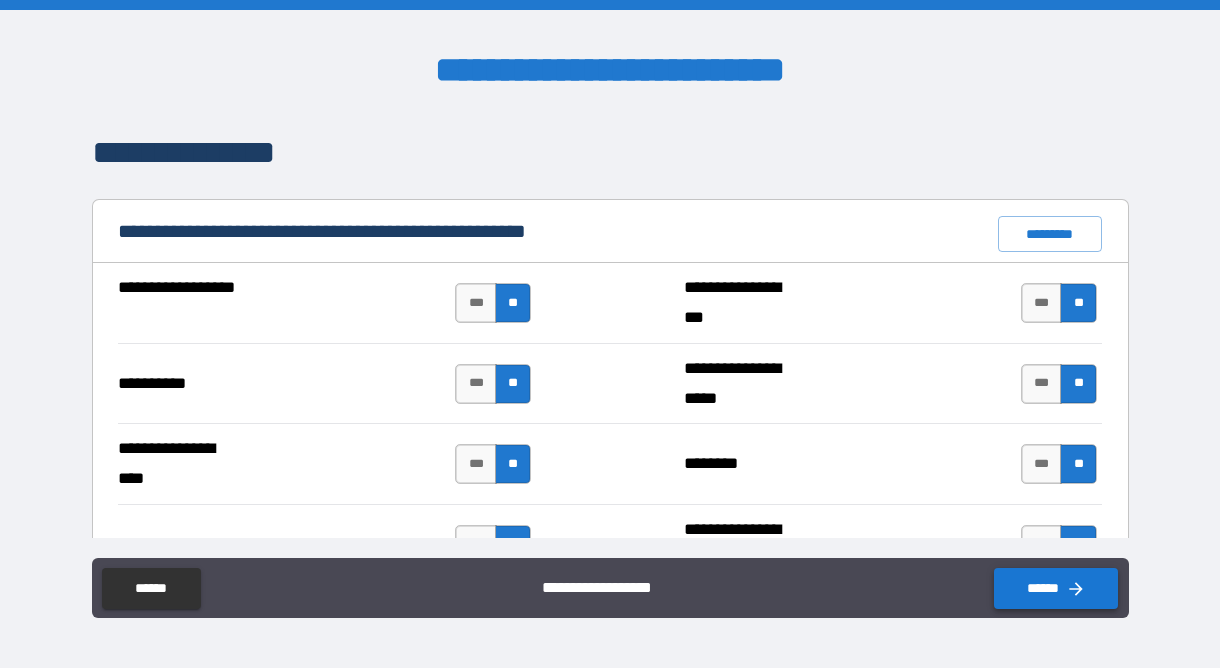 click on "******" at bounding box center [1056, 588] 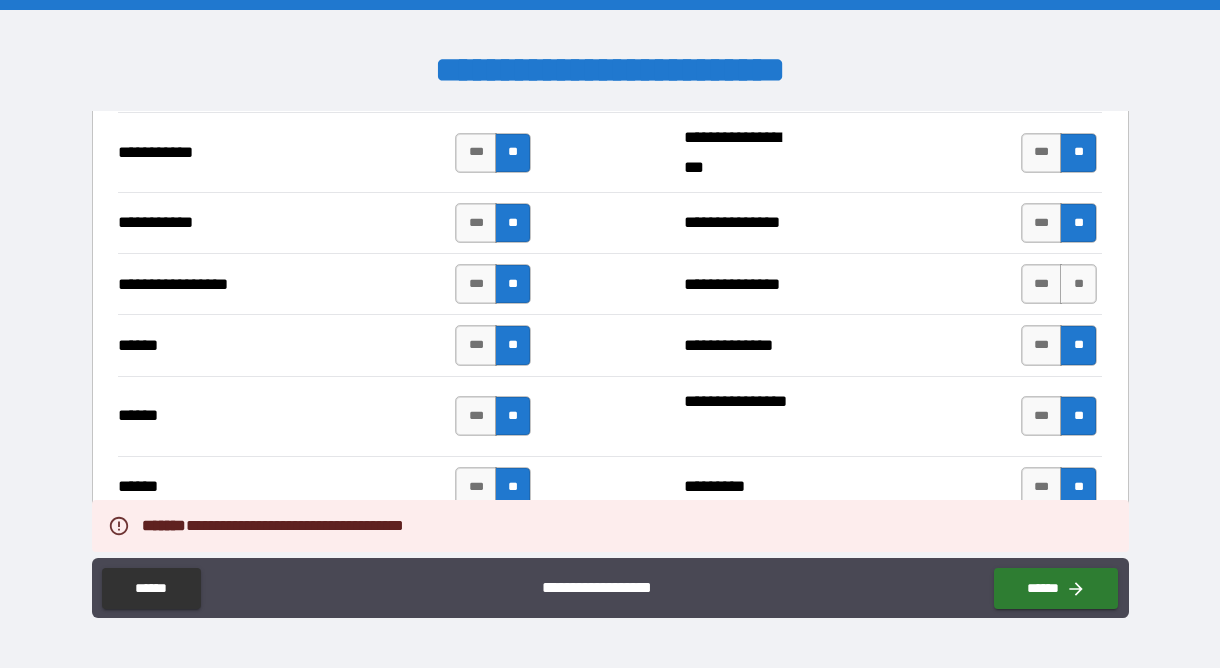 scroll, scrollTop: 2292, scrollLeft: 0, axis: vertical 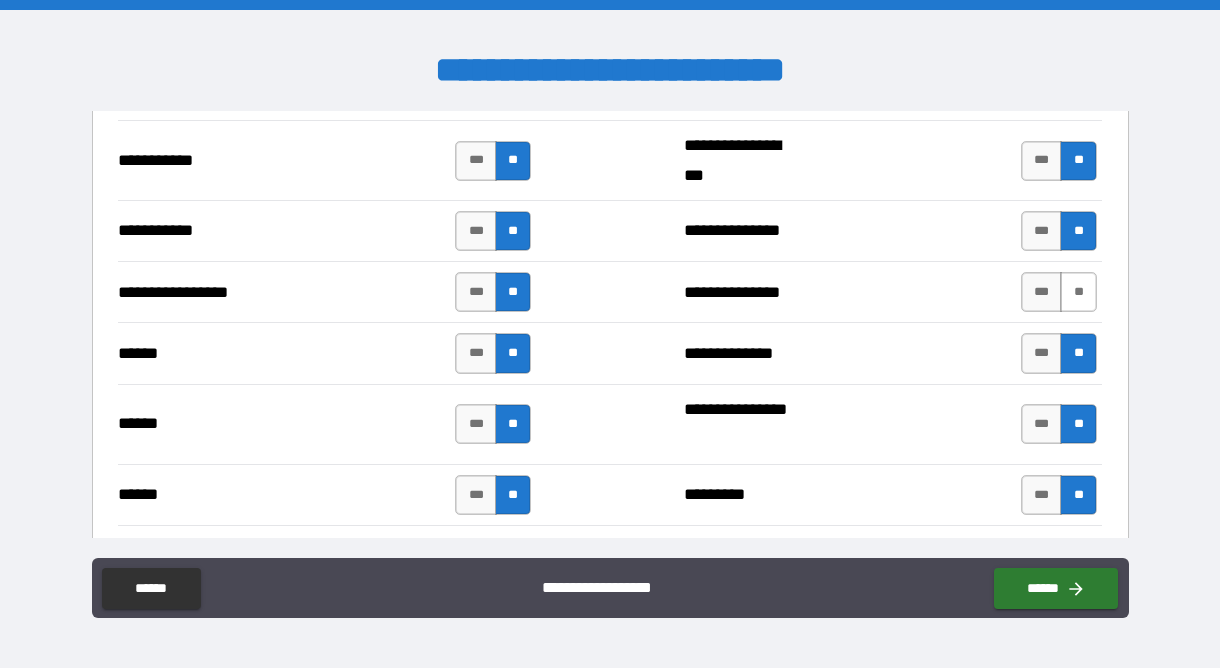 click on "**" at bounding box center [1078, 292] 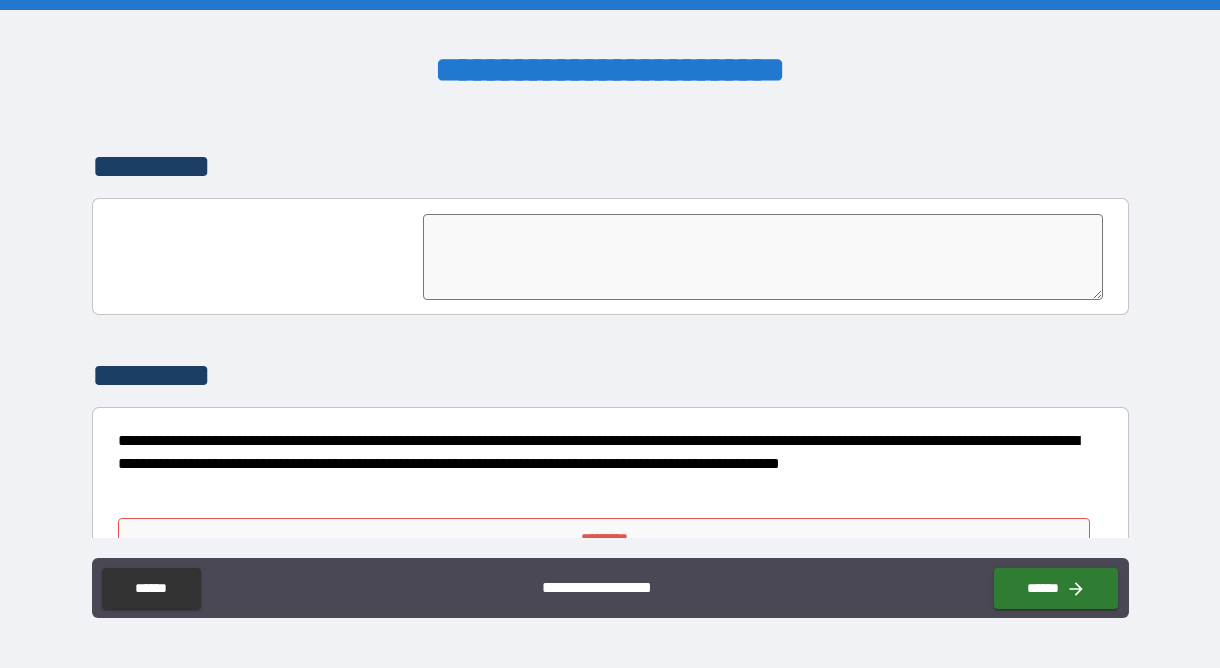 scroll, scrollTop: 5108, scrollLeft: 0, axis: vertical 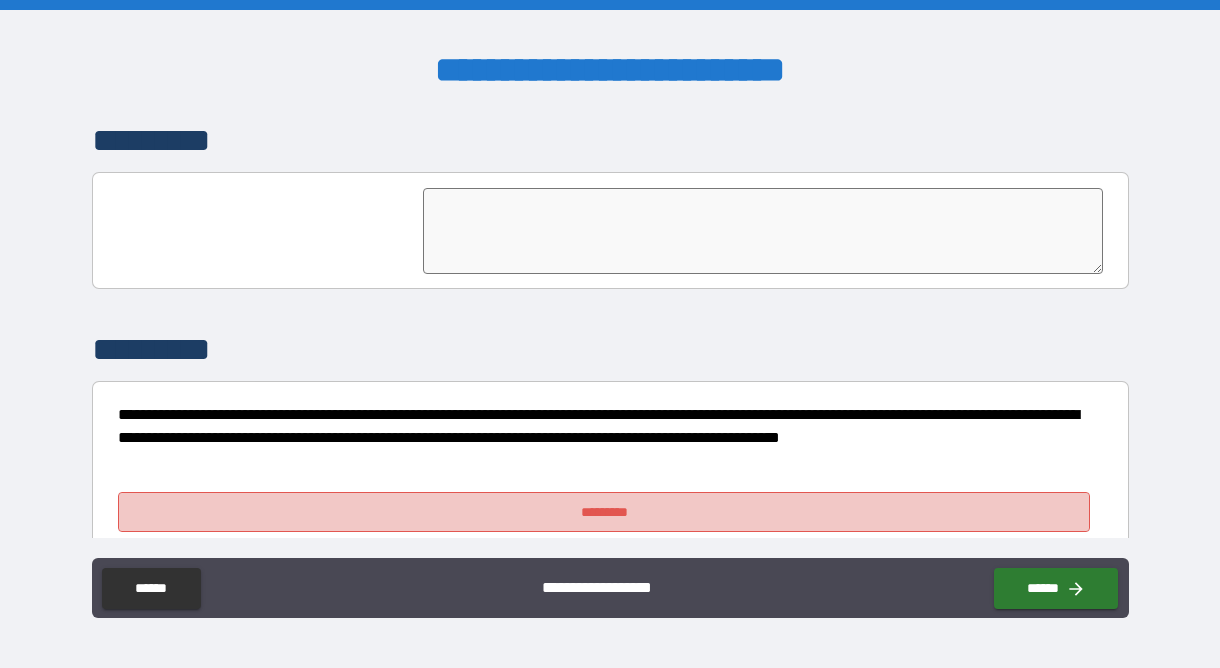 click on "*********" at bounding box center [604, 512] 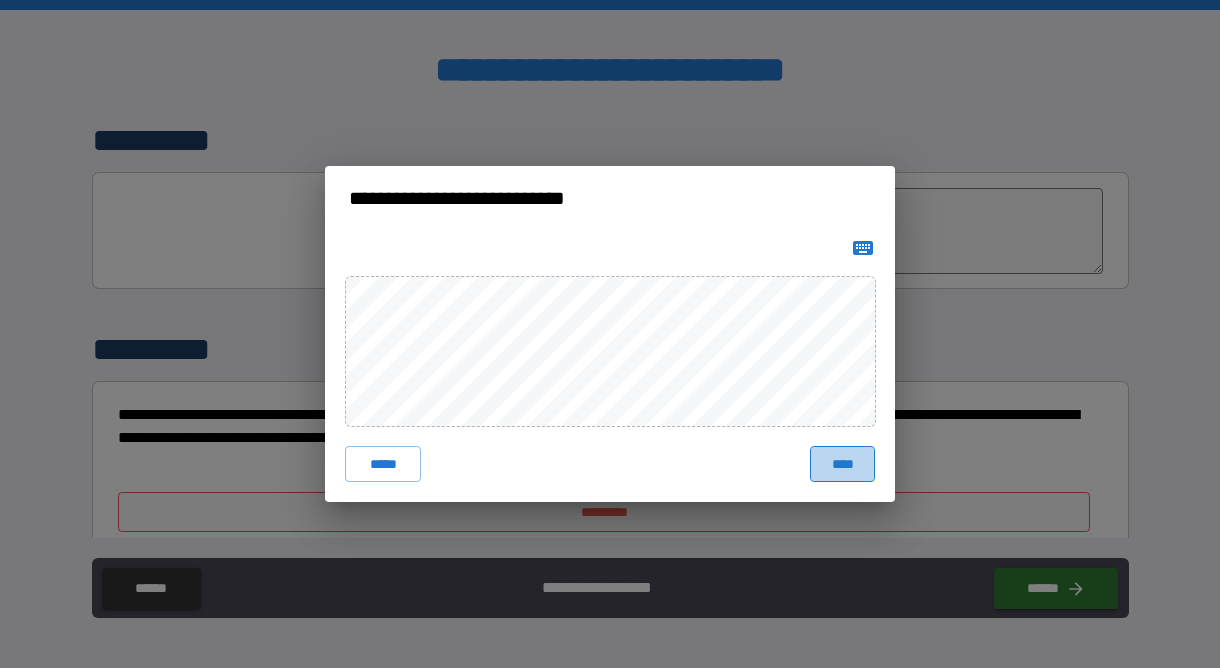 click on "****" at bounding box center (842, 464) 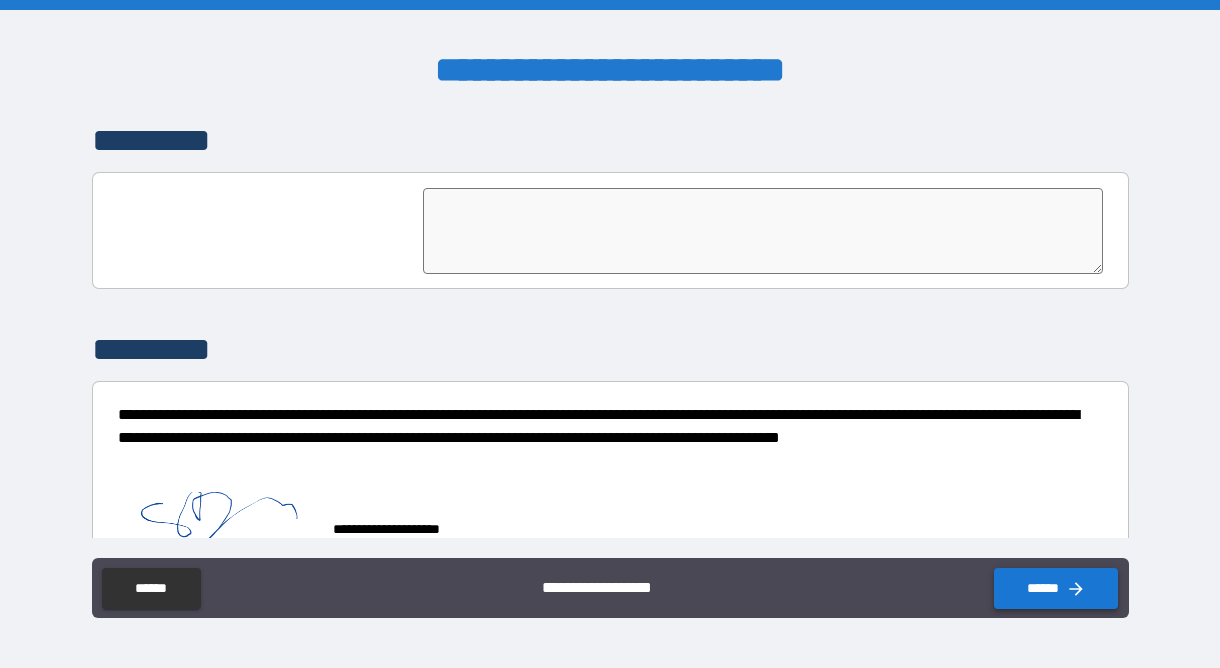 click on "******" at bounding box center (1056, 588) 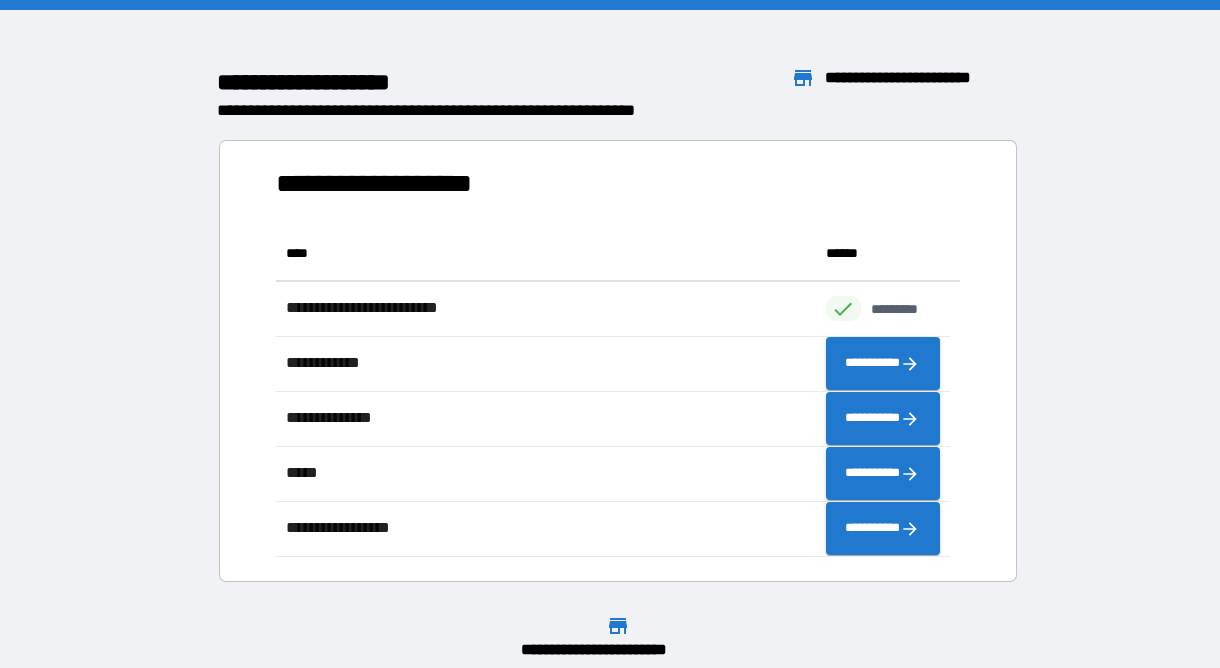 scroll, scrollTop: 16, scrollLeft: 16, axis: both 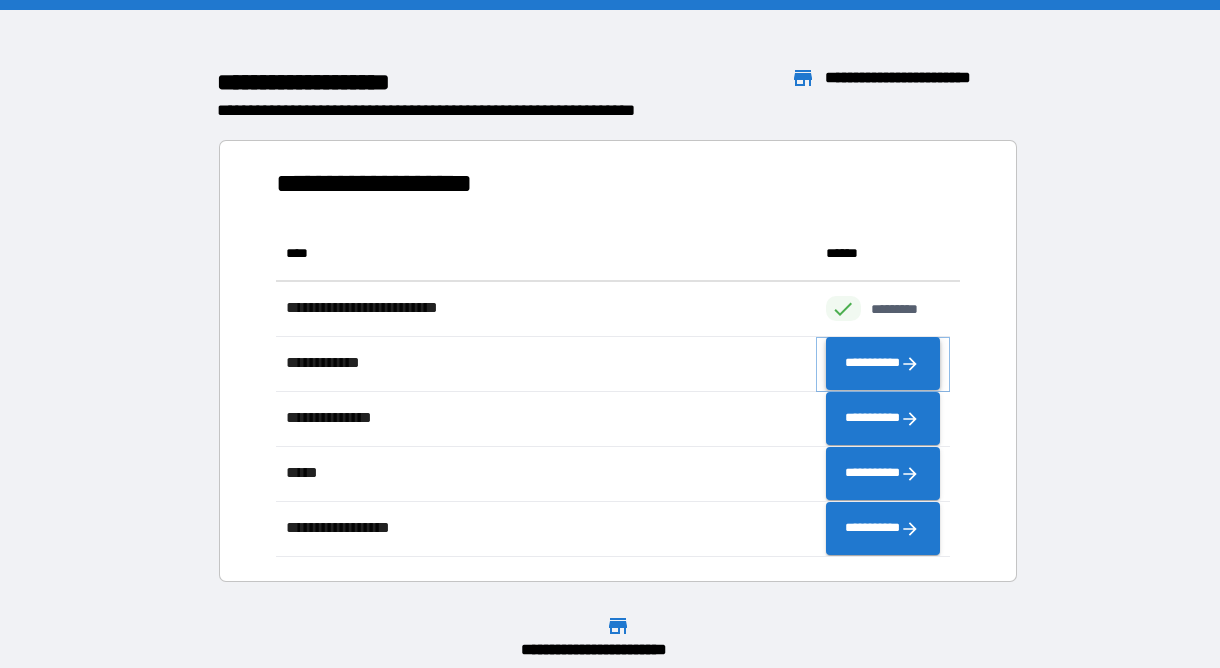 click on "**********" at bounding box center (883, 364) 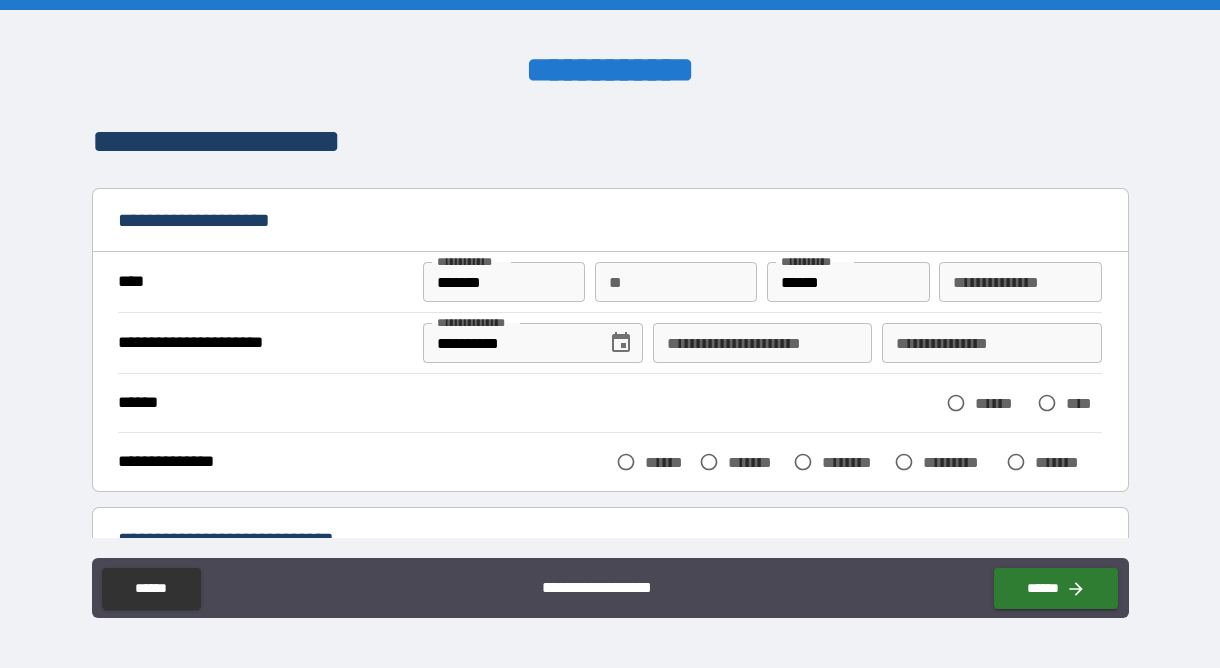 click on "**********" at bounding box center [763, 343] 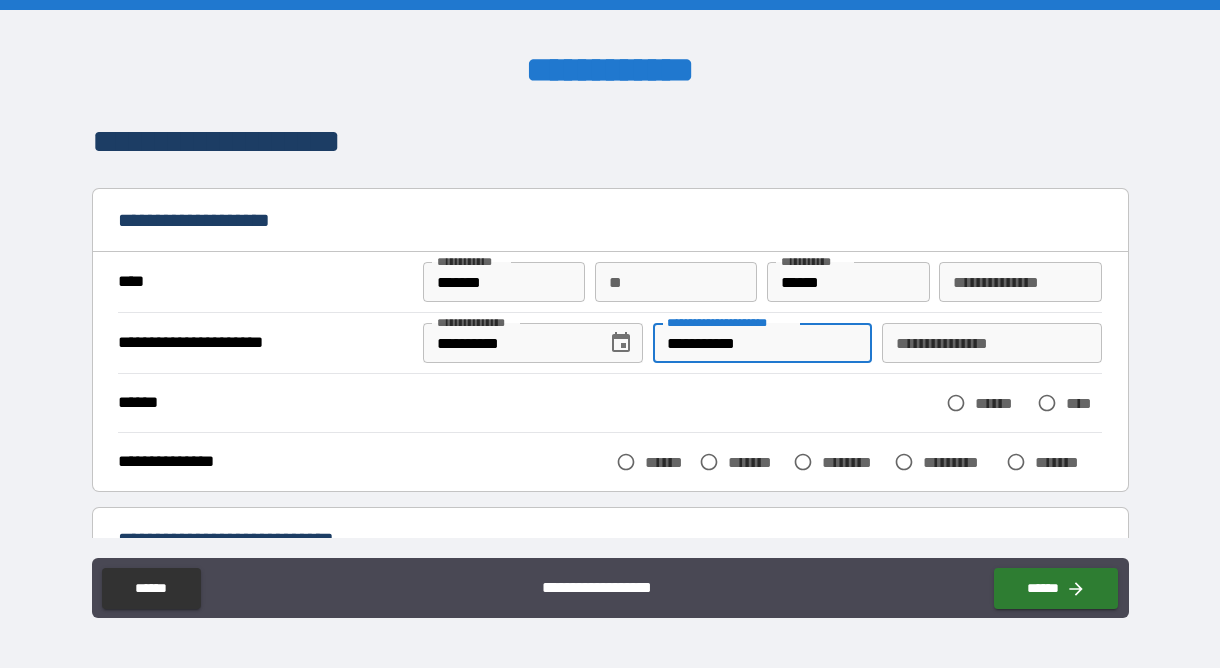 type on "**********" 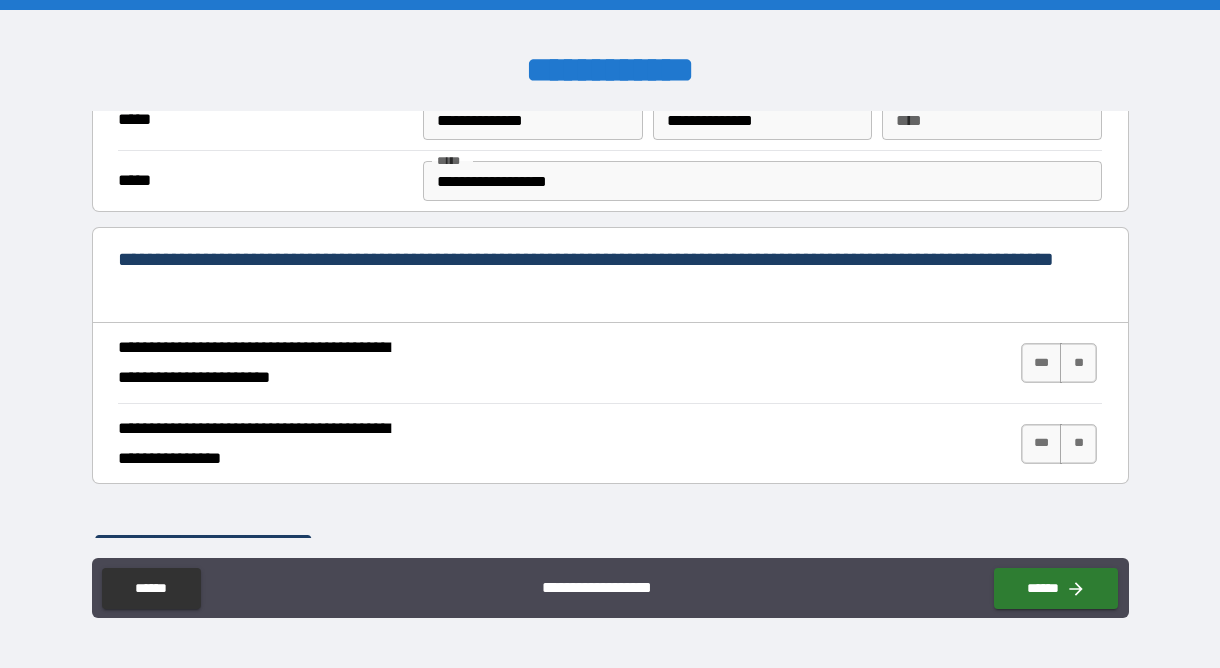 scroll, scrollTop: 646, scrollLeft: 0, axis: vertical 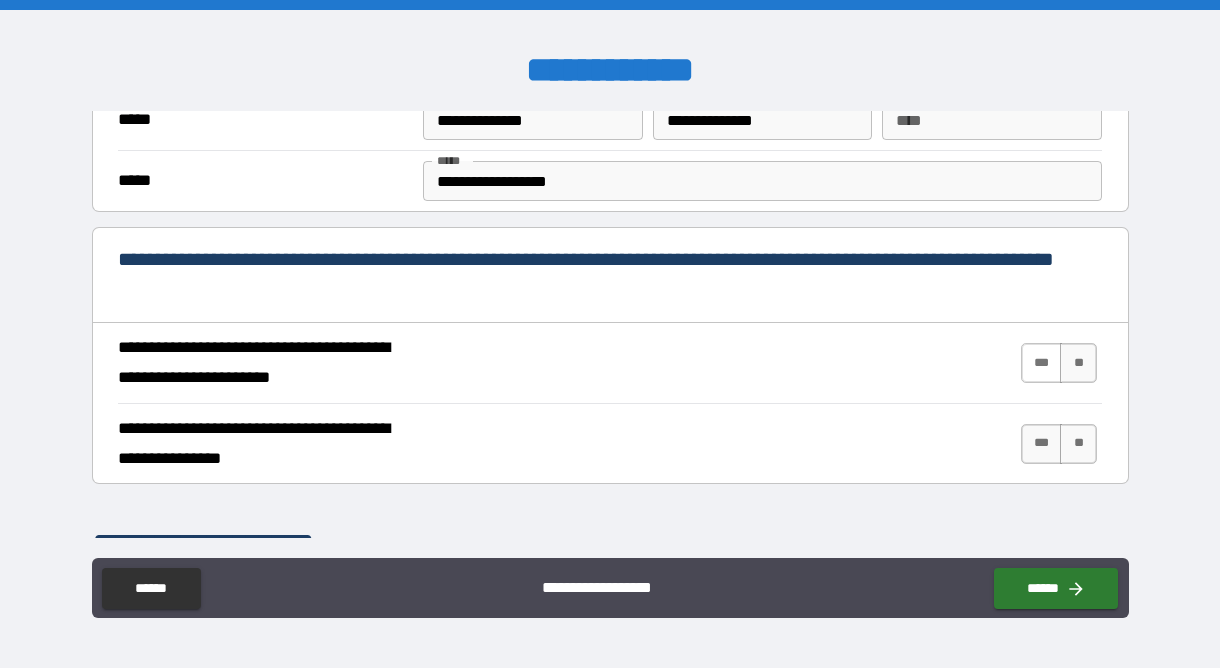 click on "***" at bounding box center [1042, 363] 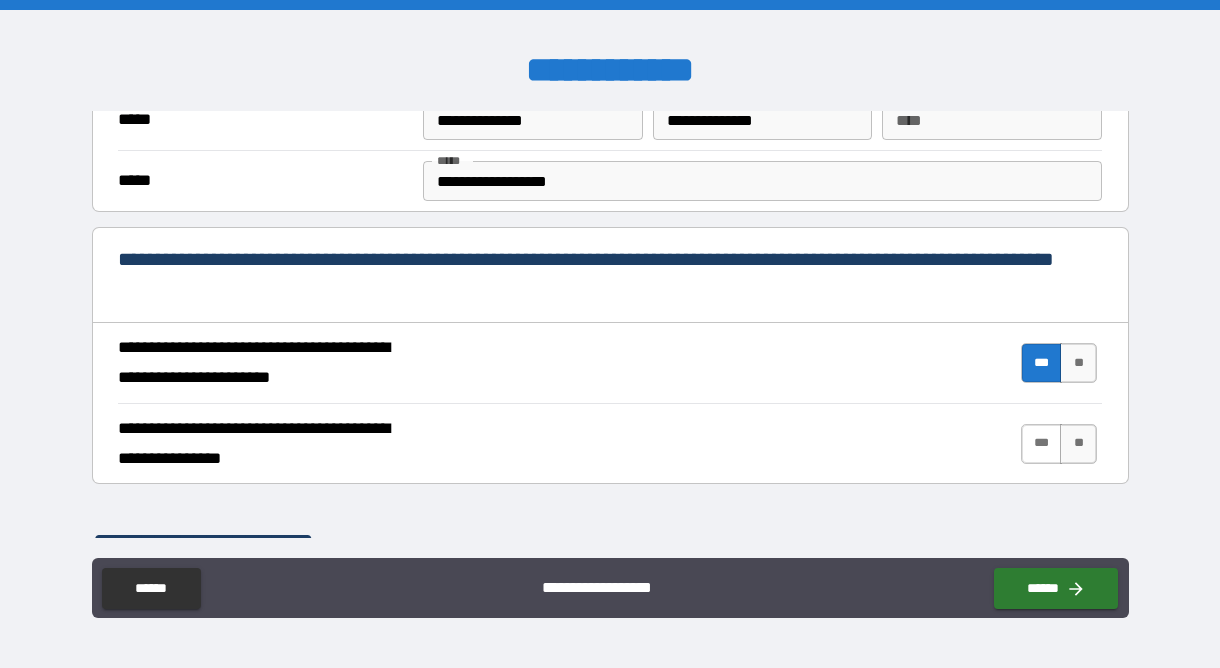 click on "***" at bounding box center (1042, 444) 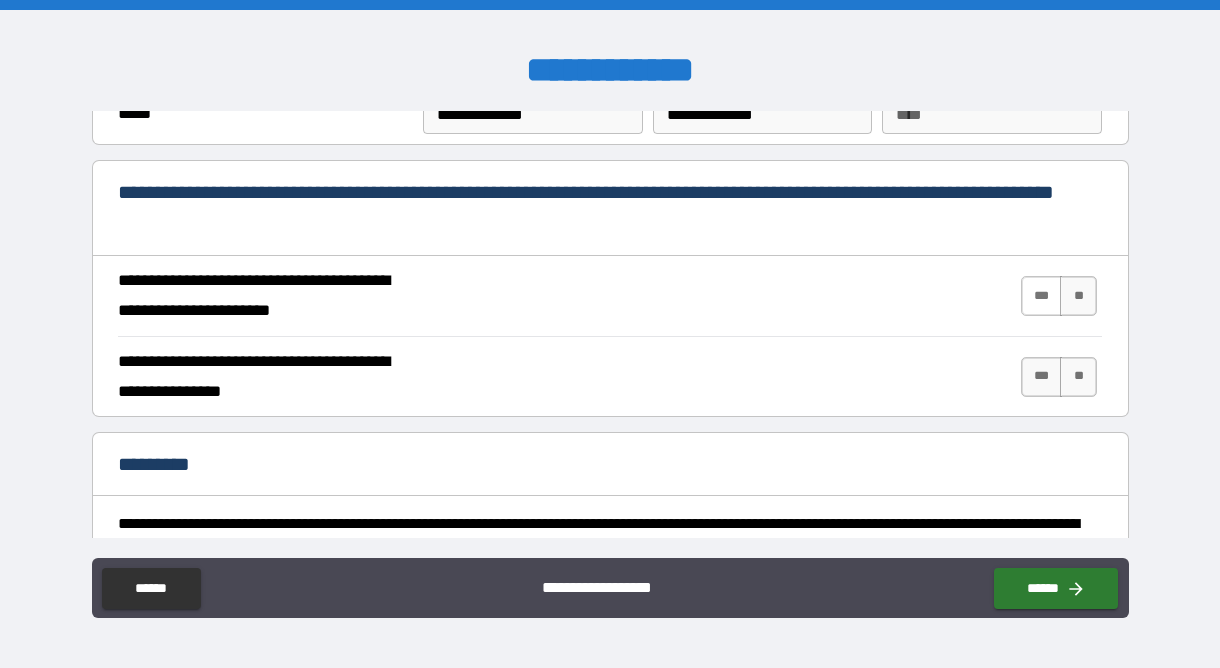 scroll, scrollTop: 1781, scrollLeft: 0, axis: vertical 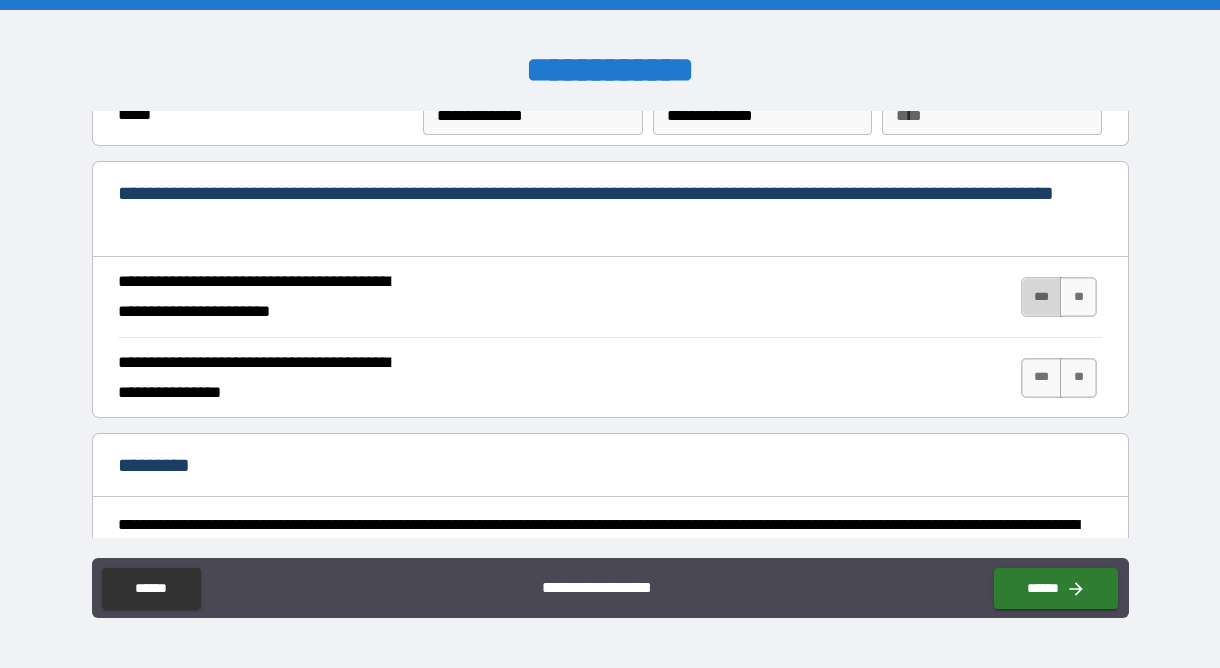 click on "***" at bounding box center [1042, 297] 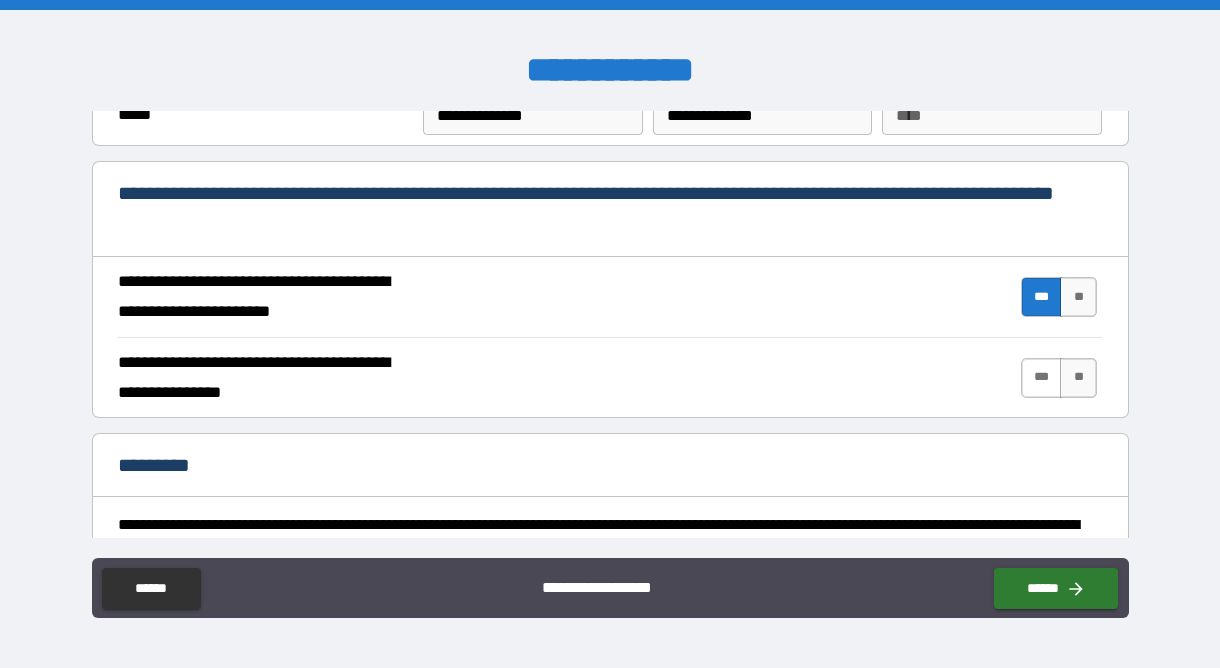 click on "***" at bounding box center [1042, 378] 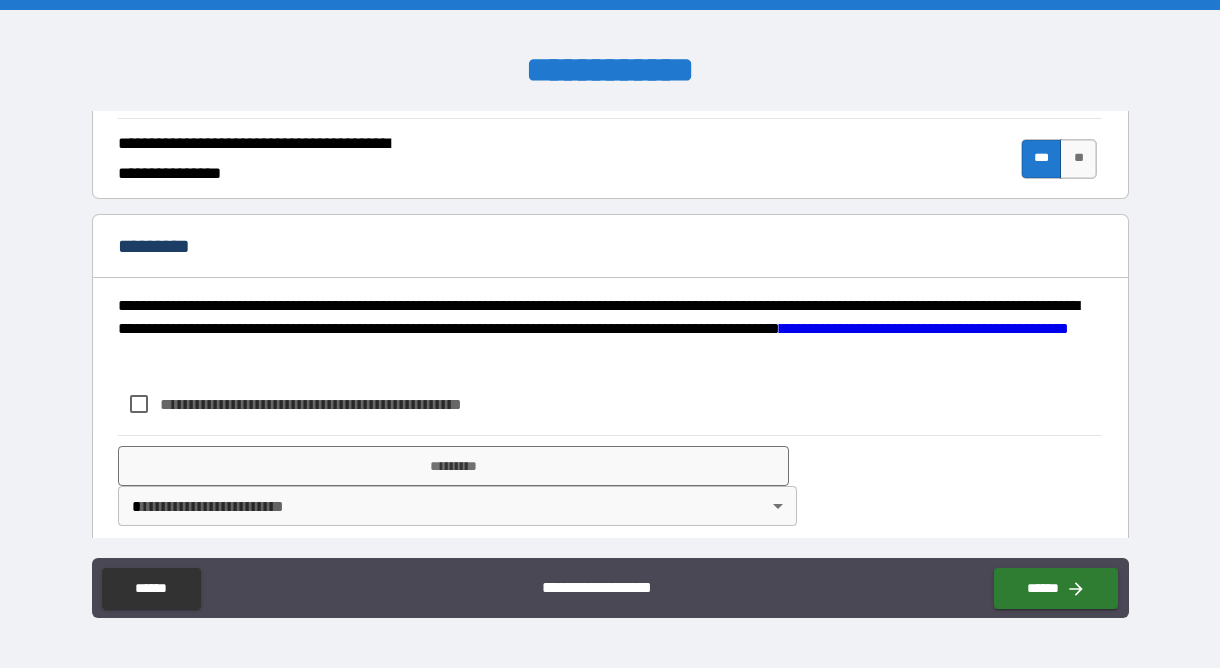 scroll, scrollTop: 2007, scrollLeft: 0, axis: vertical 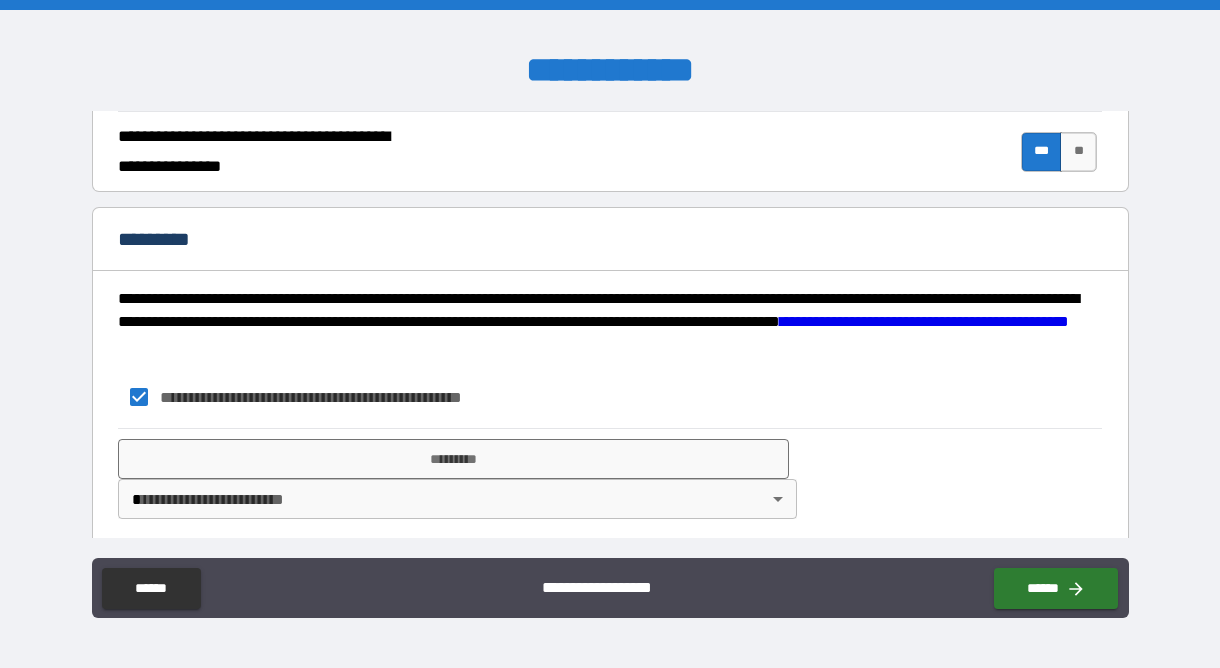 click on "**********" at bounding box center (610, 334) 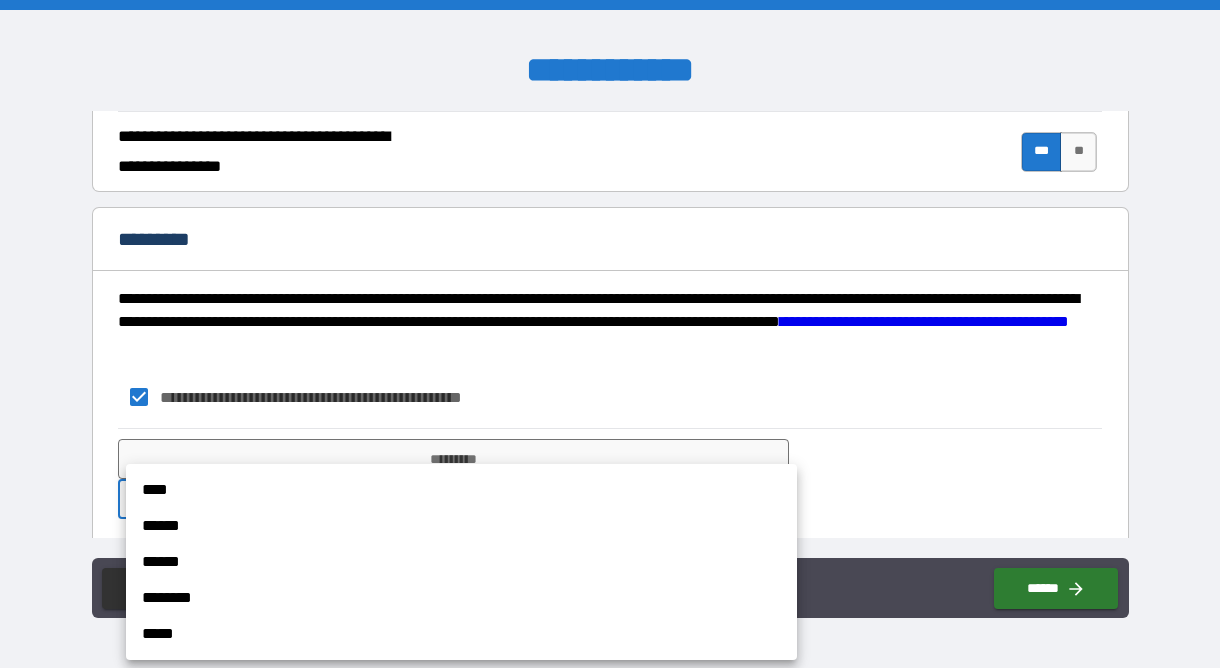 click on "****" at bounding box center (461, 490) 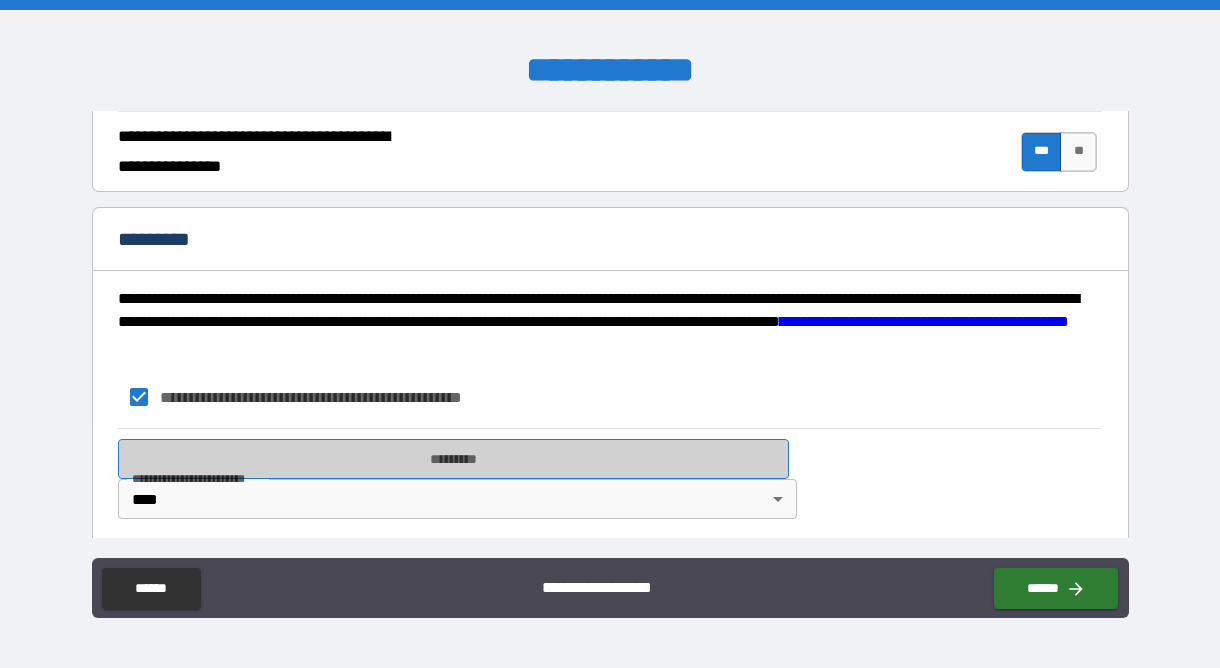 click on "*********" at bounding box center (453, 459) 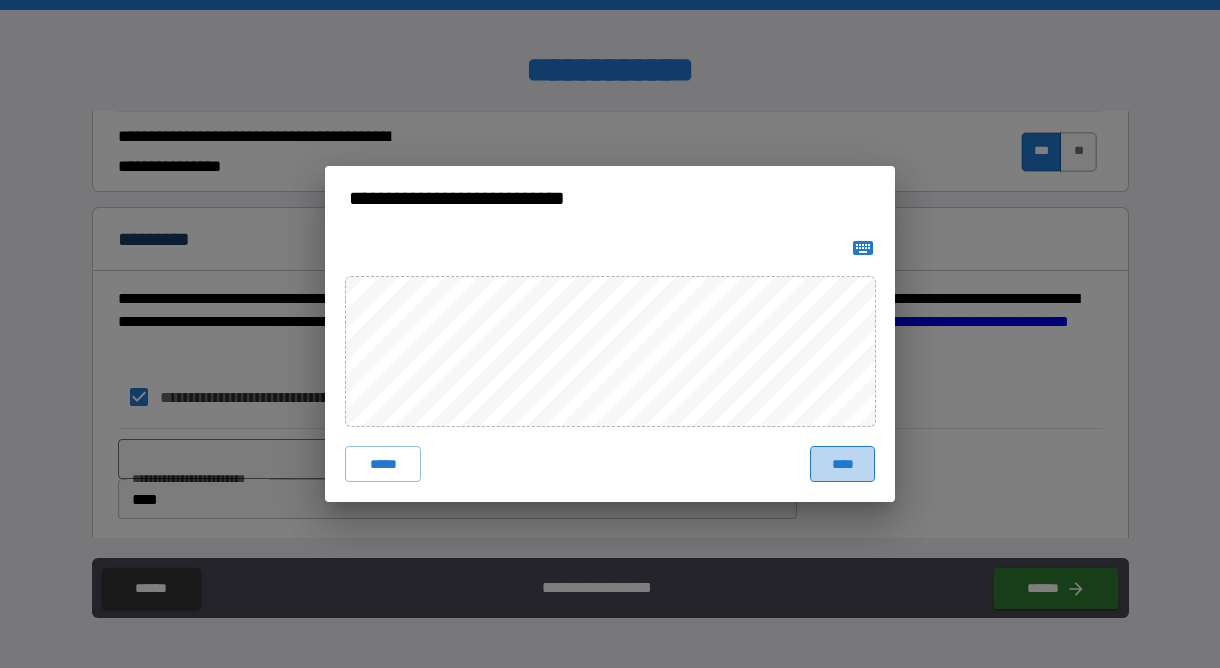 click on "****" at bounding box center (842, 464) 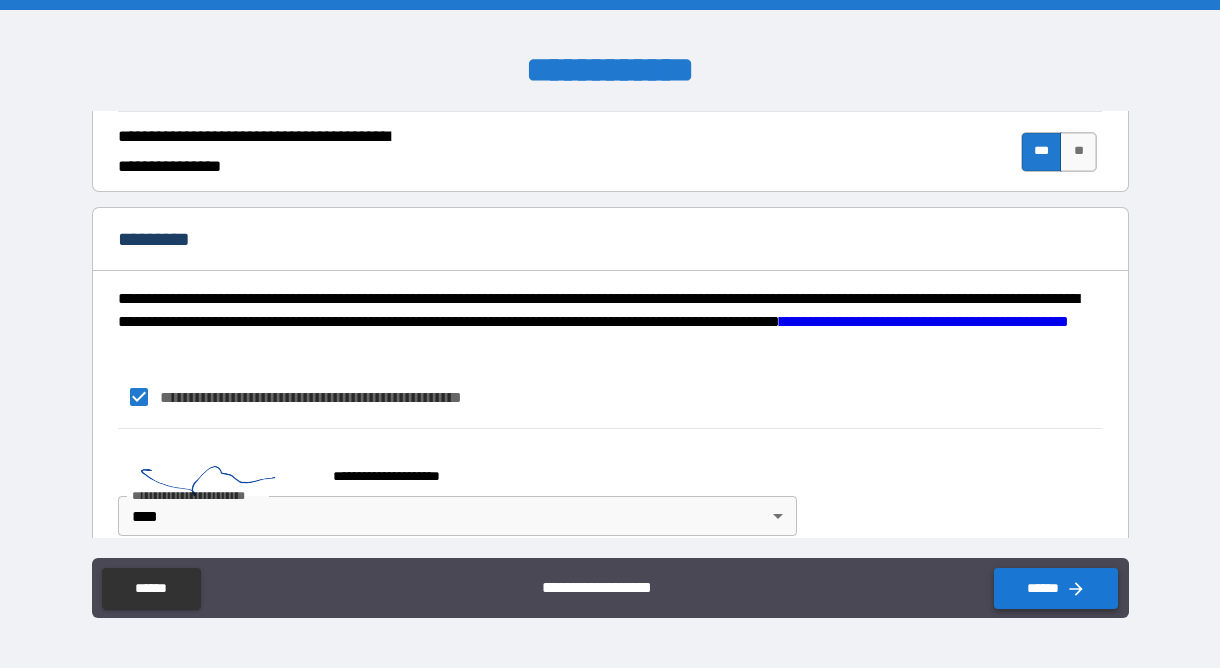 click on "******" at bounding box center [1056, 588] 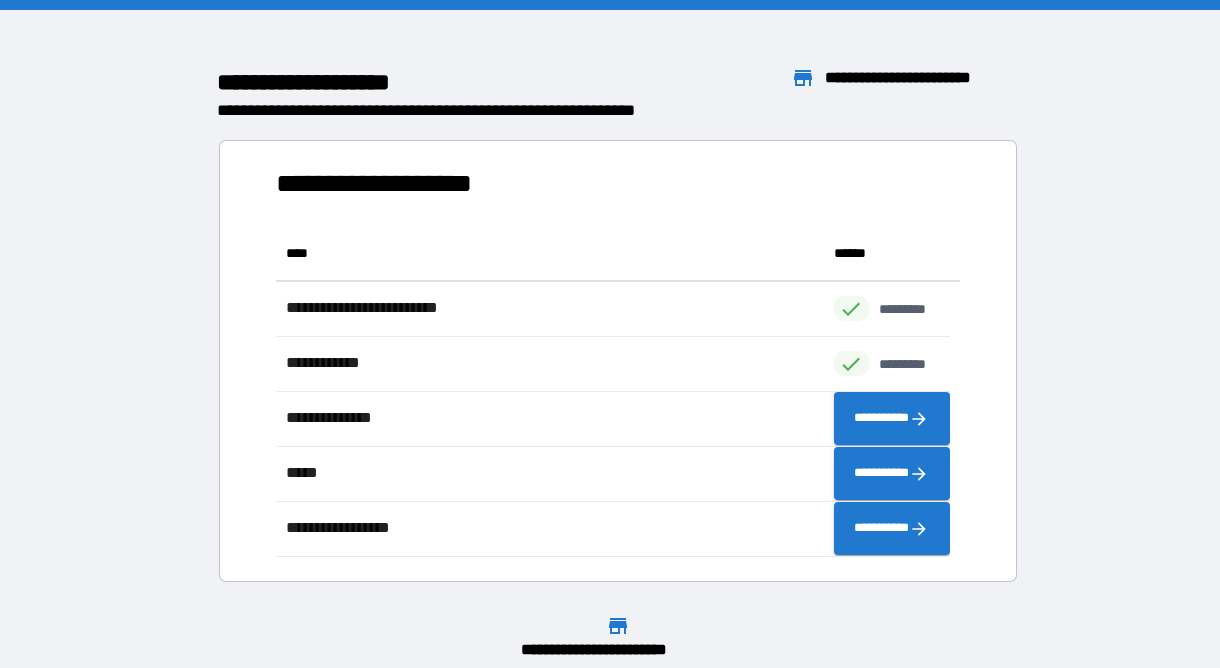 scroll, scrollTop: 315, scrollLeft: 658, axis: both 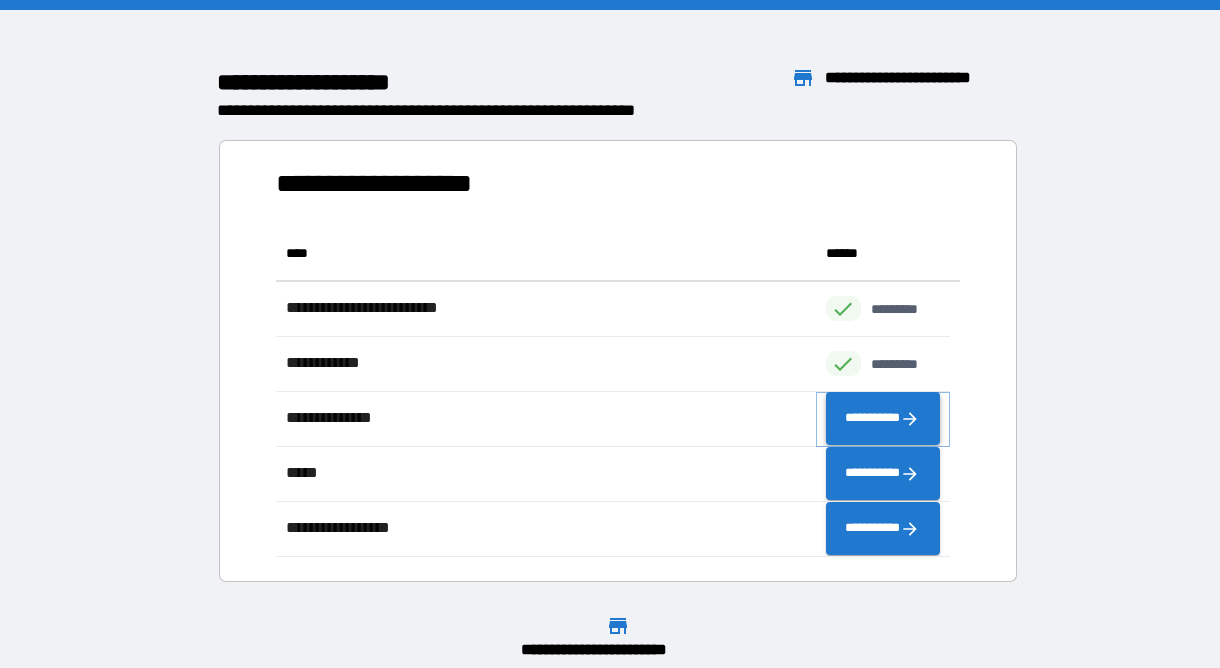 click on "**********" at bounding box center (883, 419) 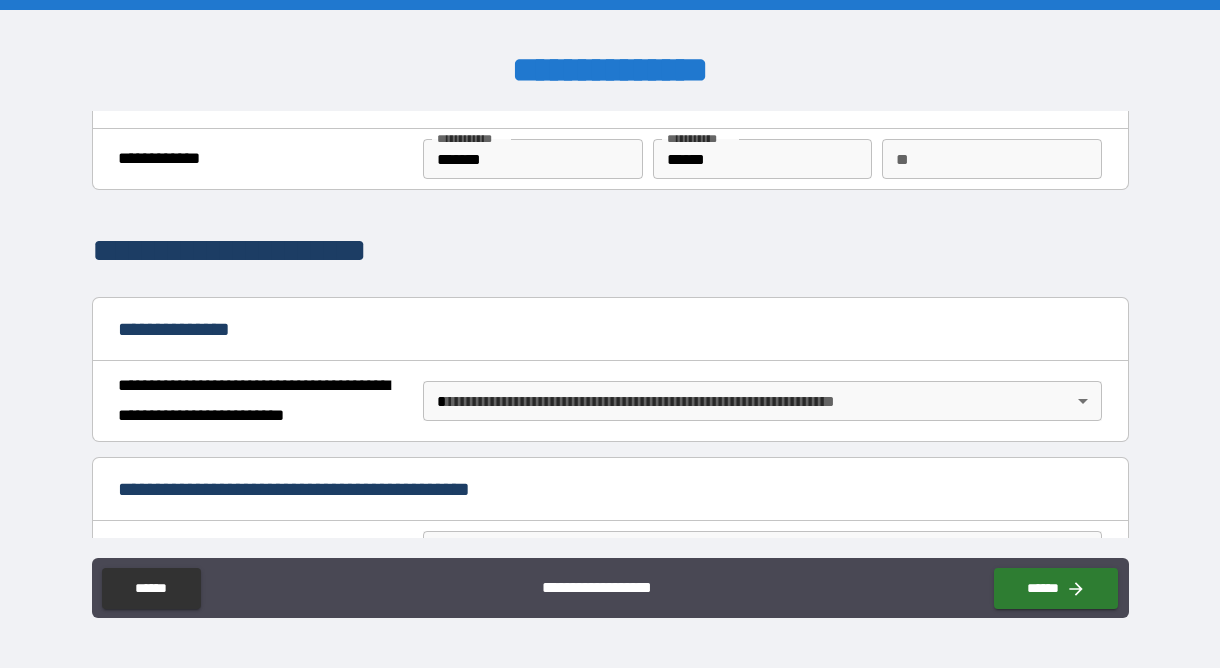 scroll, scrollTop: 54, scrollLeft: 0, axis: vertical 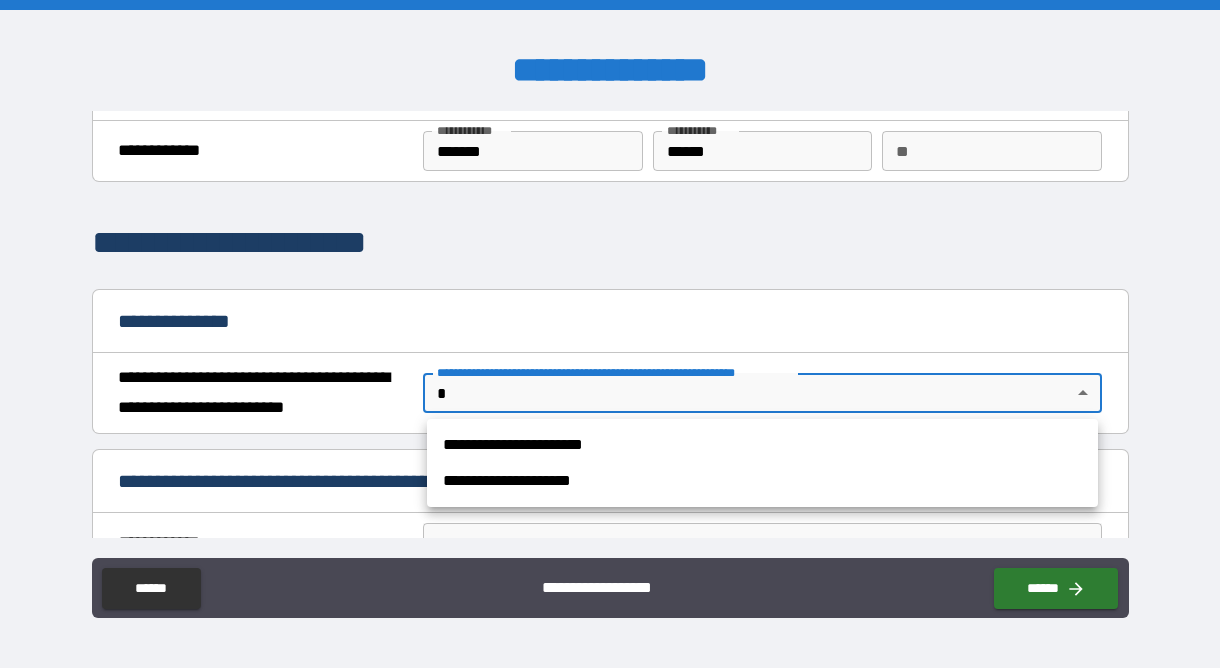 click on "**********" at bounding box center (610, 334) 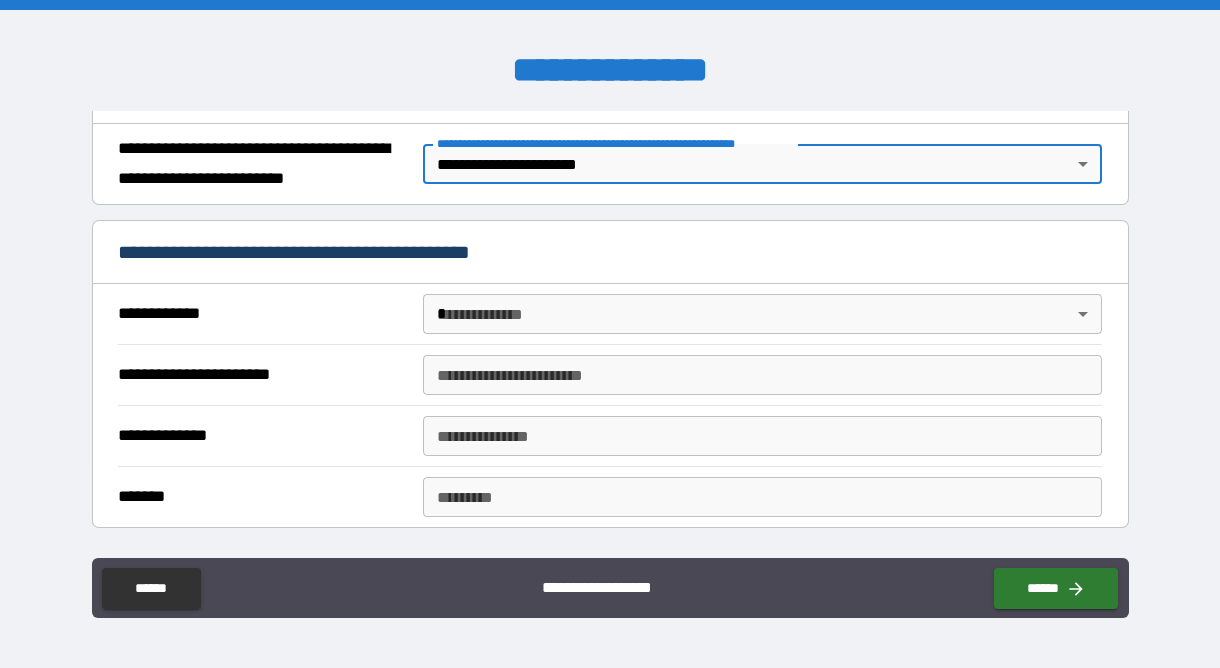 scroll, scrollTop: 284, scrollLeft: 0, axis: vertical 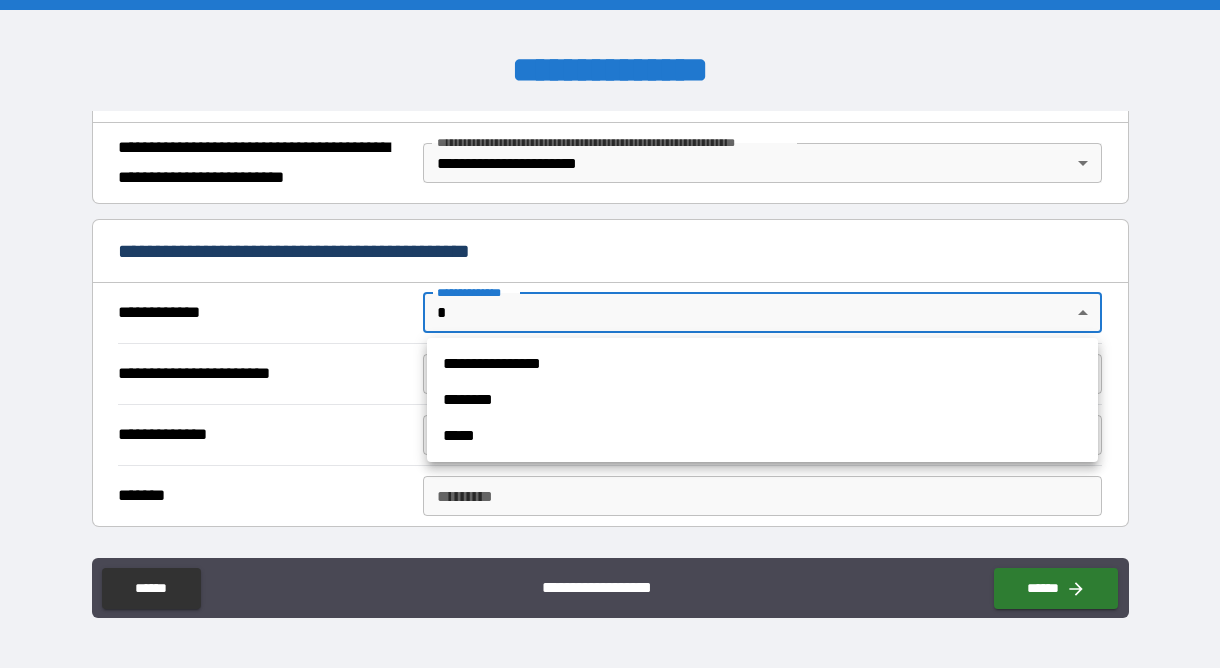 click on "**********" at bounding box center [610, 334] 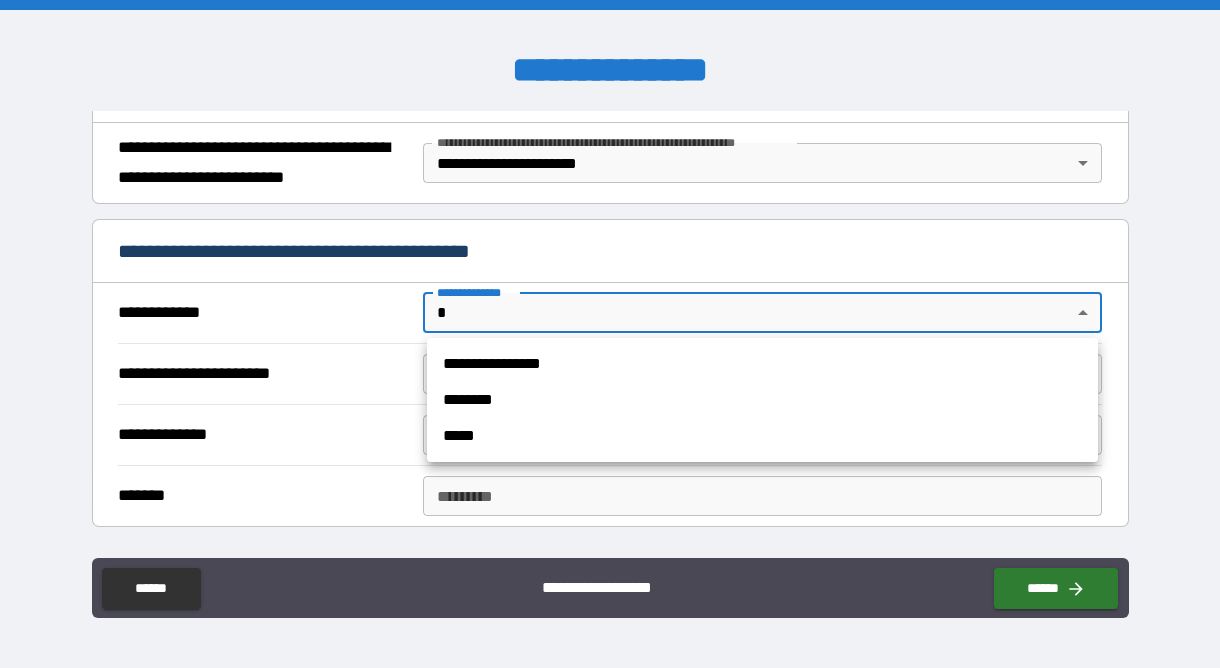 click on "**********" at bounding box center [762, 364] 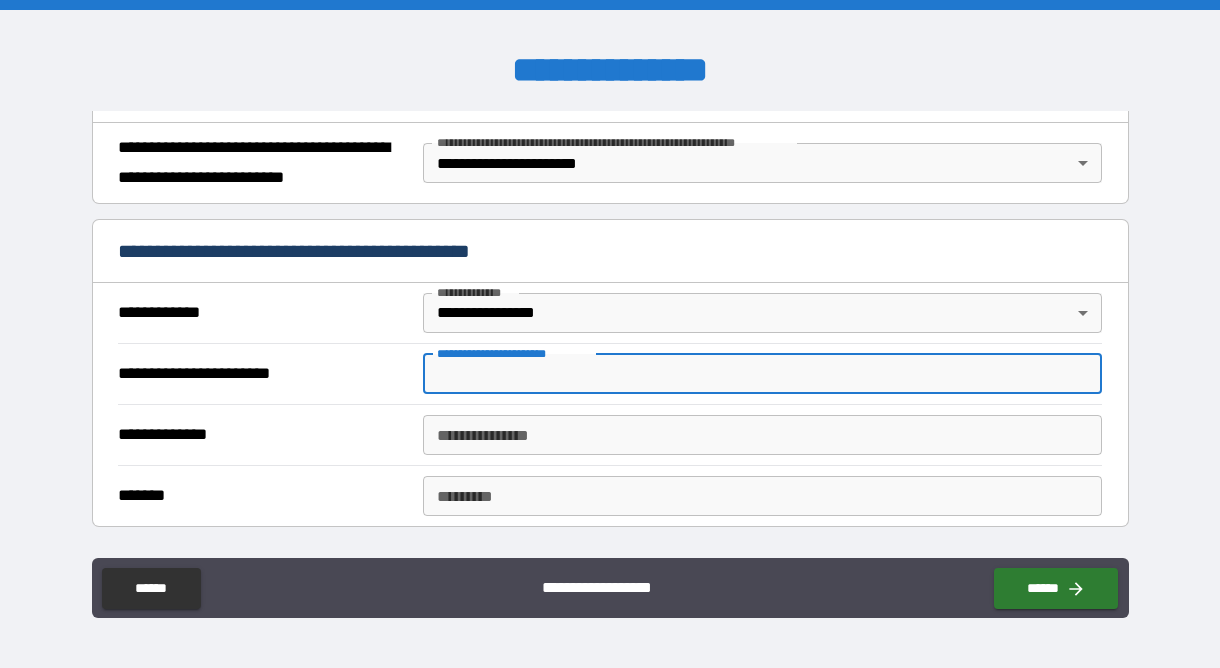 click on "**********" at bounding box center [762, 374] 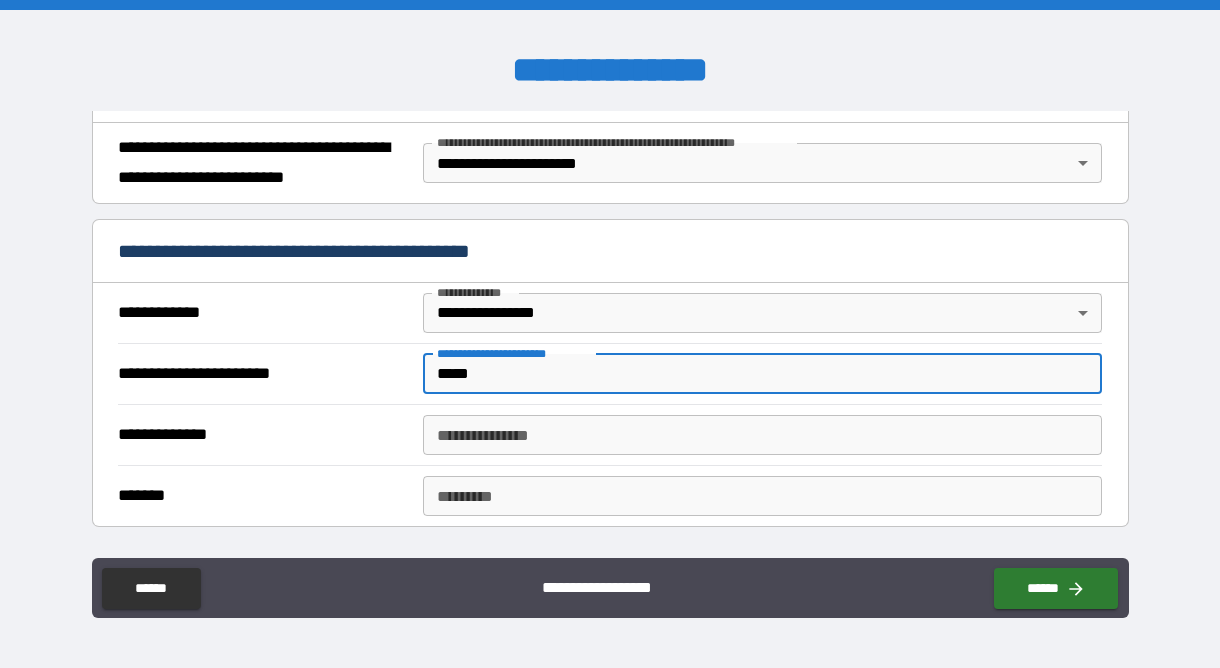 type on "*****" 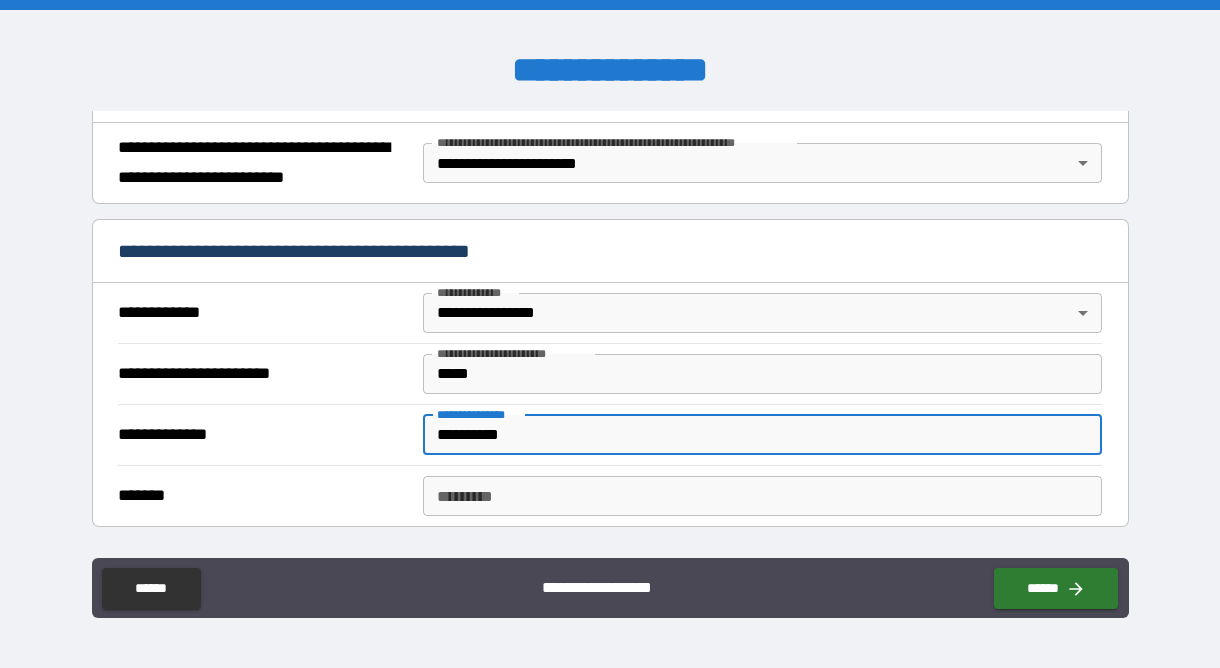 type on "**********" 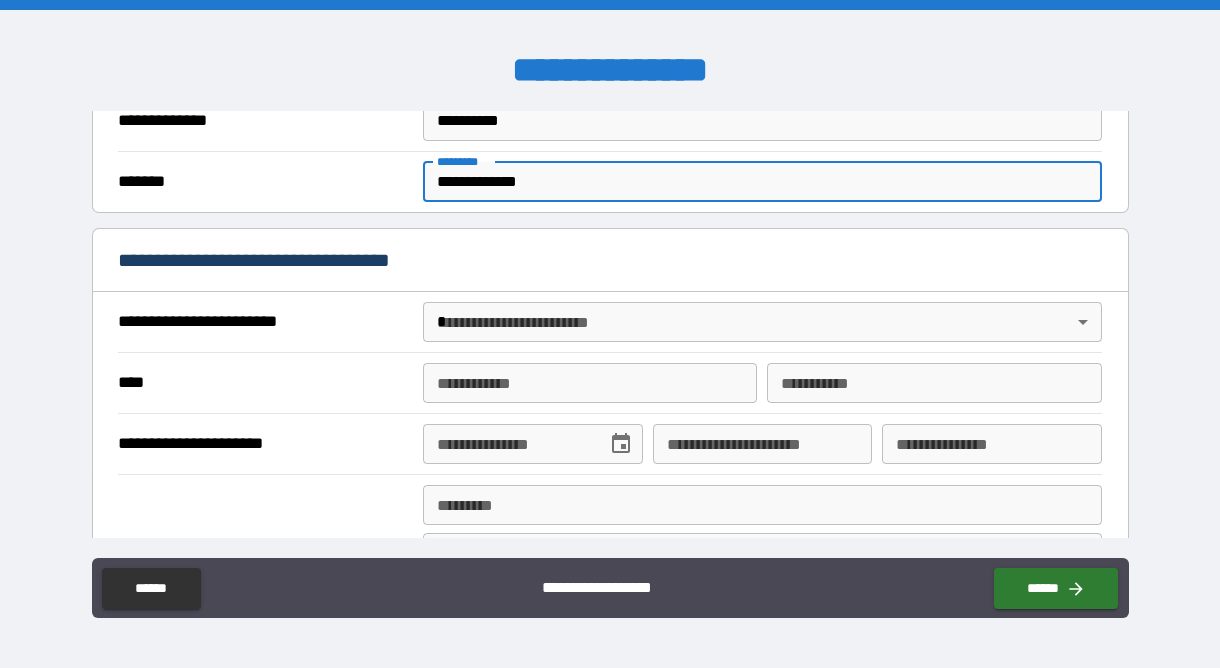 scroll, scrollTop: 604, scrollLeft: 0, axis: vertical 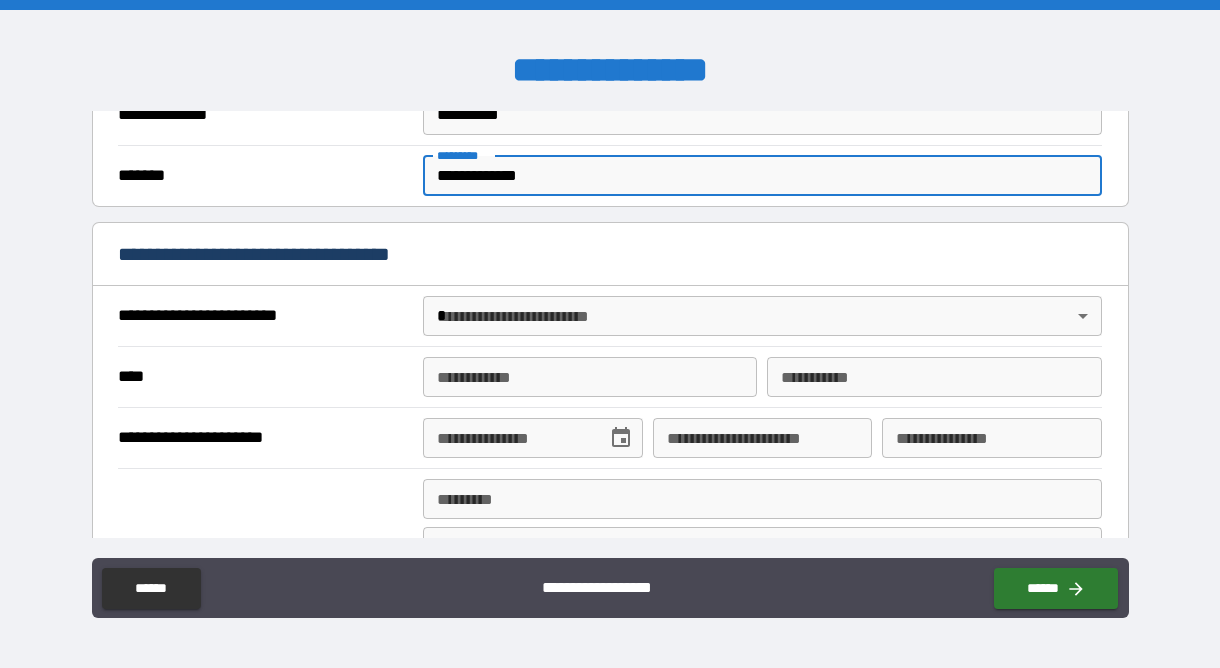type on "**********" 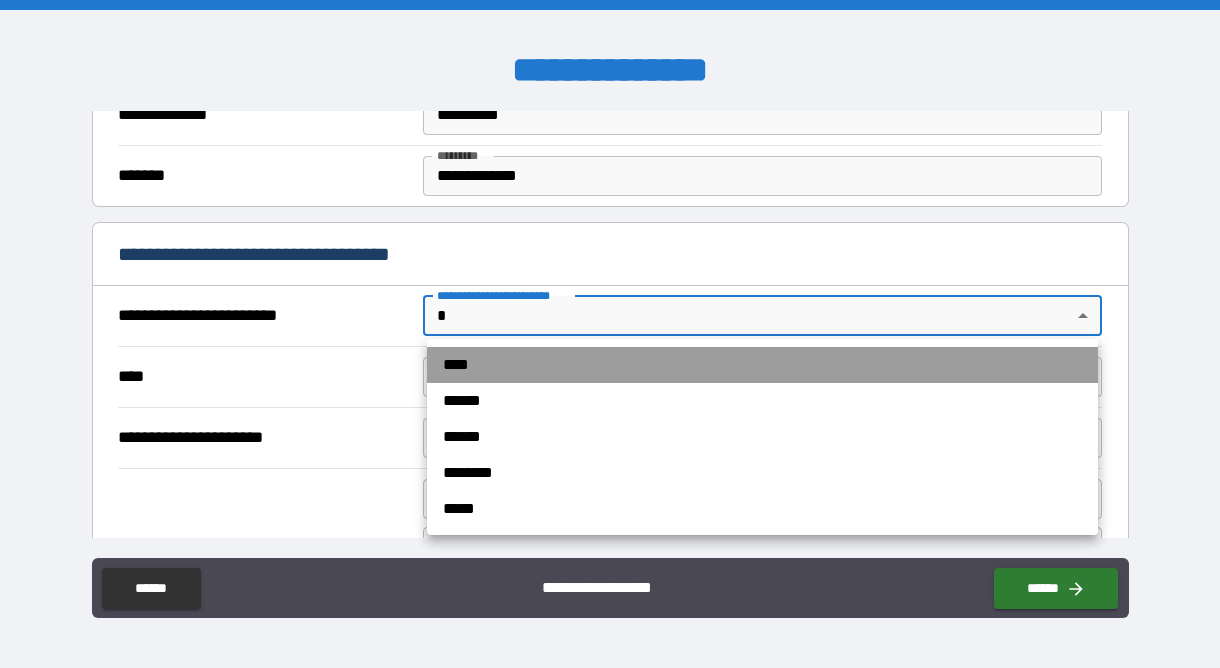 click on "****" at bounding box center (762, 365) 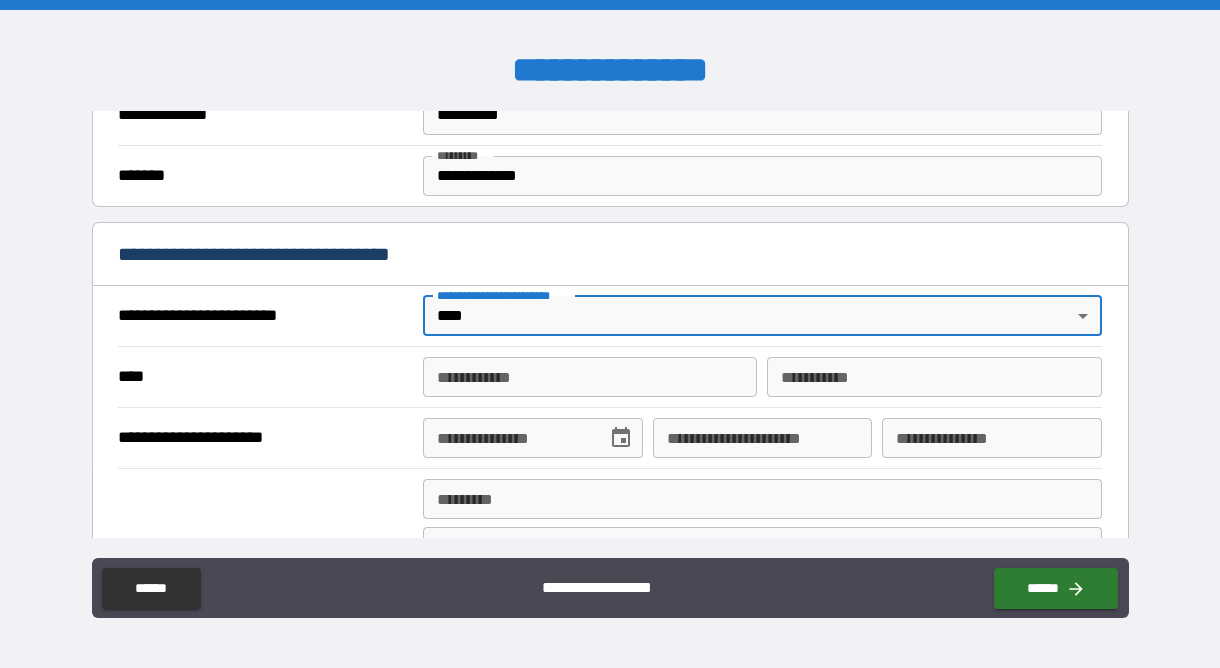 click on "**********" at bounding box center (590, 377) 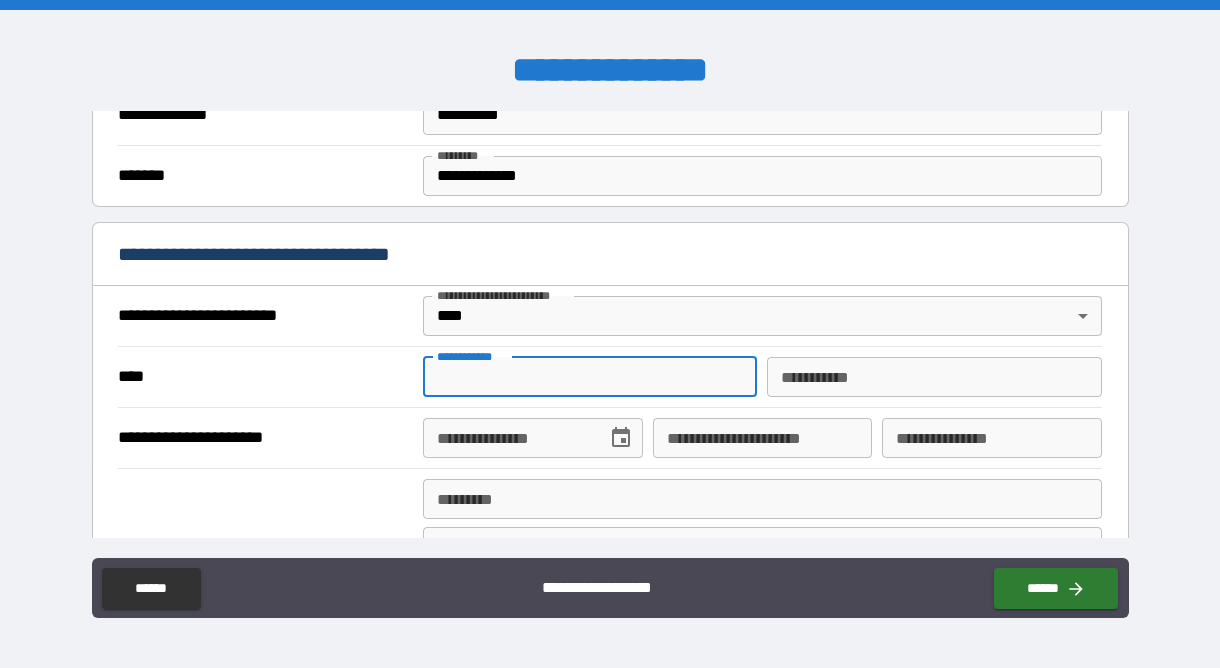 type on "*******" 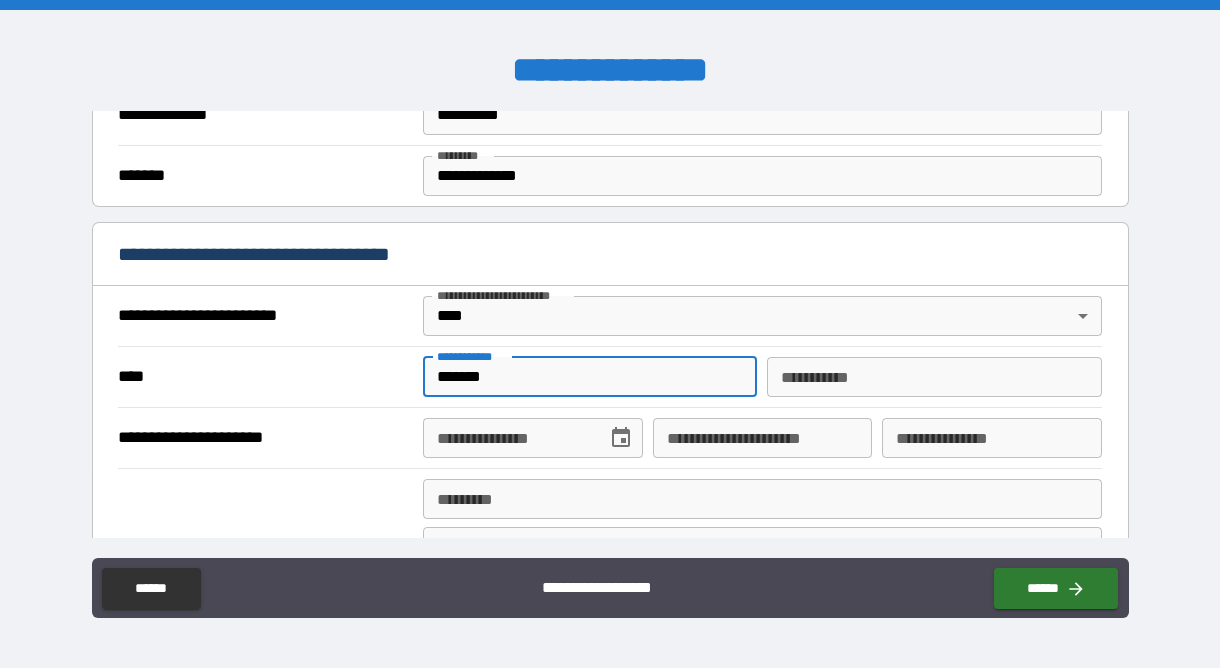 type on "******" 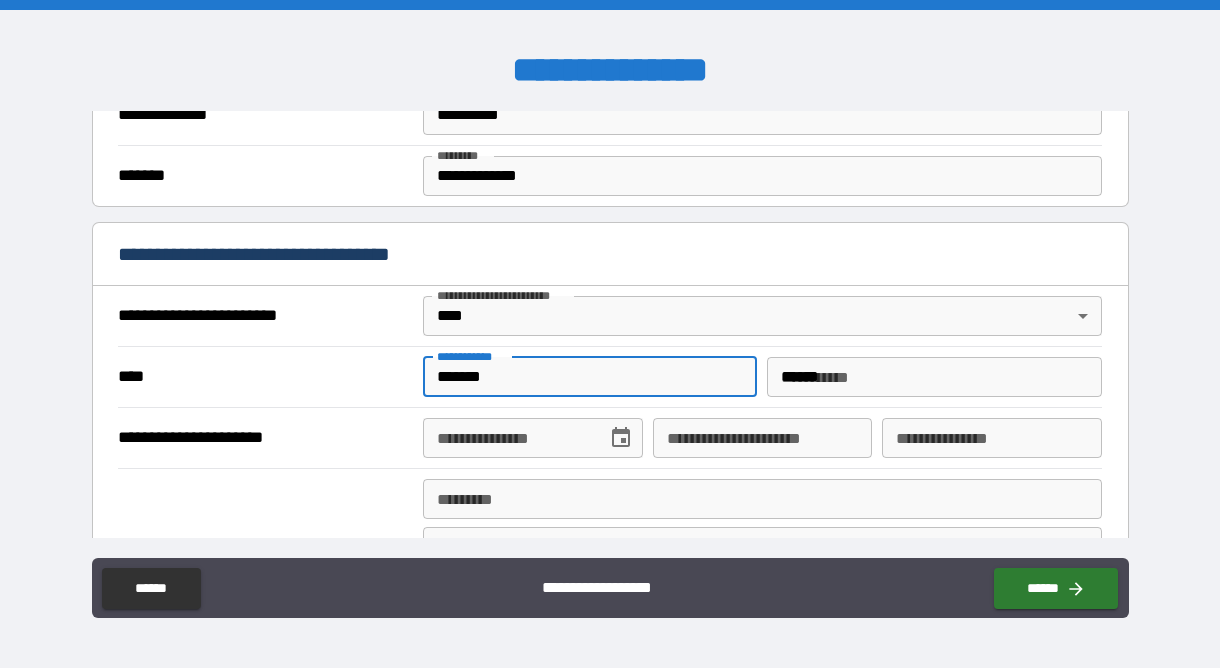 type on "**********" 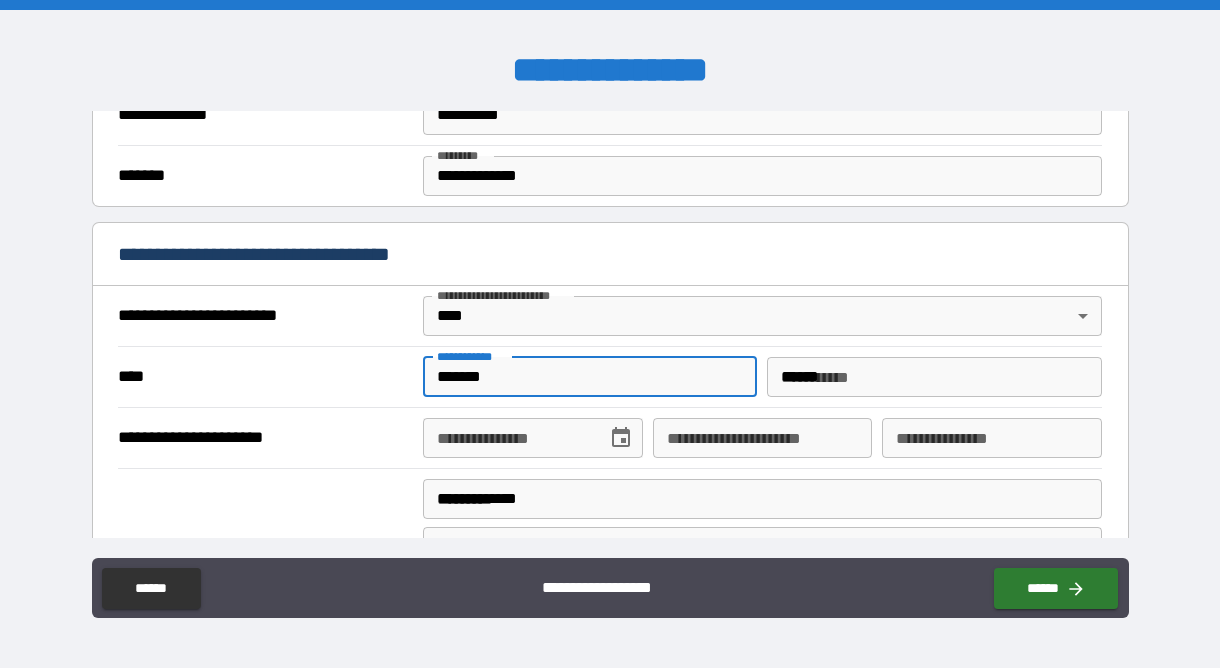 type on "******" 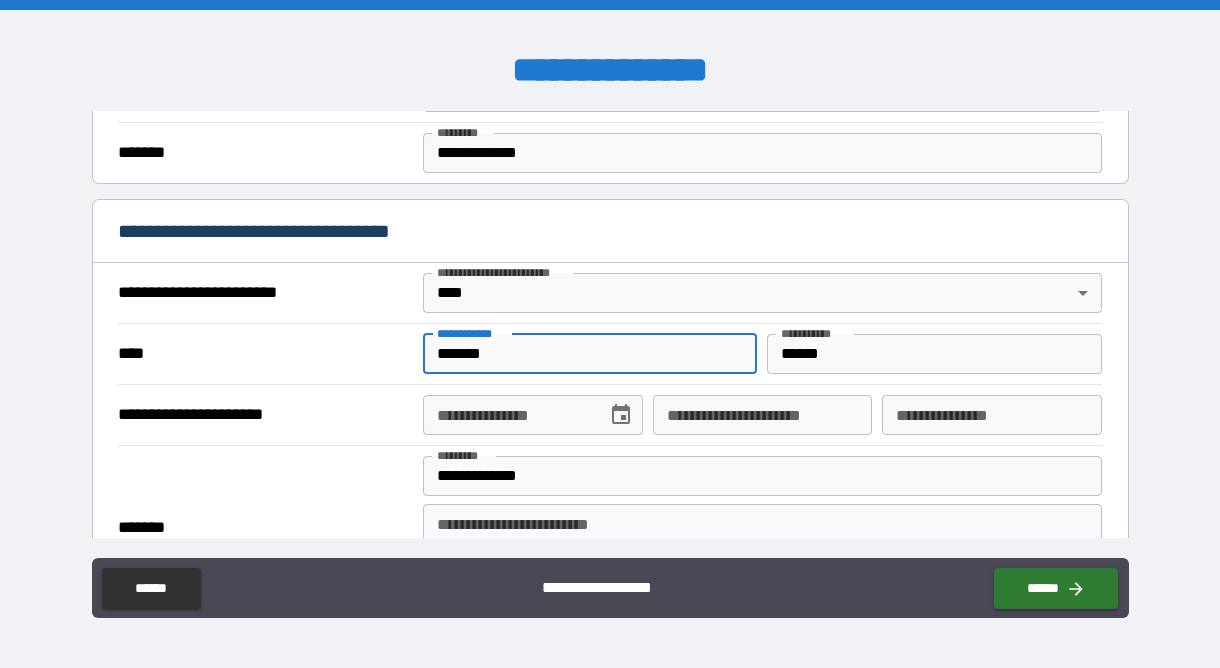 scroll, scrollTop: 632, scrollLeft: 0, axis: vertical 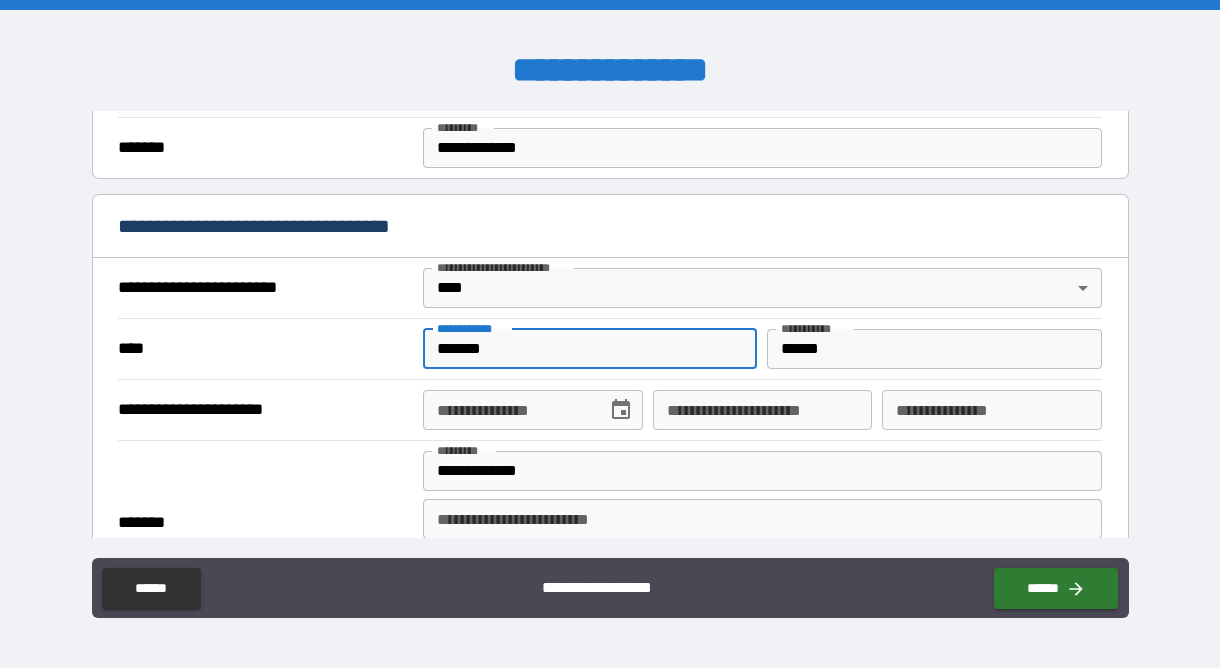 click on "**********" at bounding box center (508, 410) 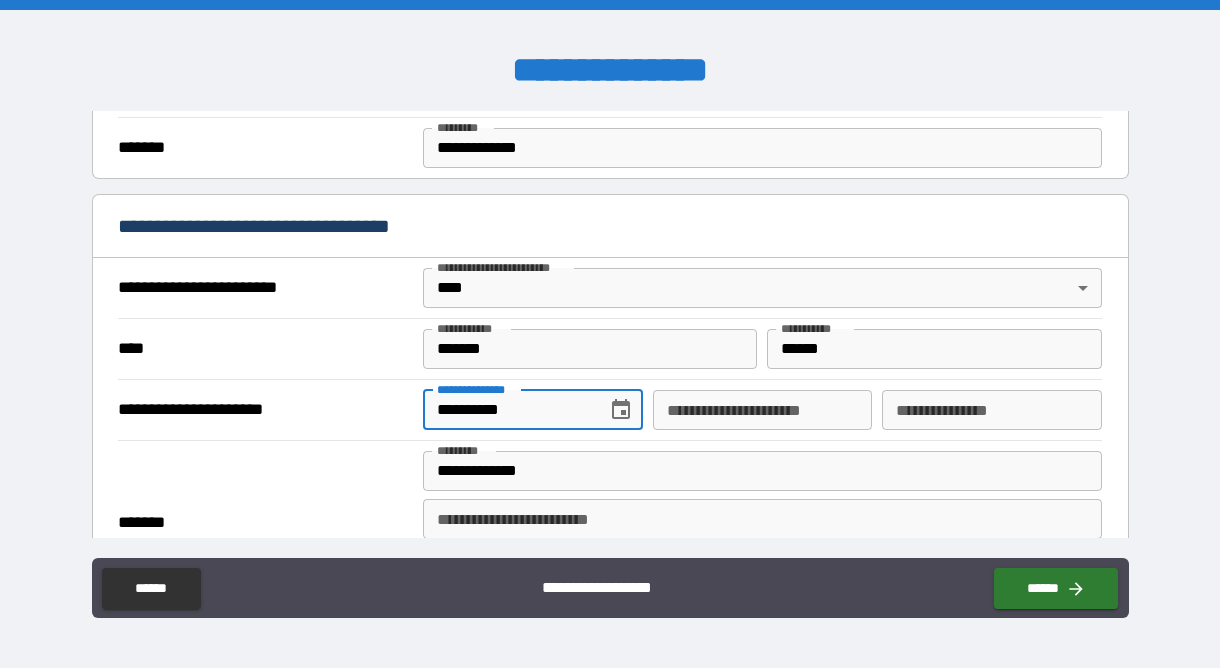 type on "**********" 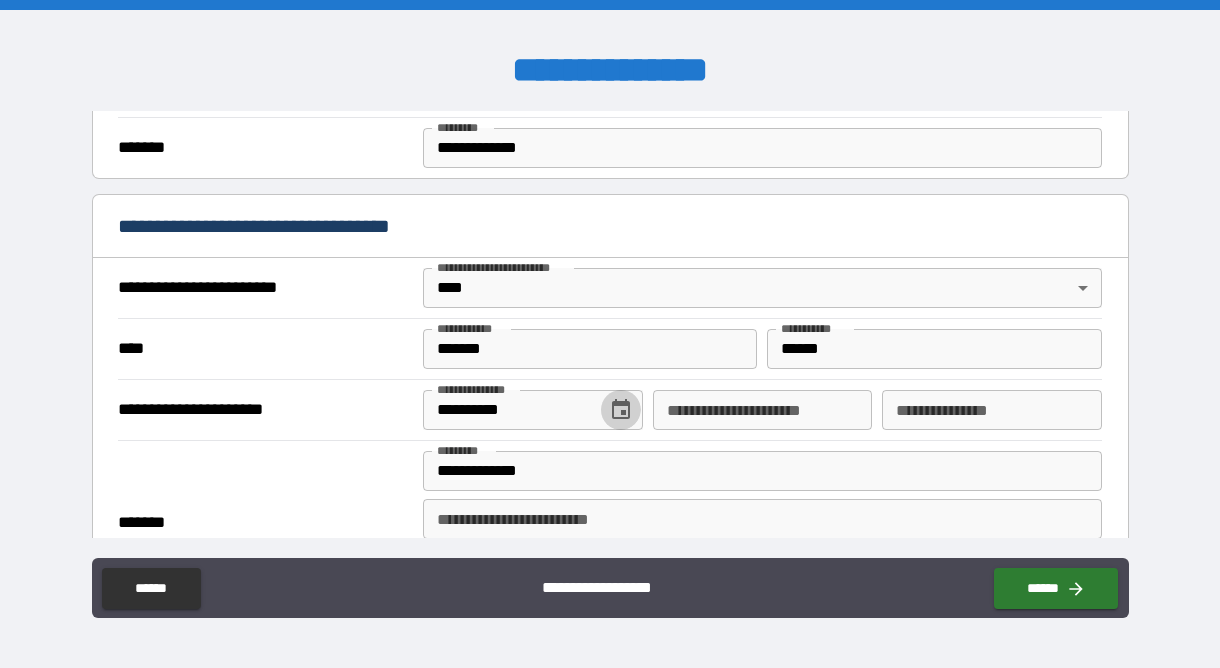 type 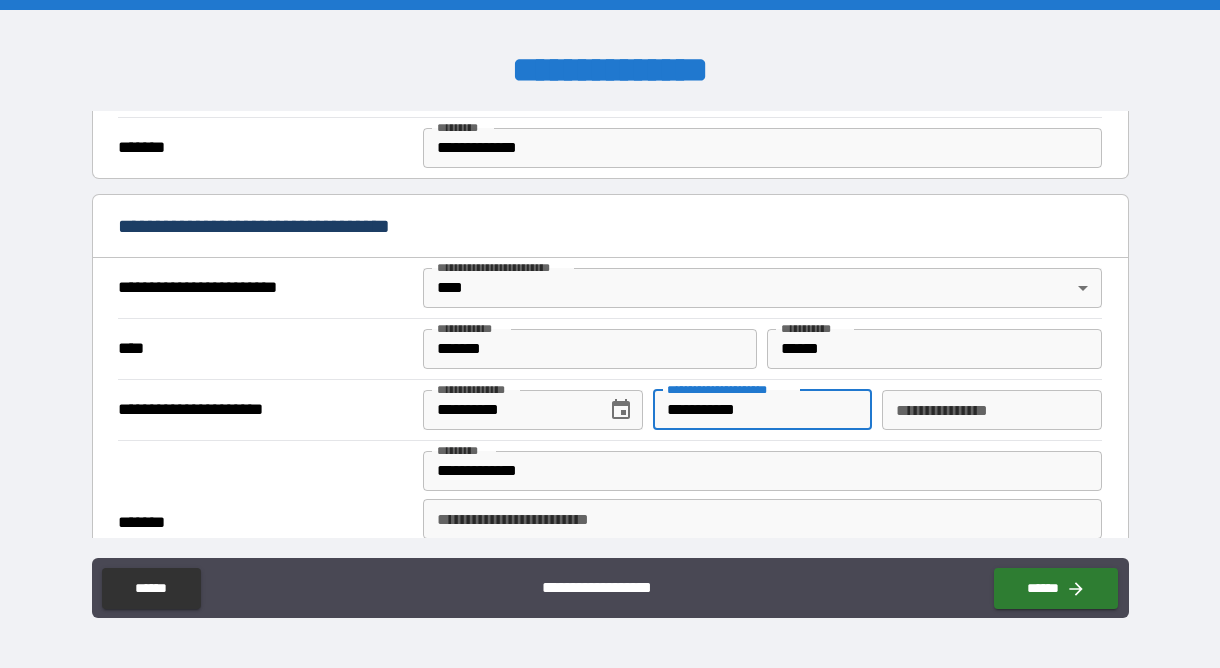 type on "**********" 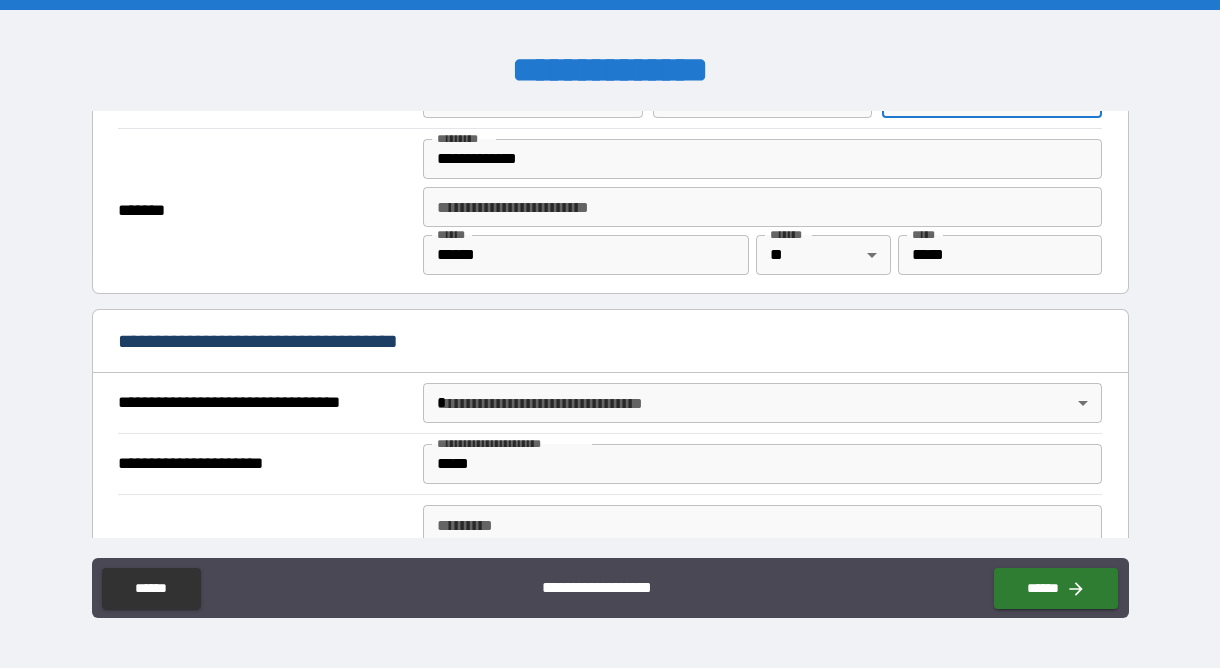 scroll, scrollTop: 1072, scrollLeft: 0, axis: vertical 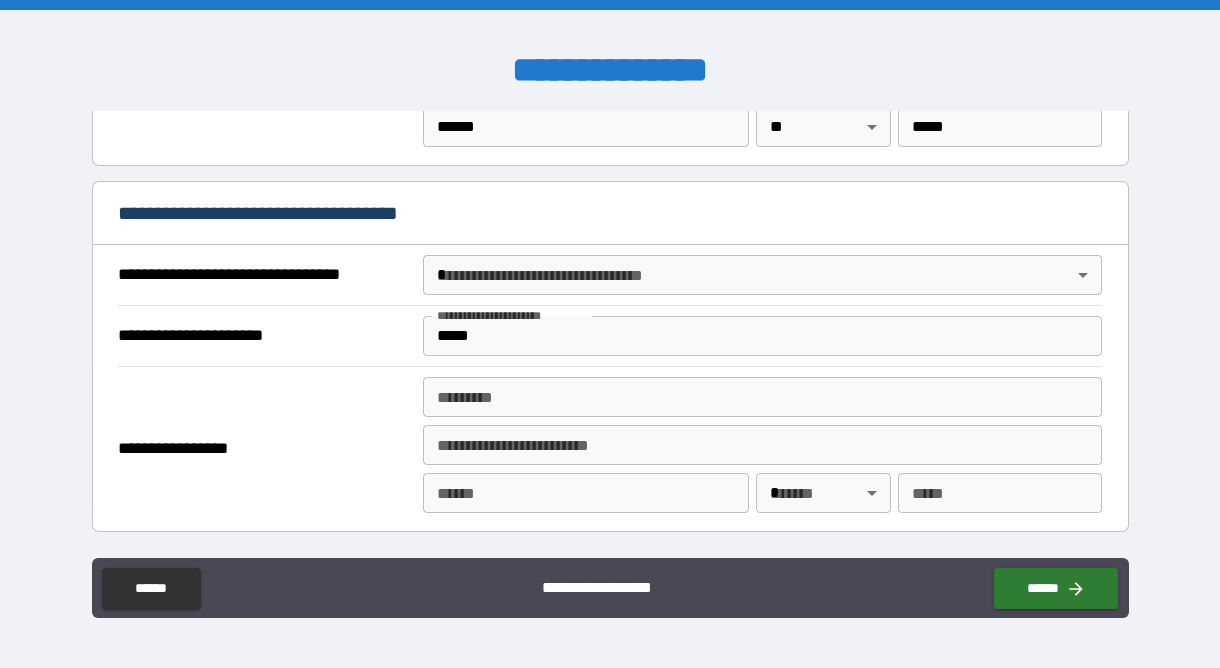 click on "**********" at bounding box center [610, 334] 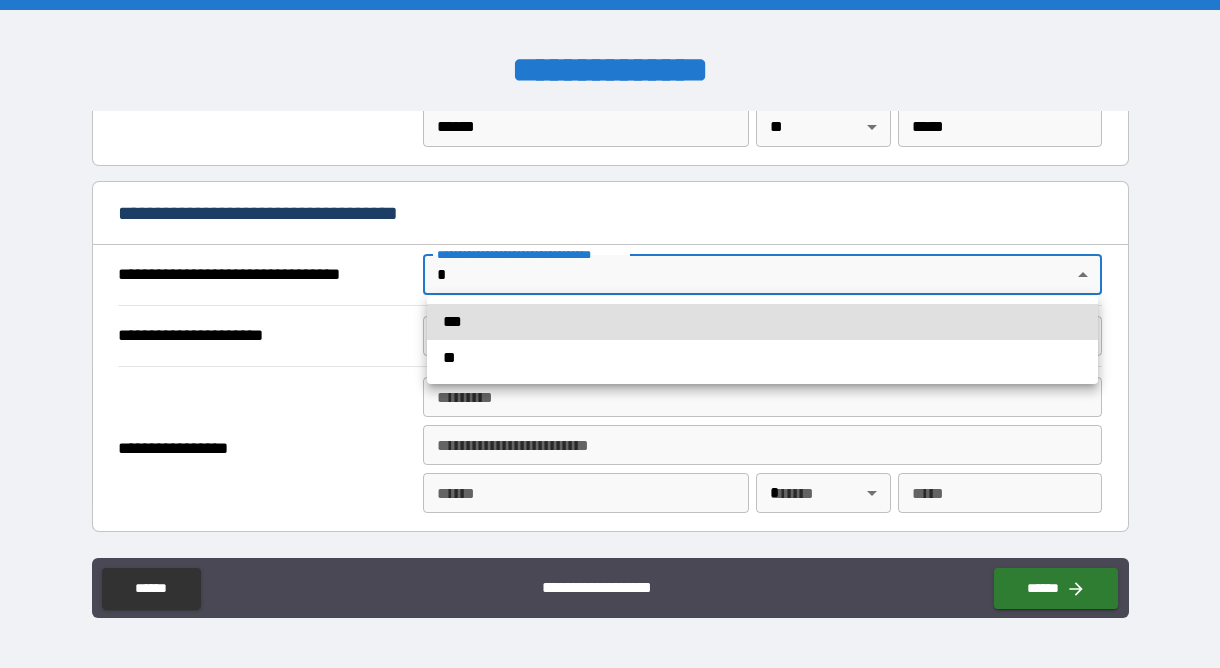 click on "***" at bounding box center (762, 322) 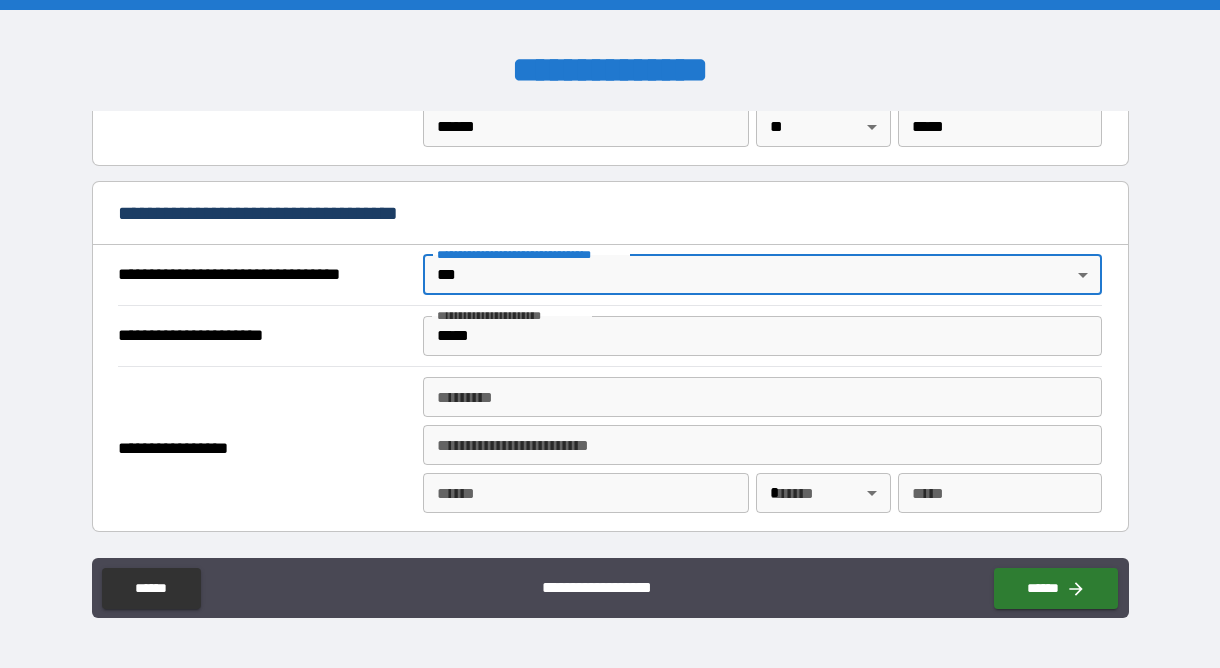 scroll, scrollTop: 1151, scrollLeft: 0, axis: vertical 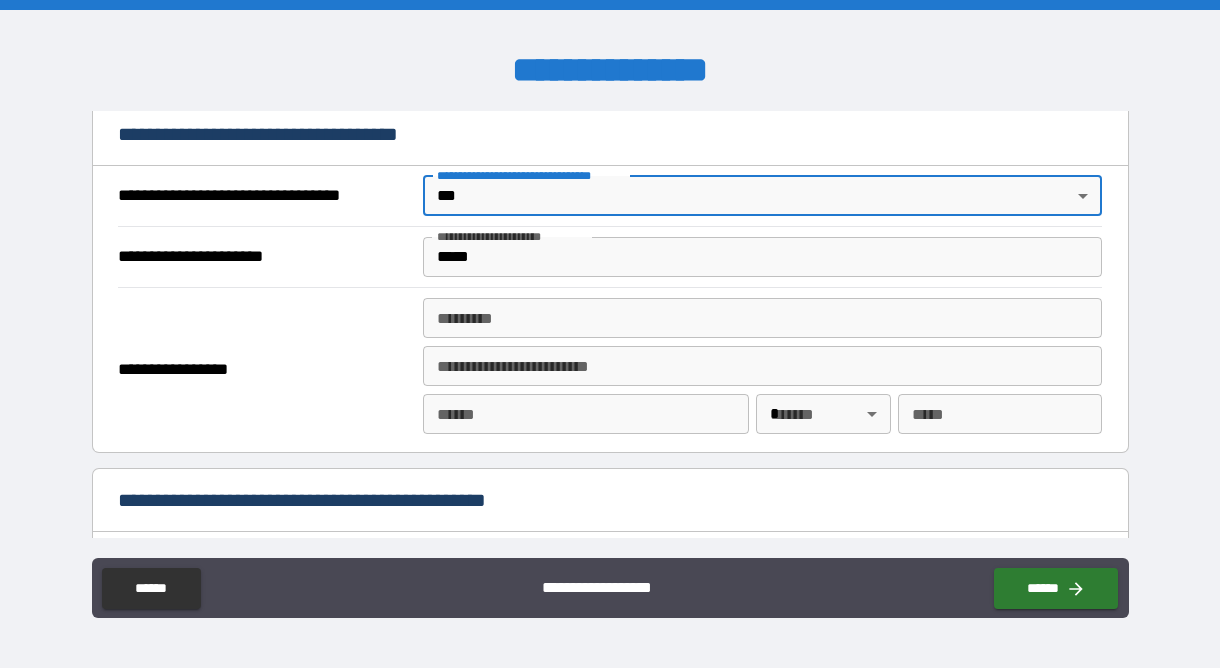 click on "*******   *" at bounding box center (762, 318) 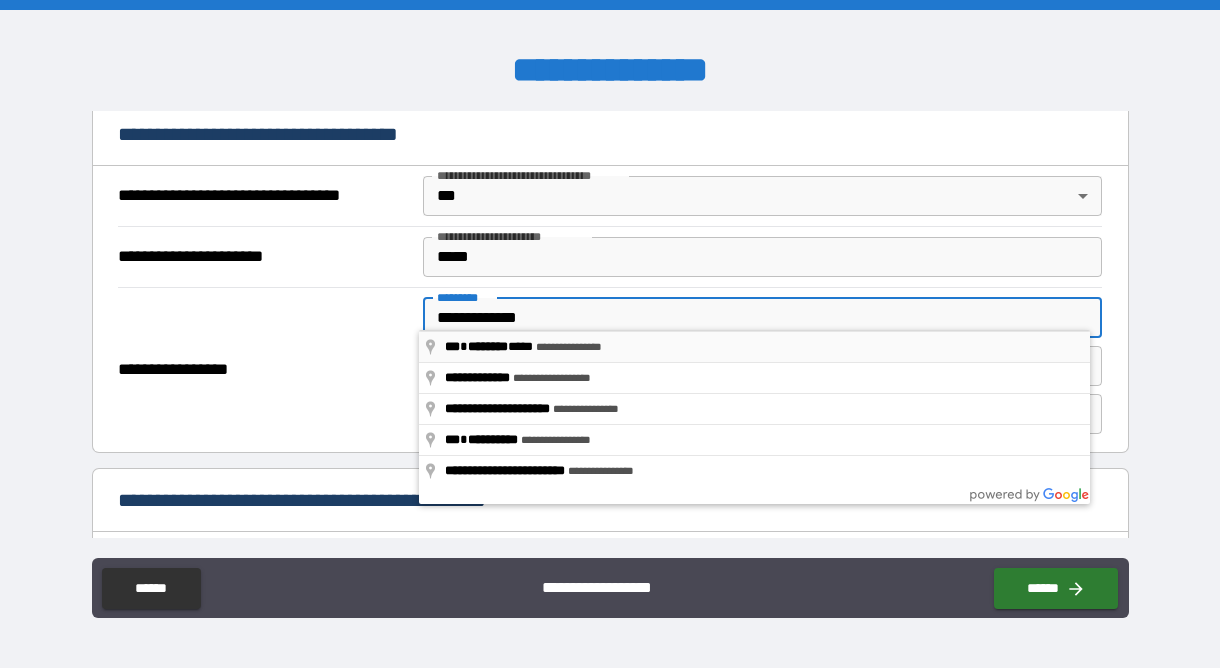 type on "**********" 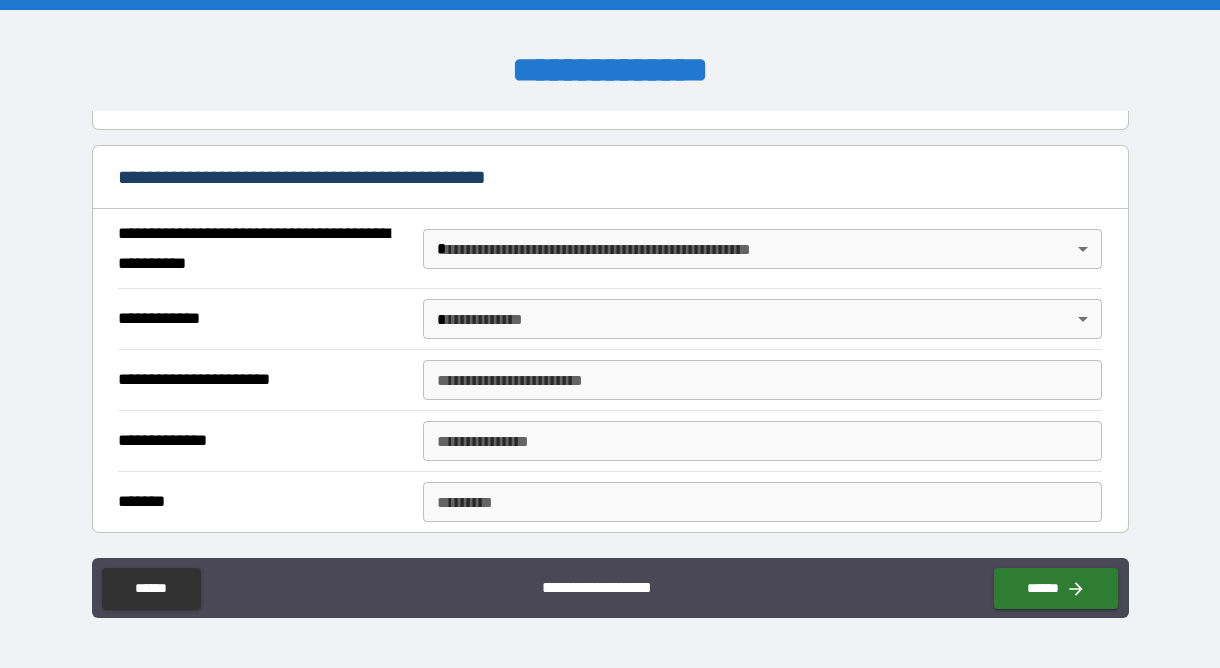 scroll, scrollTop: 1475, scrollLeft: 0, axis: vertical 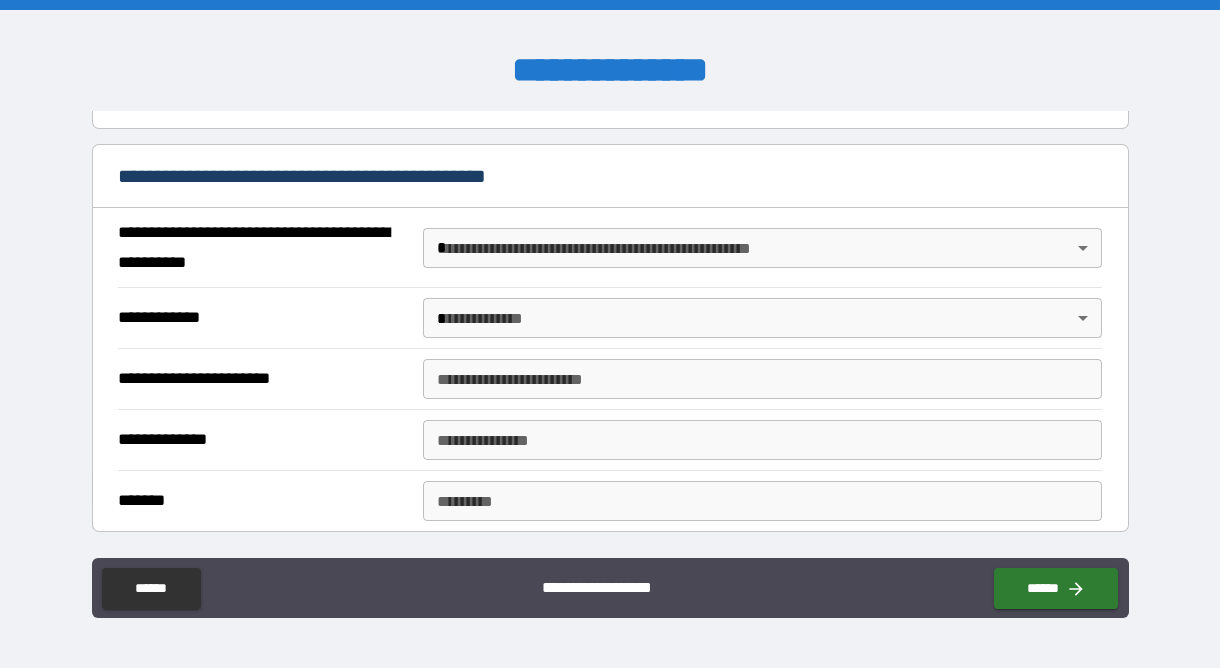 click on "**********" at bounding box center (610, 334) 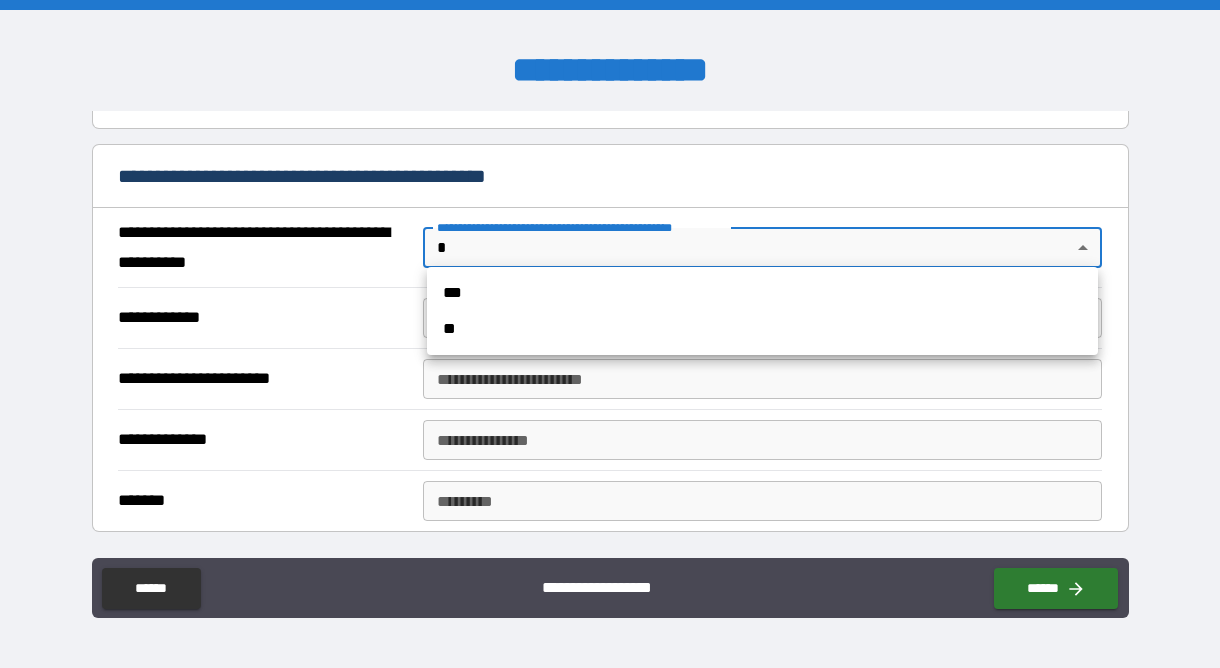 click on "**" at bounding box center [762, 329] 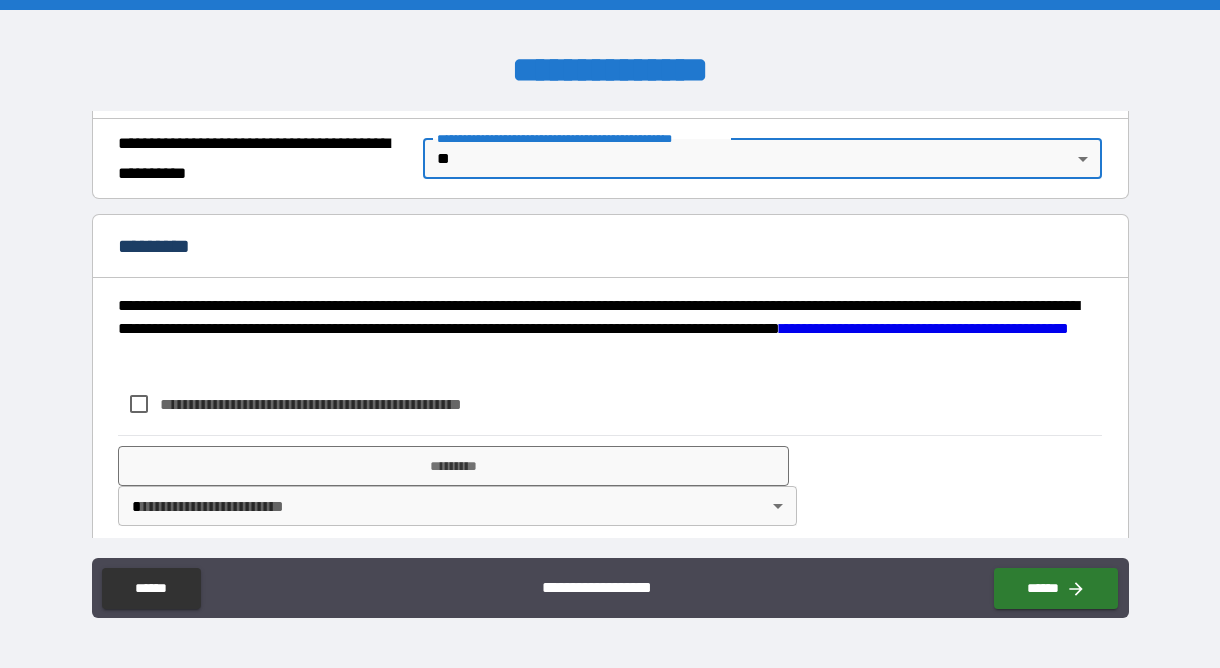 scroll, scrollTop: 1572, scrollLeft: 0, axis: vertical 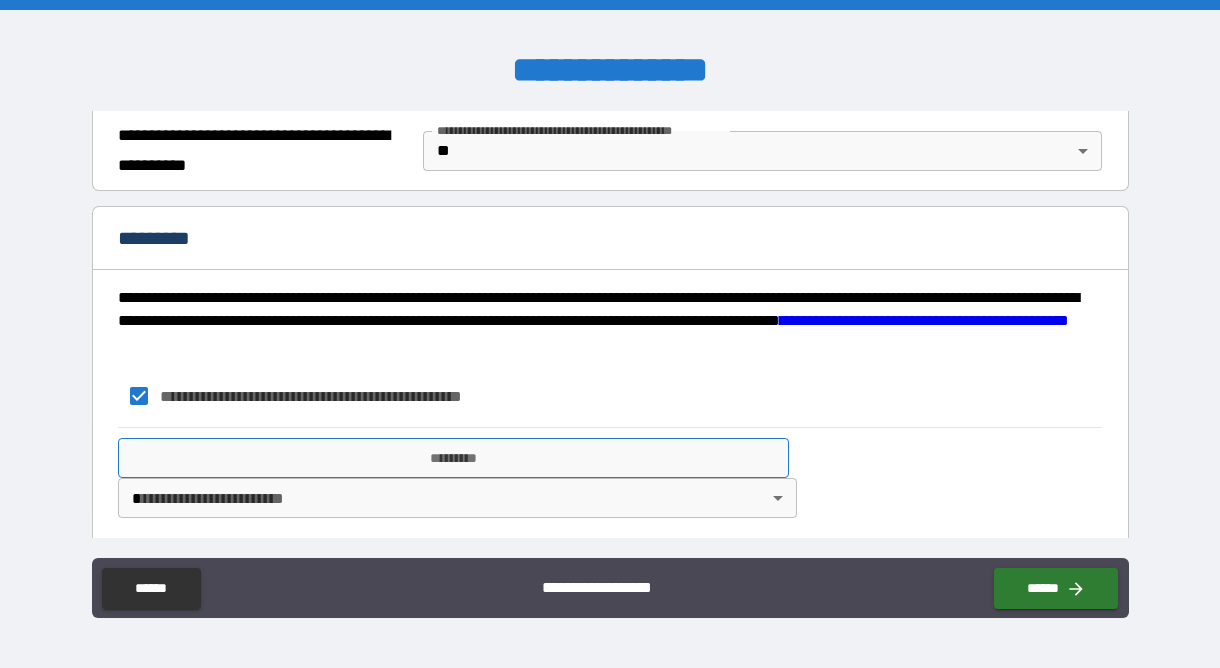 click on "*********" at bounding box center (453, 458) 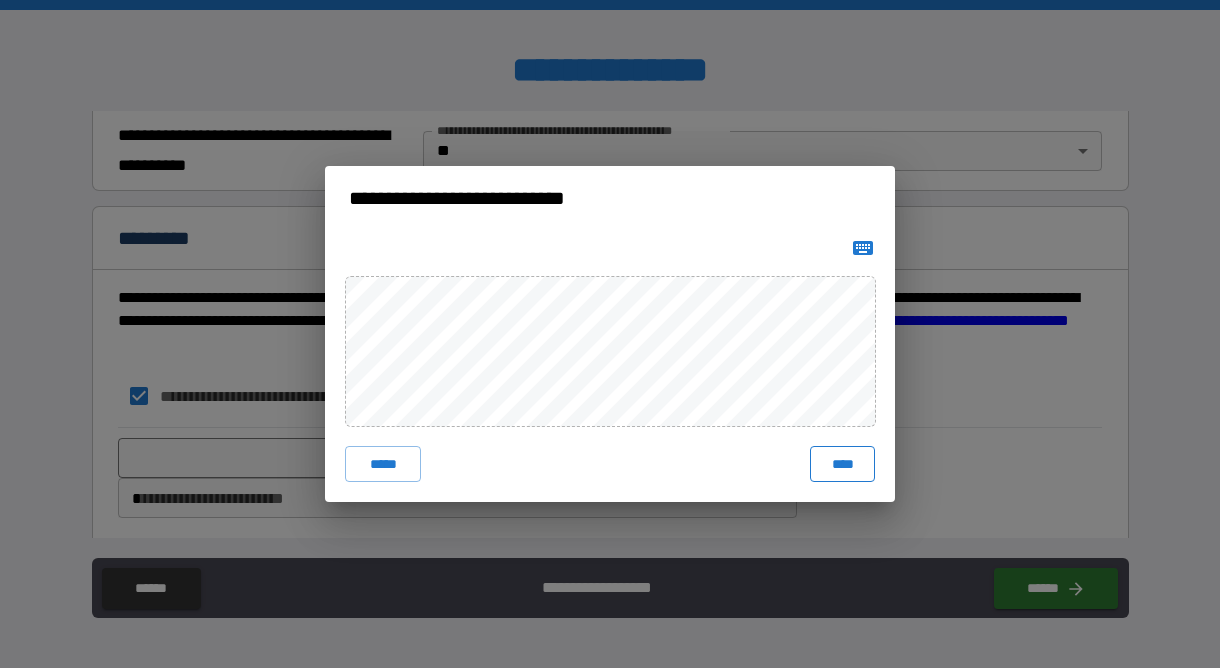click on "****" at bounding box center [842, 464] 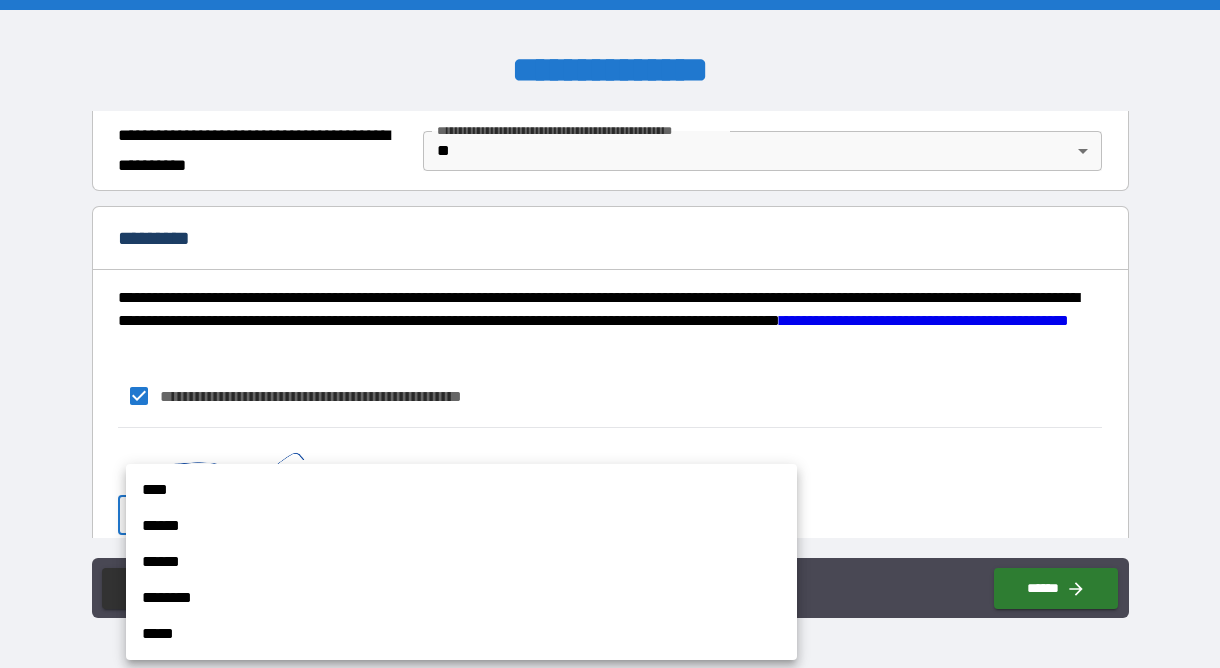 click on "**********" at bounding box center [610, 334] 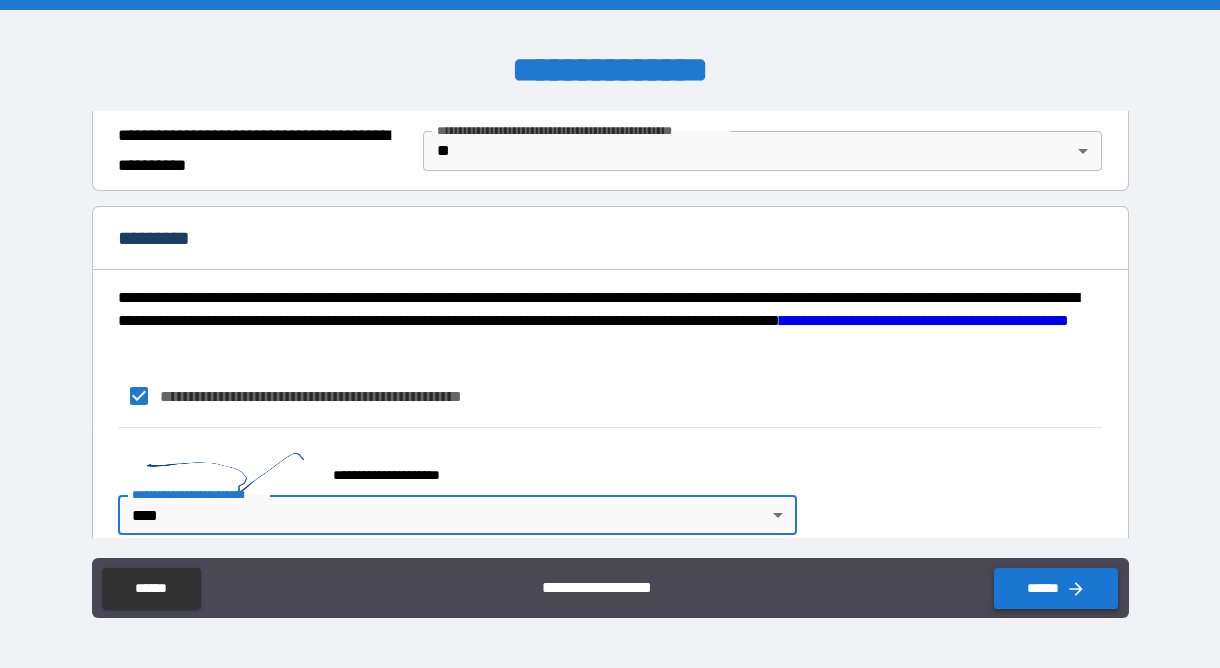 click on "******" at bounding box center [1056, 588] 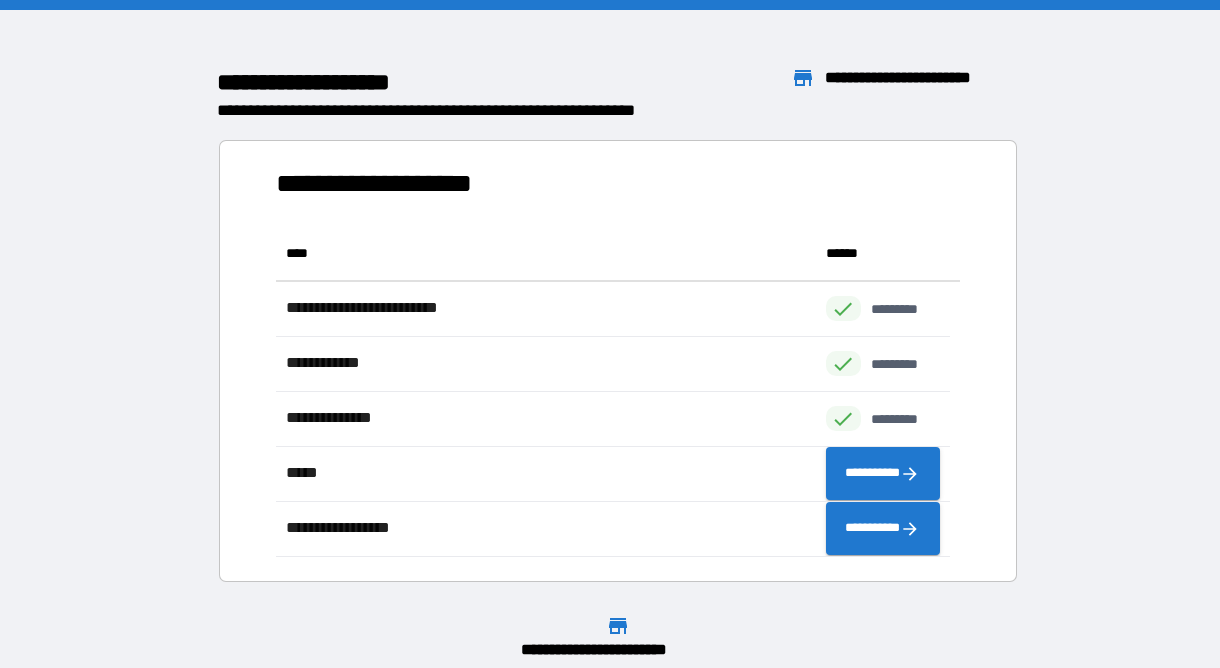 scroll, scrollTop: 16, scrollLeft: 16, axis: both 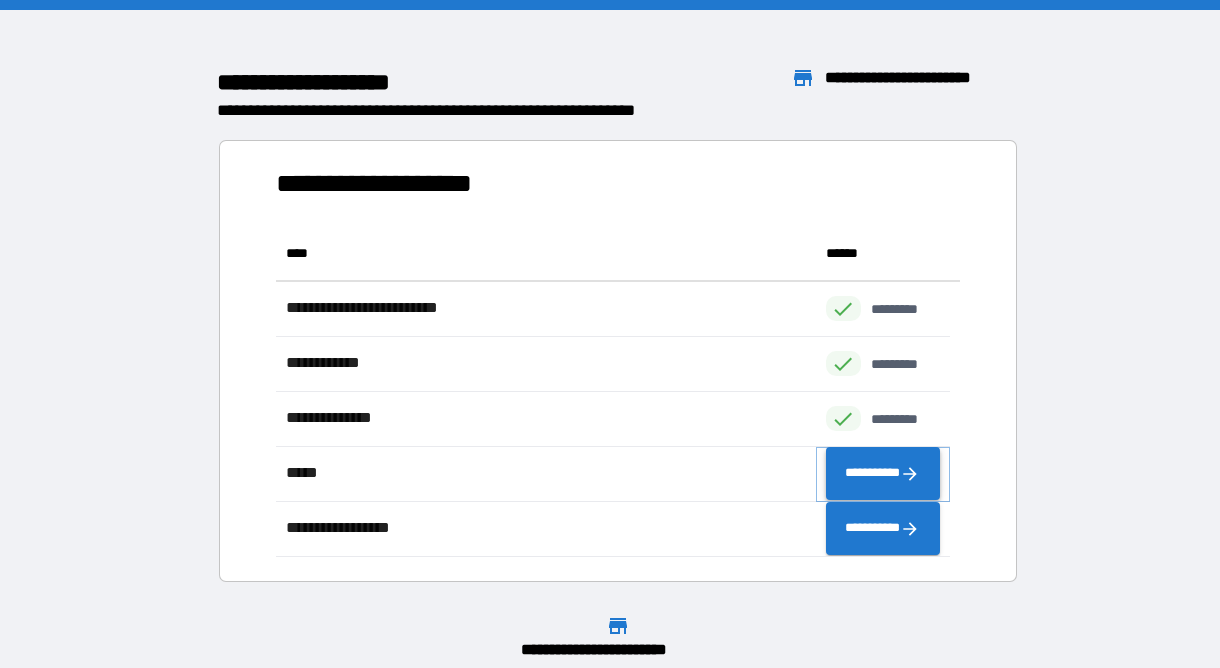 click on "**********" at bounding box center (883, 474) 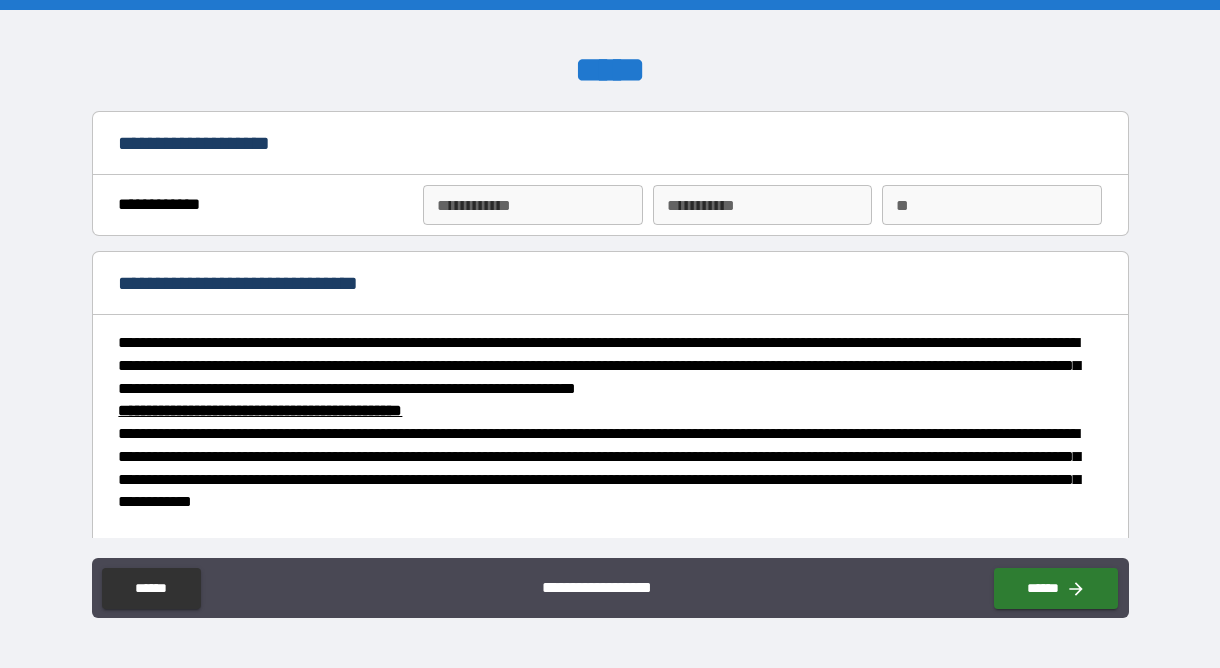 click on "**********" at bounding box center [533, 205] 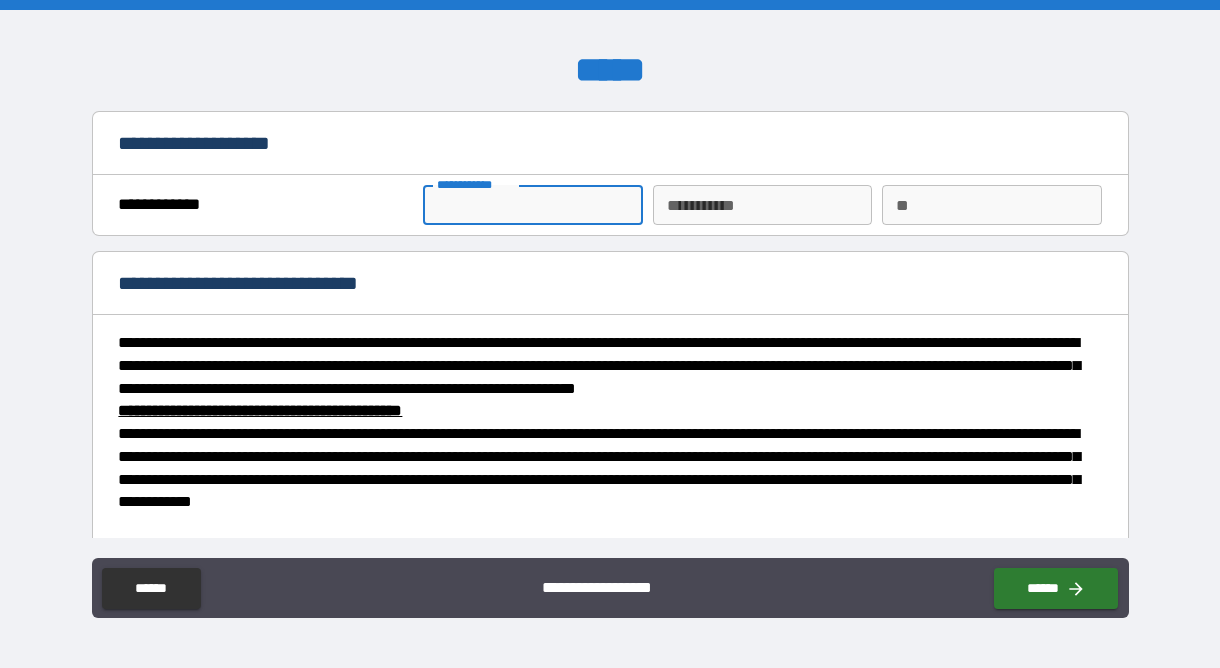 type on "*******" 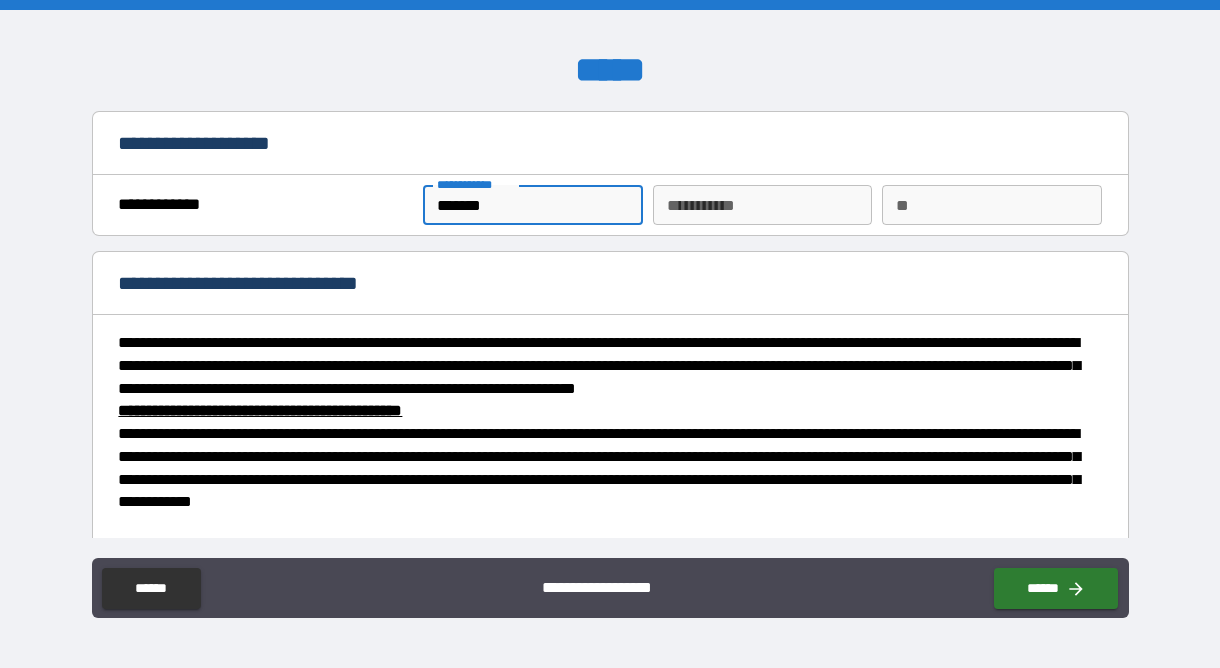 type on "******" 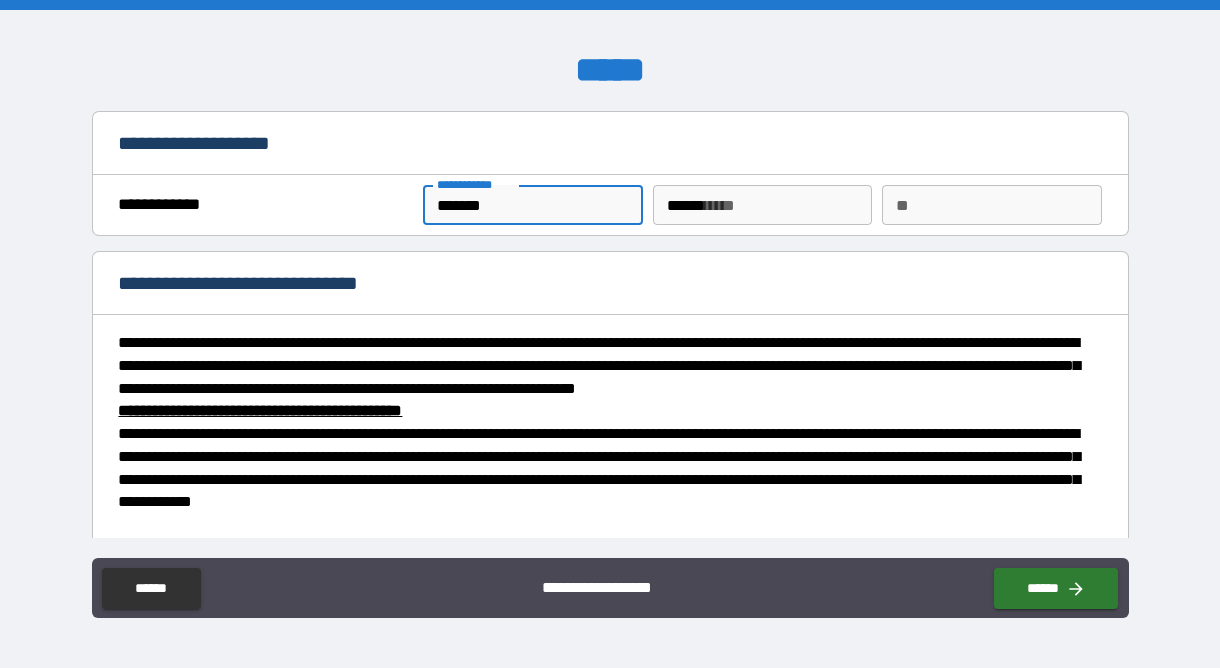 type on "*" 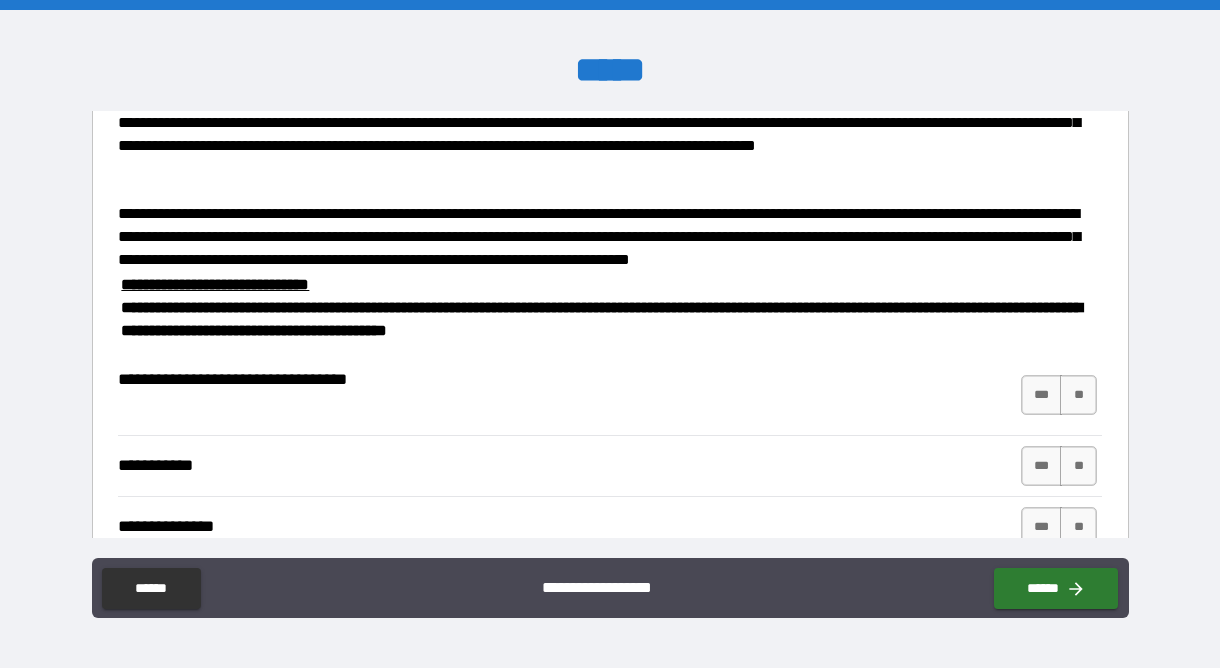 scroll, scrollTop: 1237, scrollLeft: 0, axis: vertical 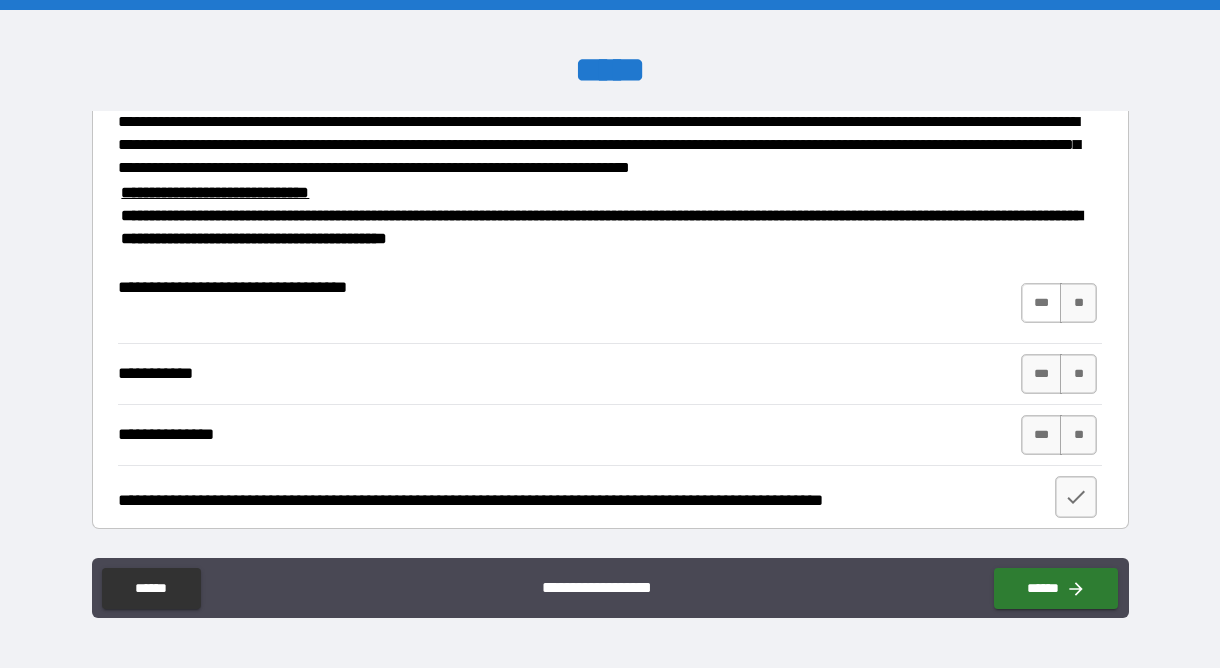 click on "***" at bounding box center (1042, 303) 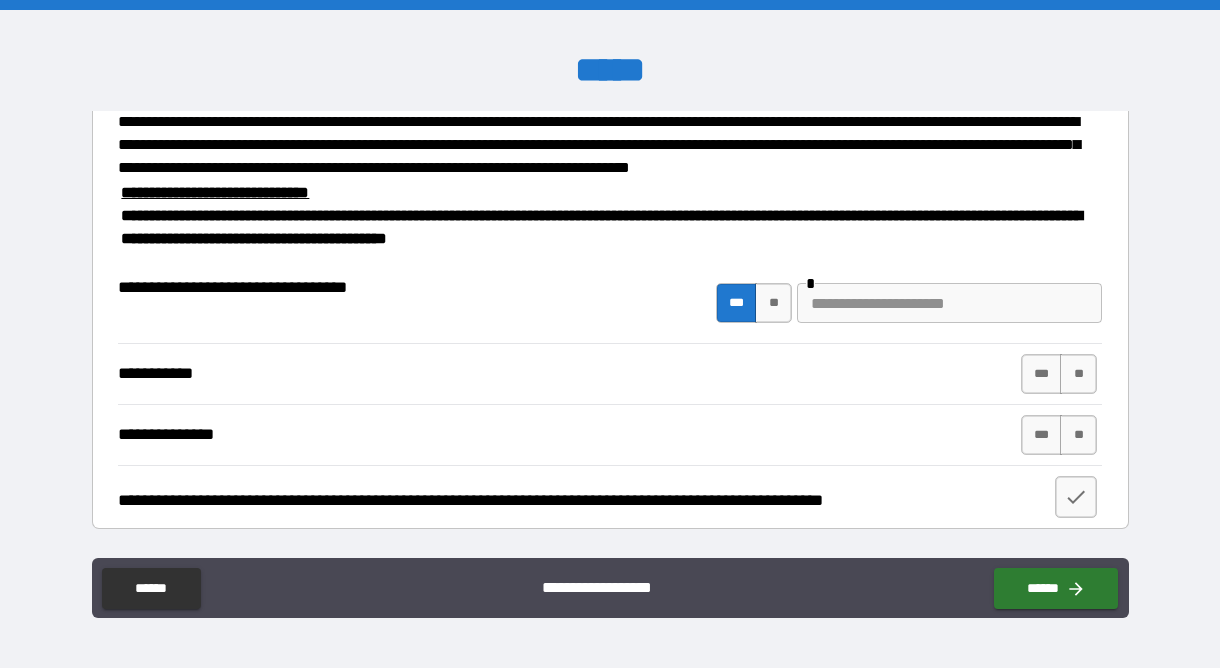 click at bounding box center (949, 303) 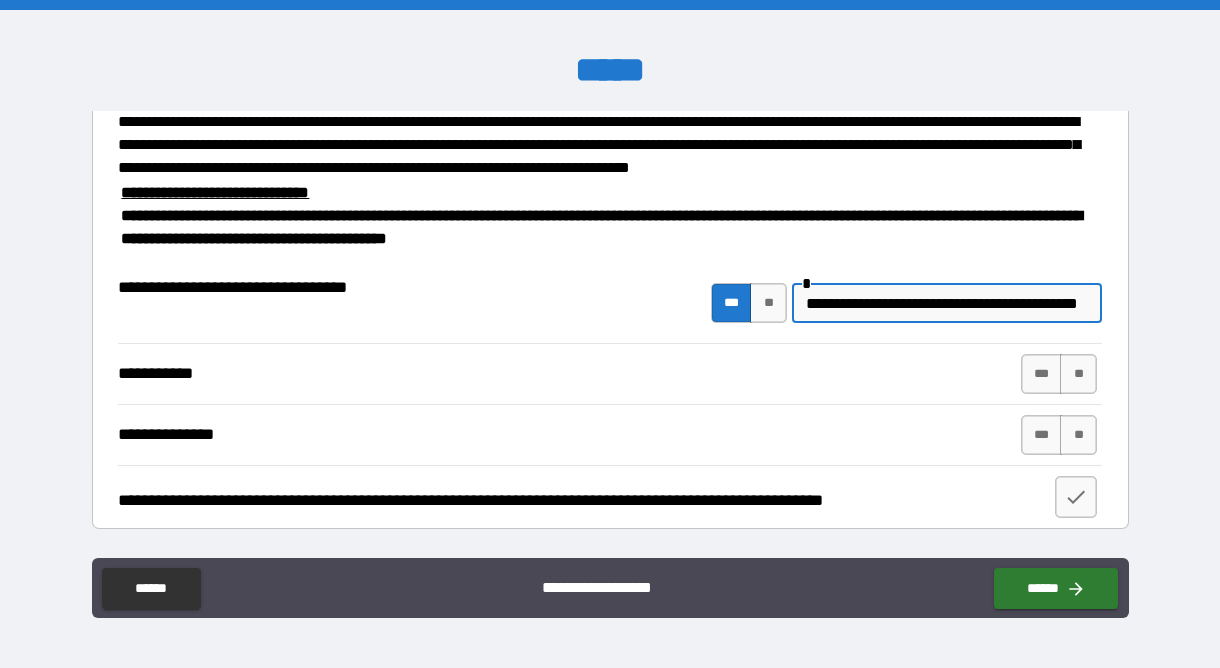scroll, scrollTop: 0, scrollLeft: 60, axis: horizontal 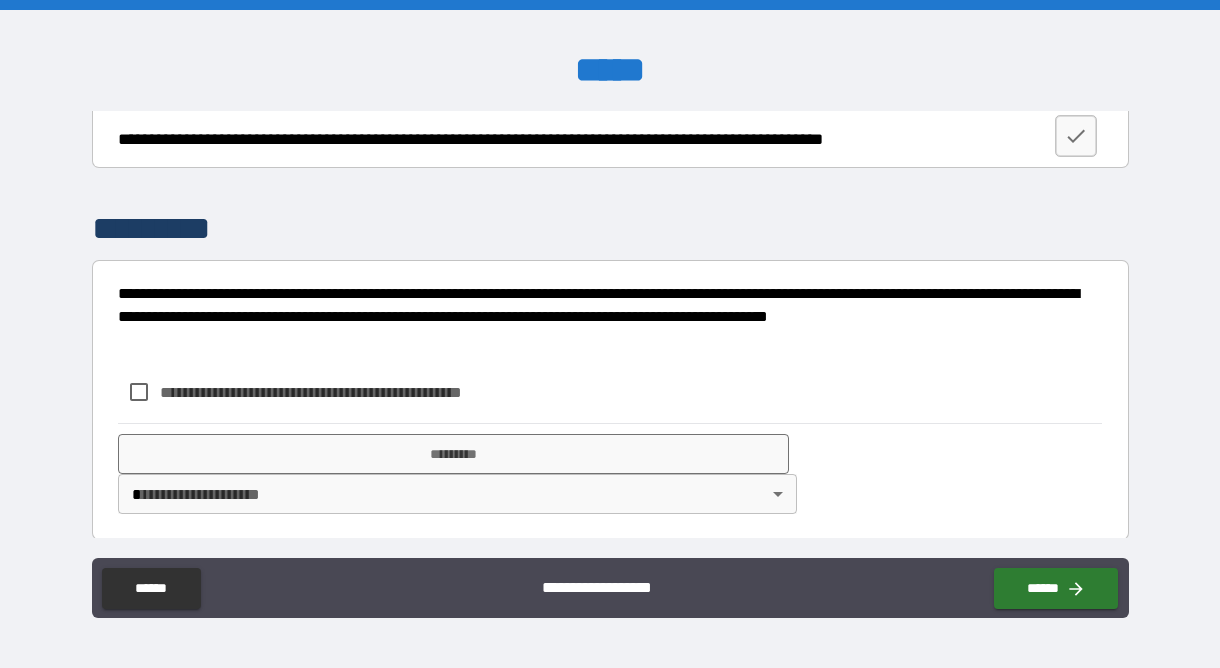 type on "**********" 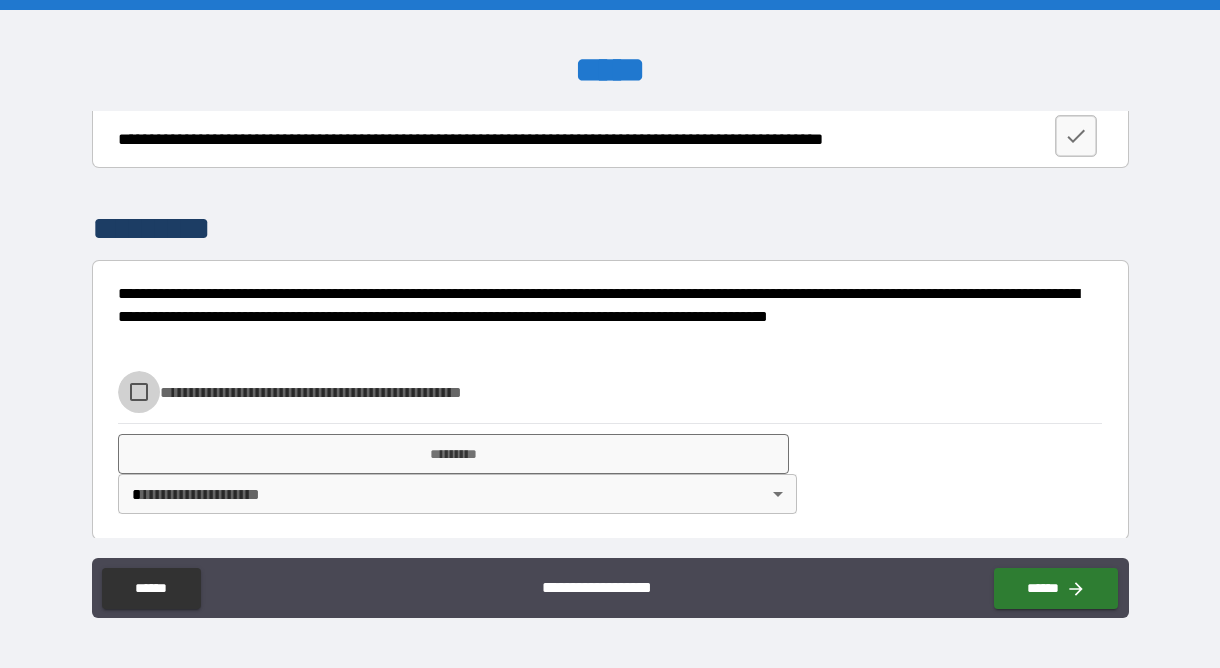 scroll, scrollTop: 0, scrollLeft: 0, axis: both 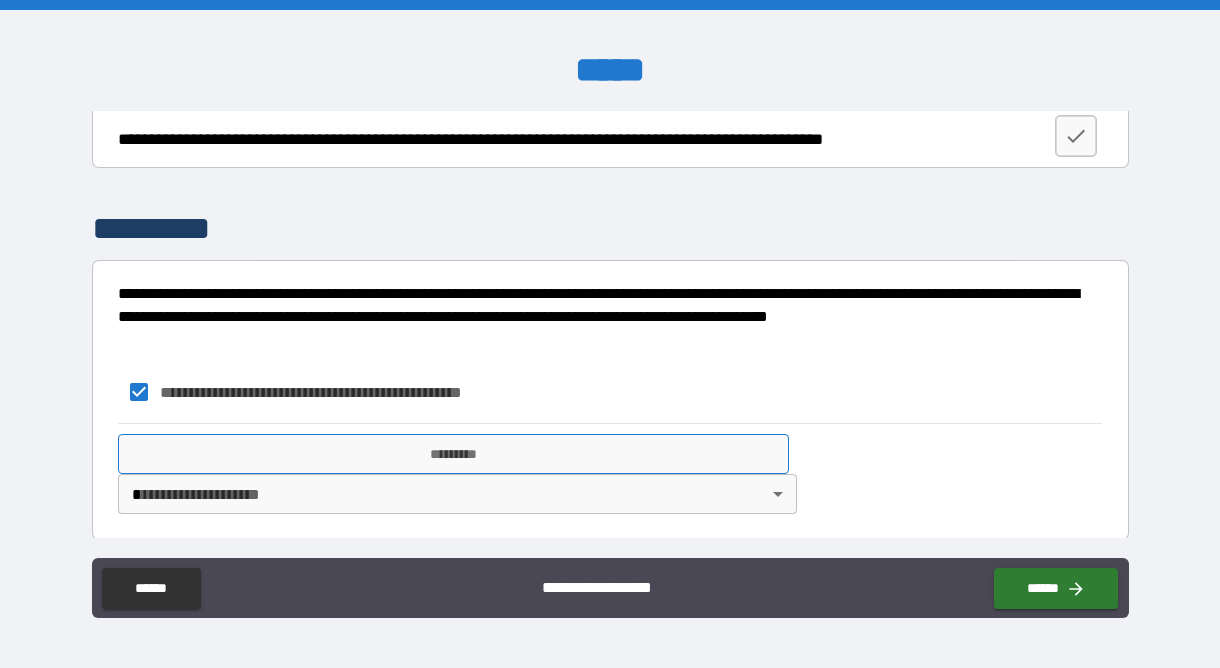 click on "*********" at bounding box center (453, 454) 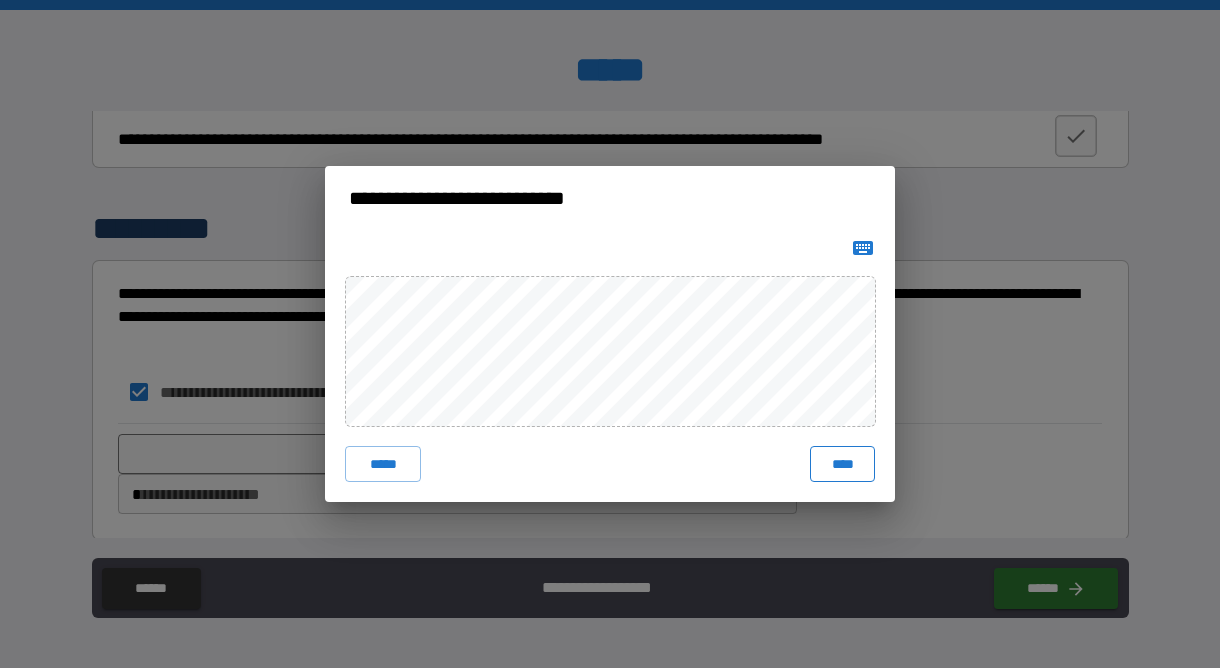 click on "****" at bounding box center (842, 464) 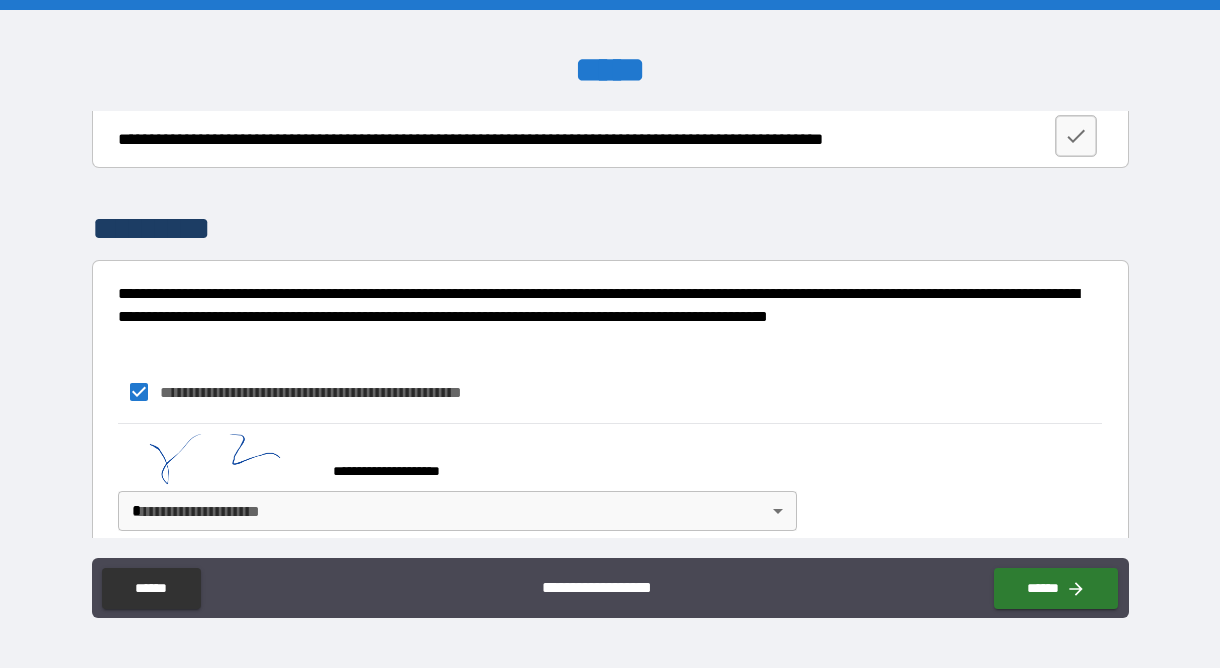 click on "**********" at bounding box center [610, 334] 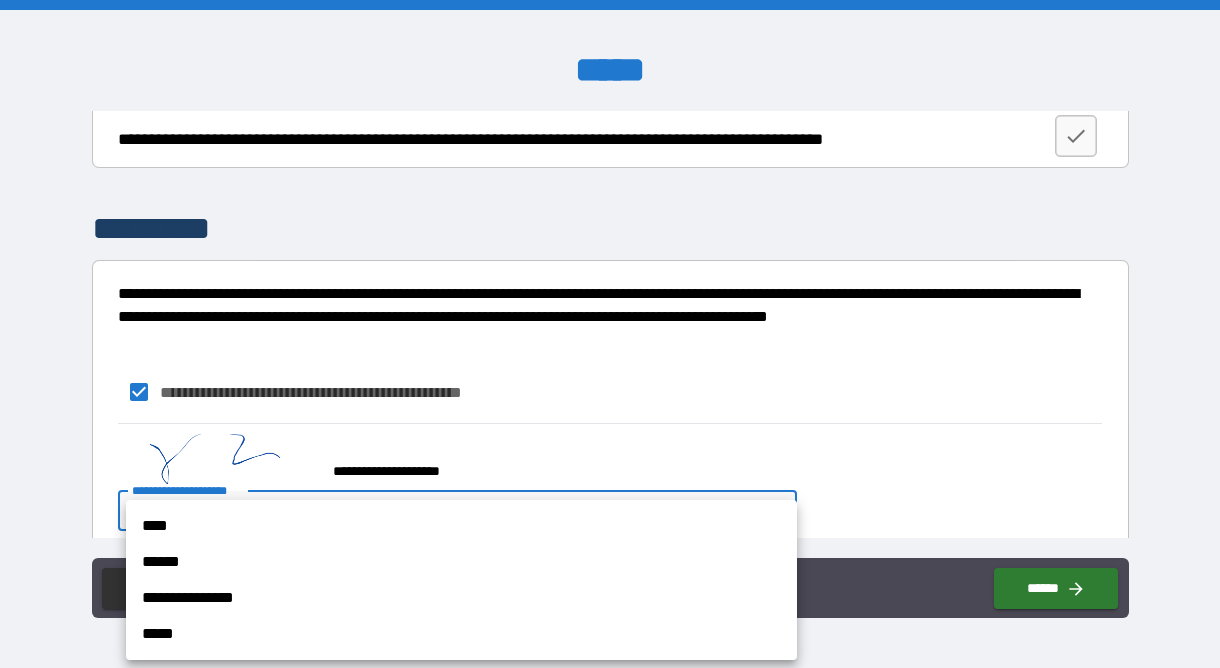 click on "****" at bounding box center [461, 526] 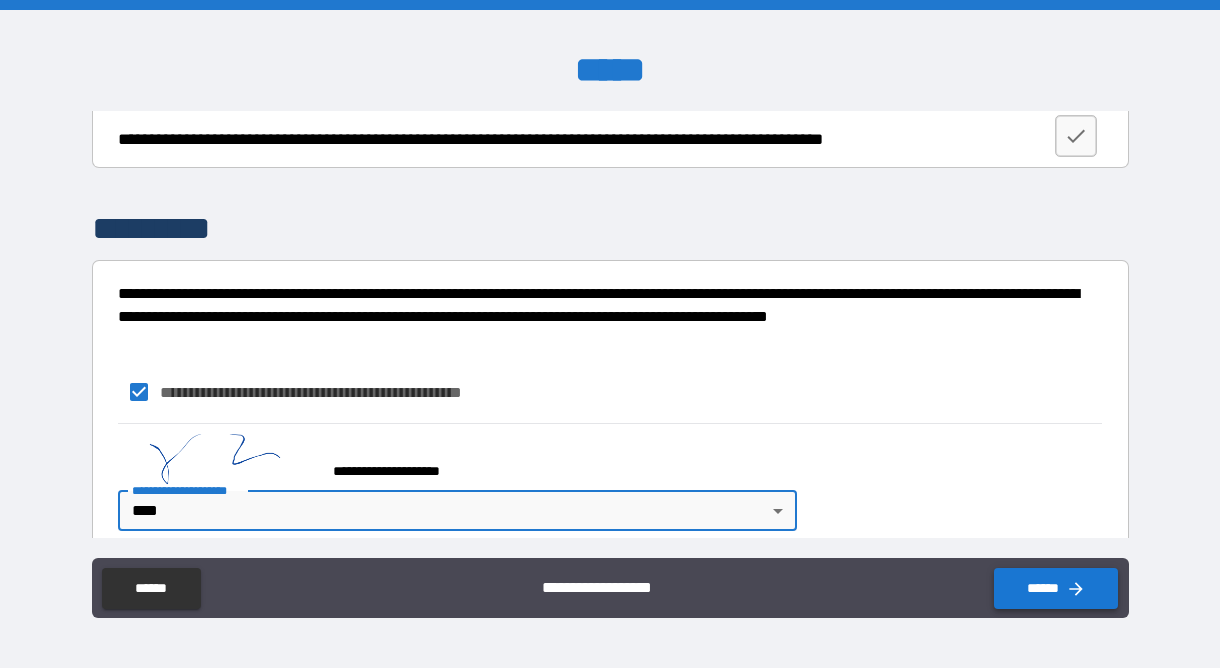 click on "******" at bounding box center (1056, 588) 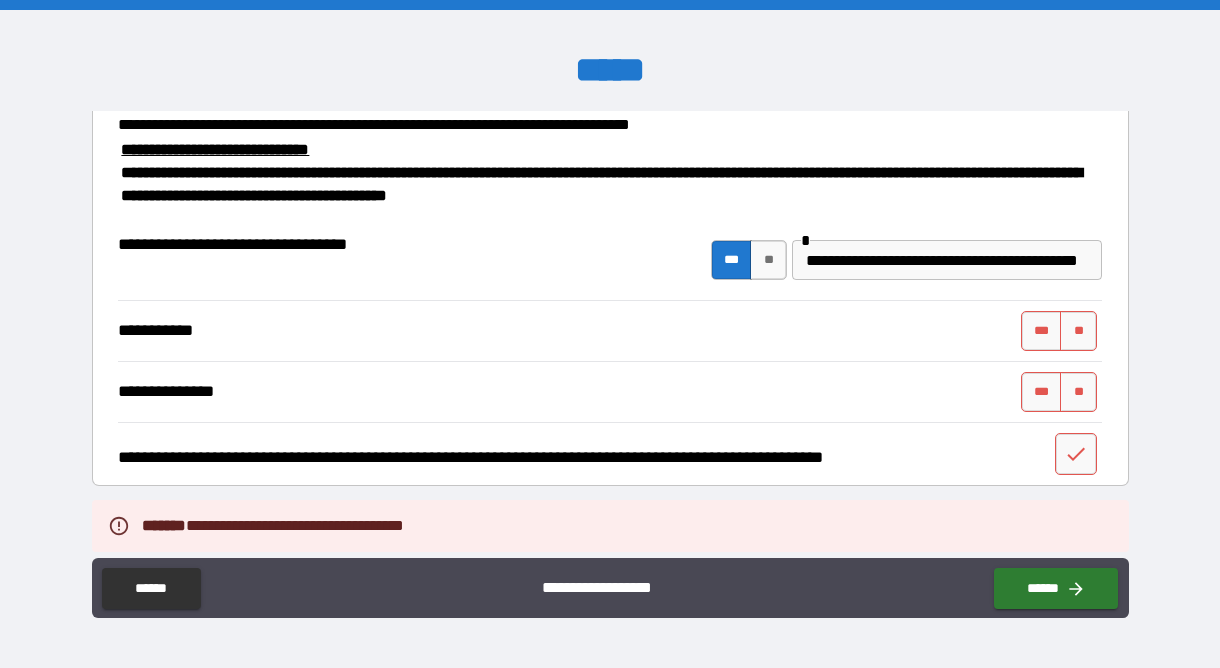 scroll, scrollTop: 1277, scrollLeft: 0, axis: vertical 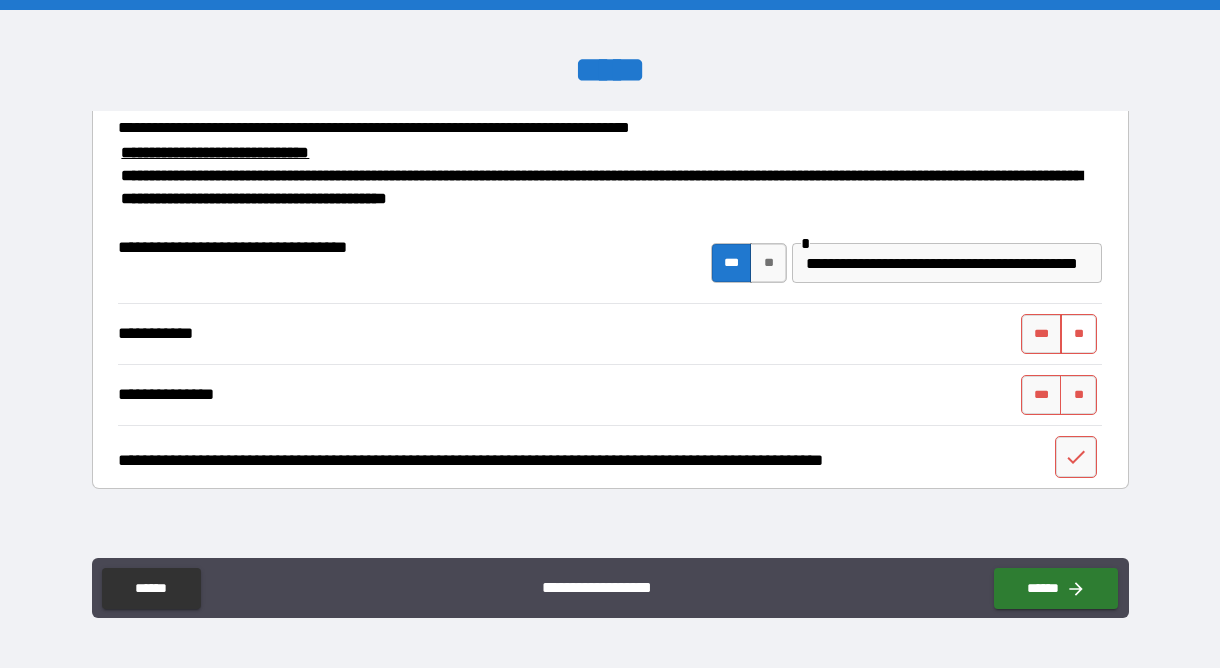 click on "**" at bounding box center [1078, 334] 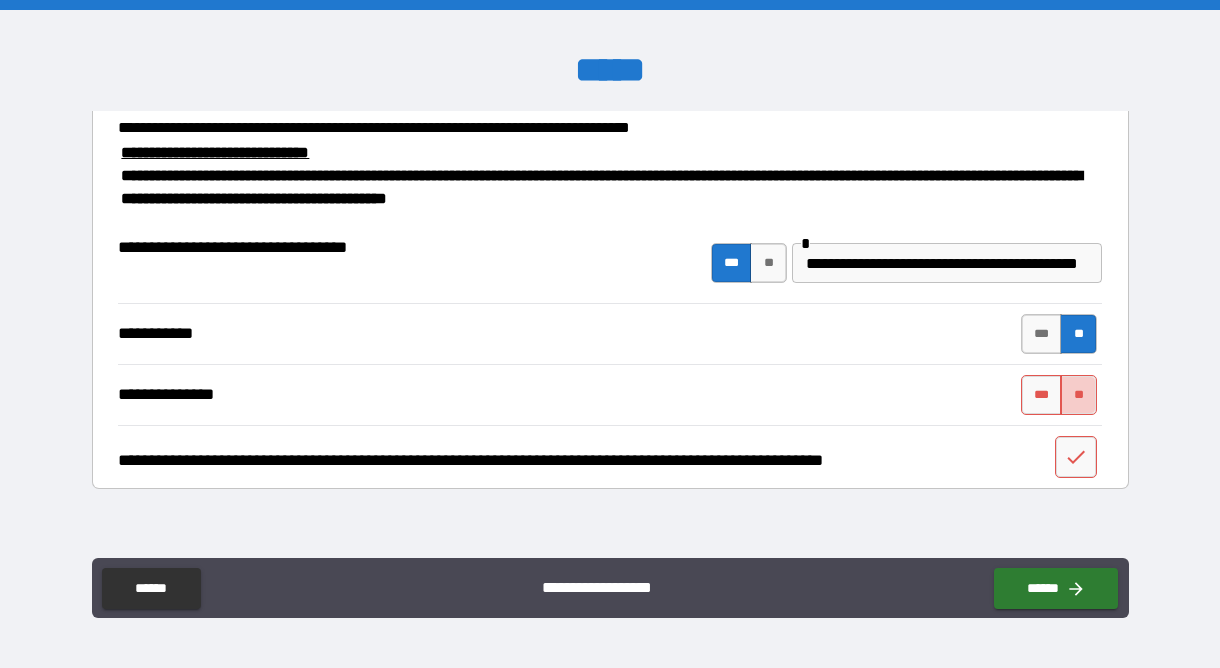 click on "**" at bounding box center (1078, 395) 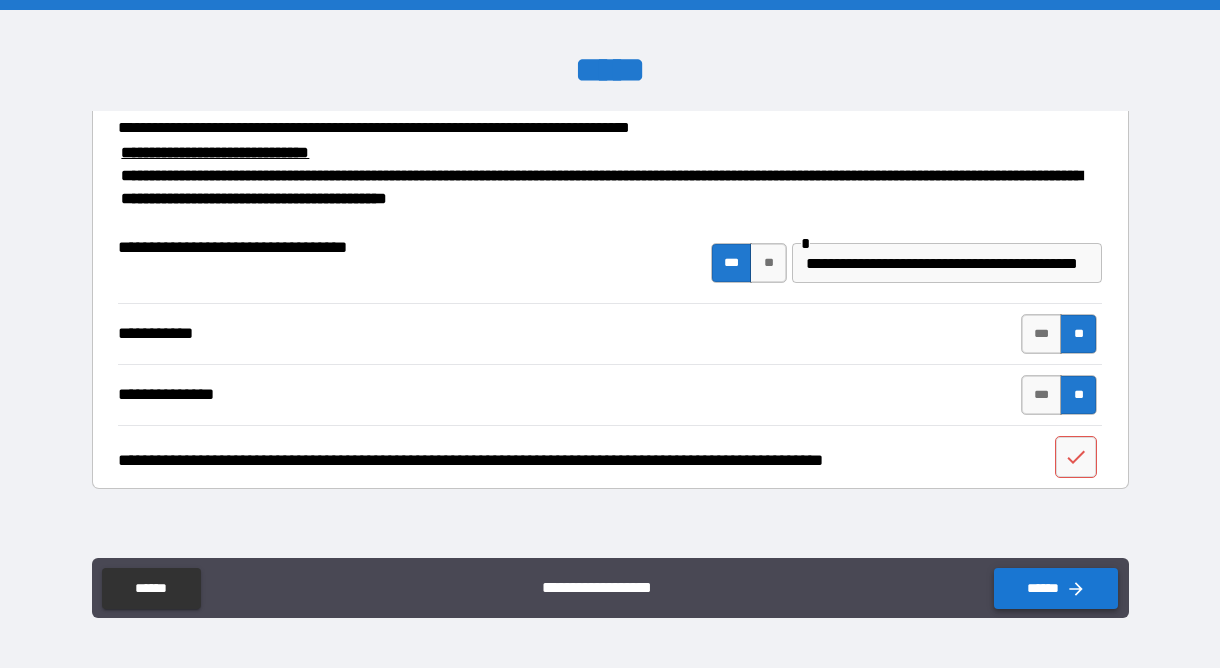 click on "******" at bounding box center [1056, 588] 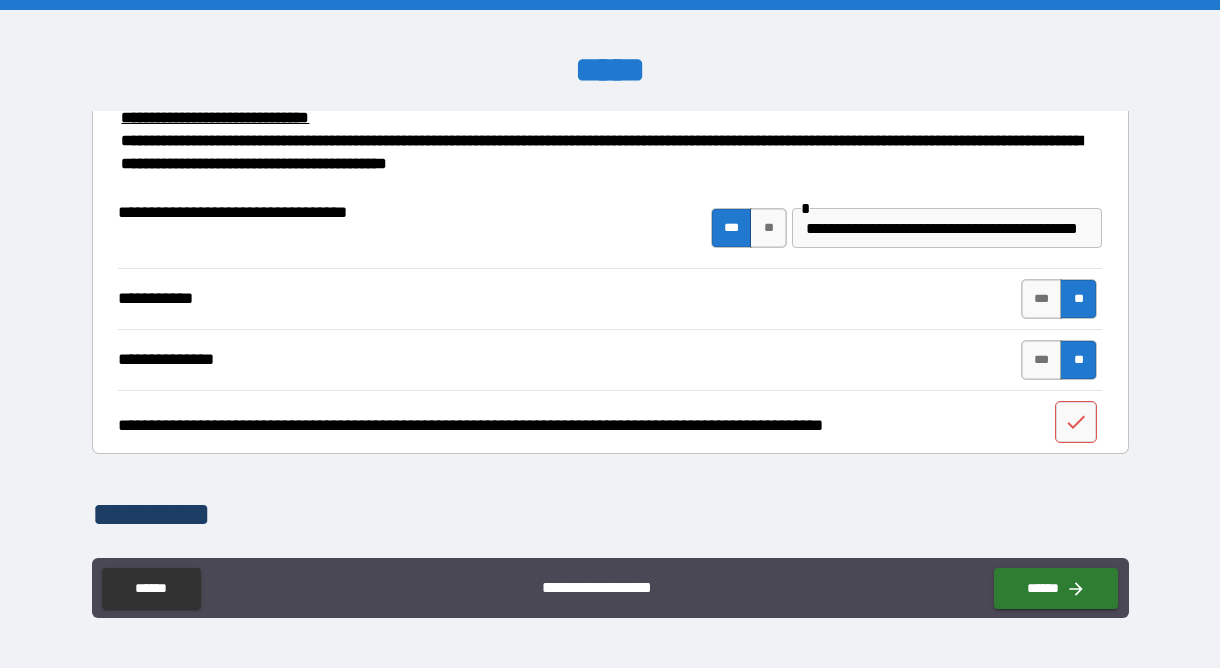 scroll, scrollTop: 1313, scrollLeft: 0, axis: vertical 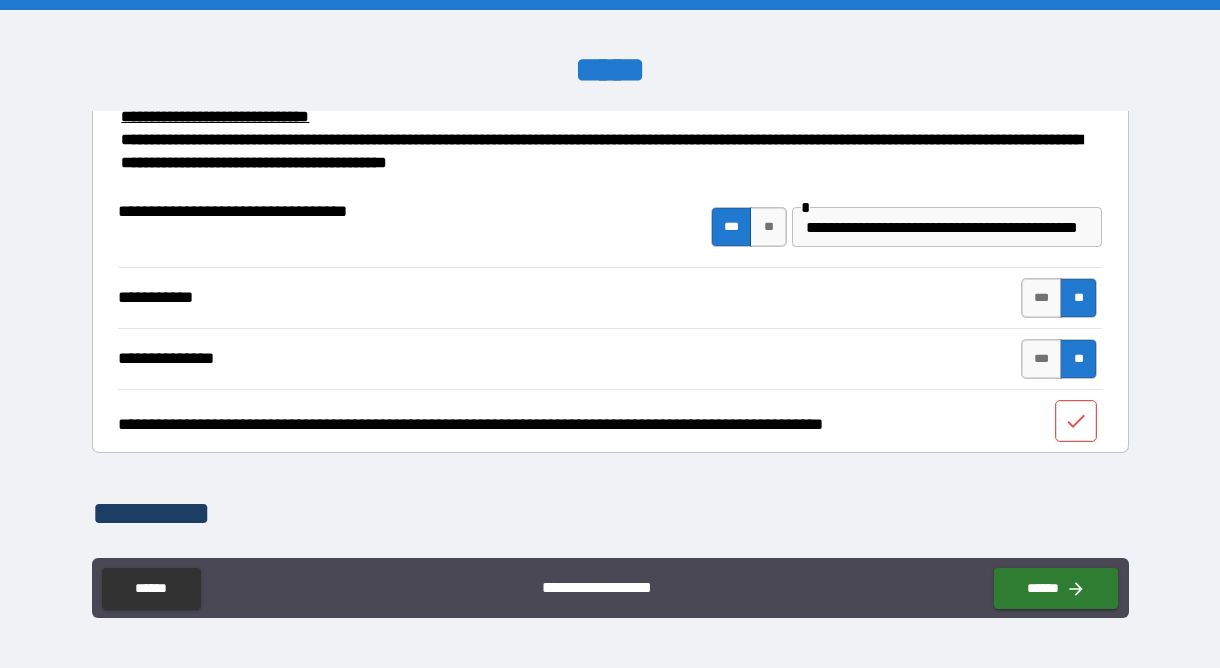 click 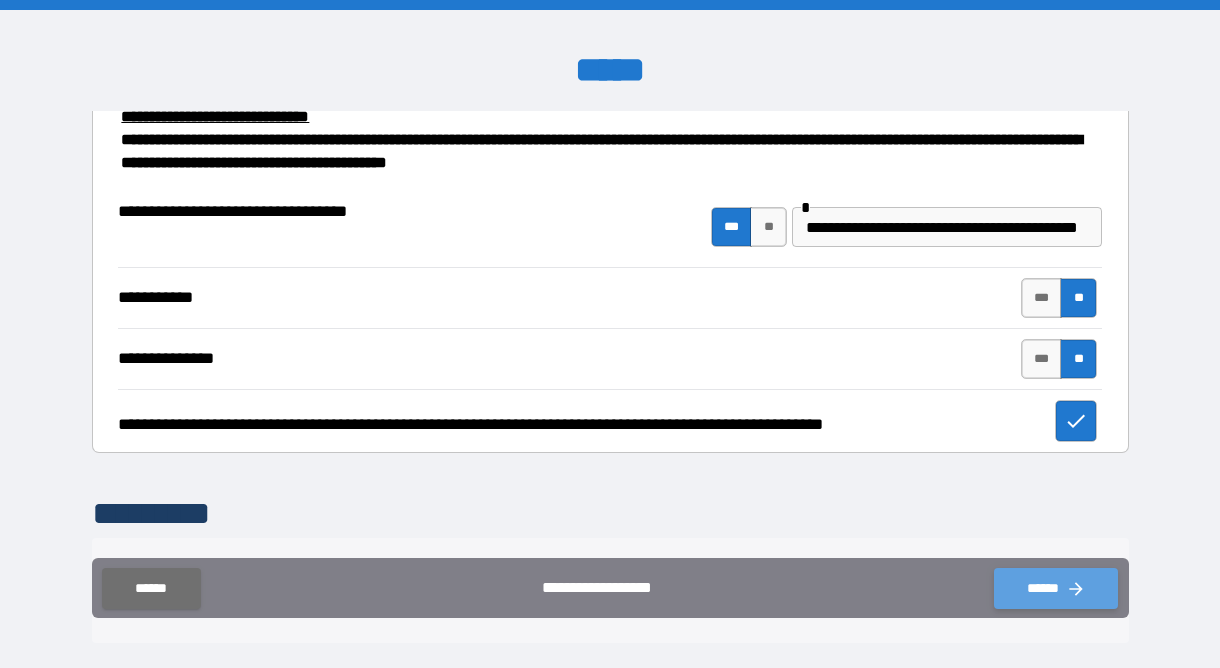 click on "******" at bounding box center [1056, 588] 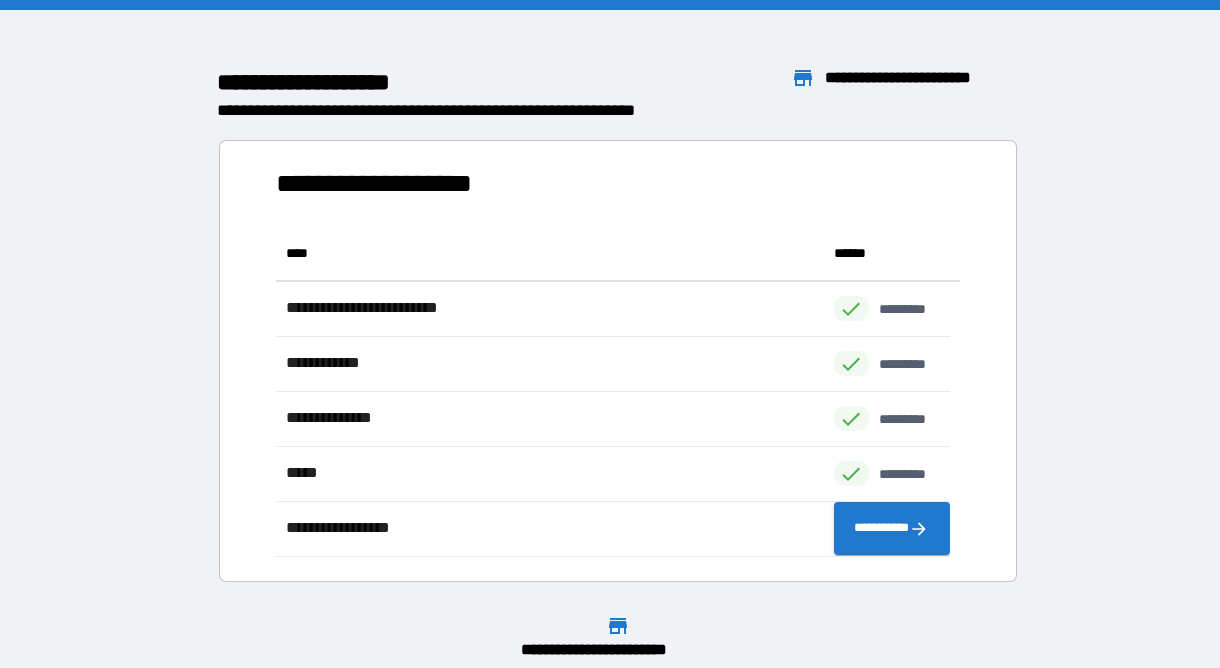 scroll, scrollTop: 315, scrollLeft: 658, axis: both 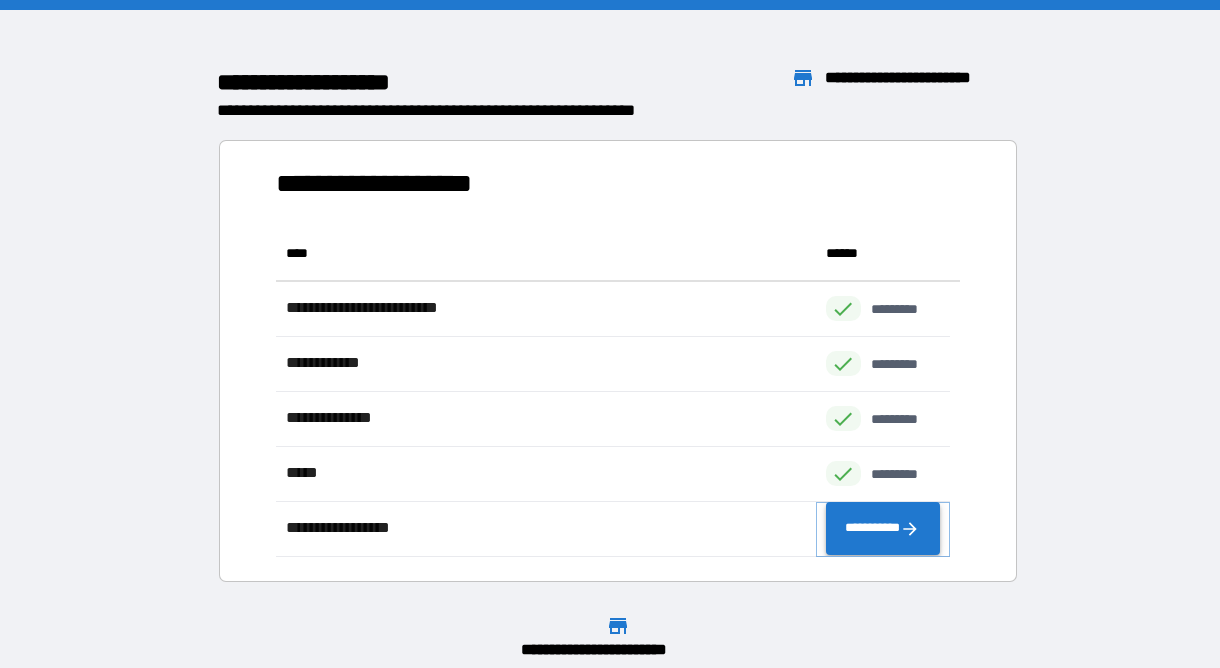 click on "**********" at bounding box center [883, 529] 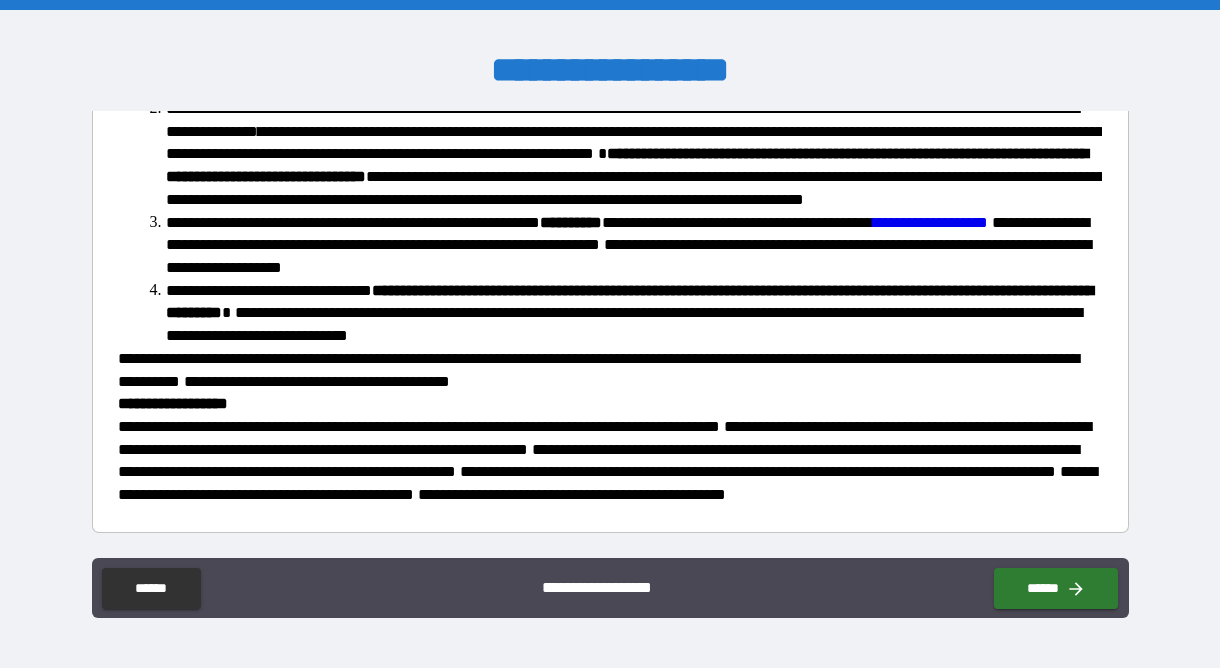 scroll, scrollTop: 378, scrollLeft: 0, axis: vertical 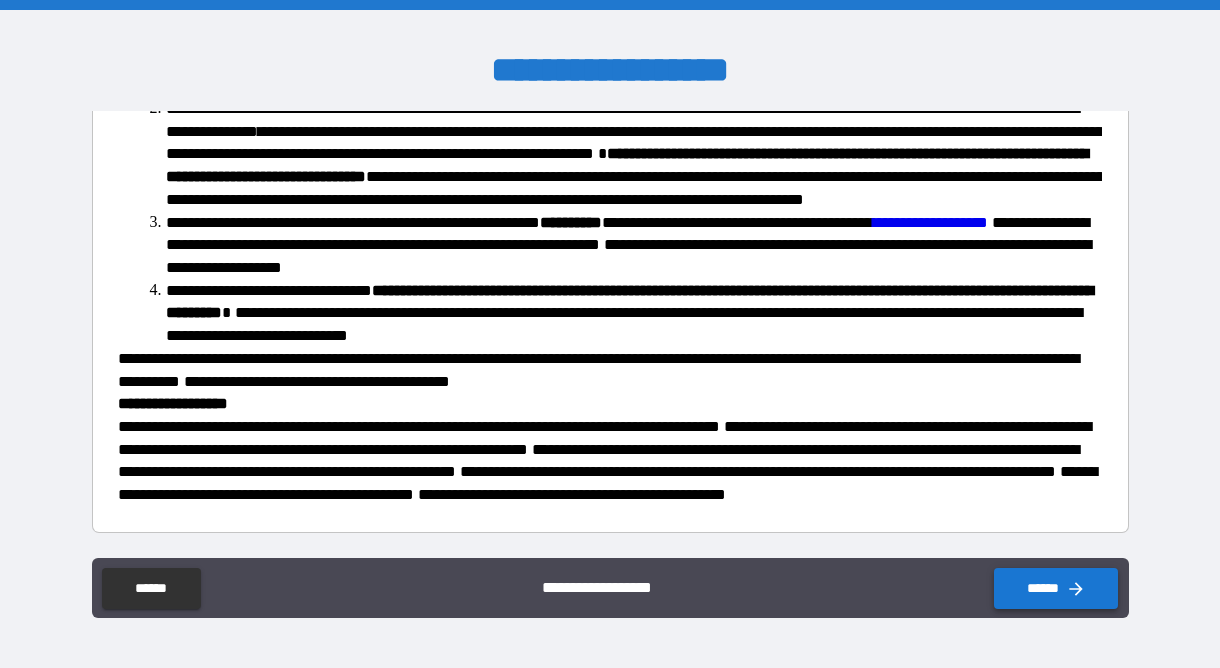 click on "******" at bounding box center [1056, 588] 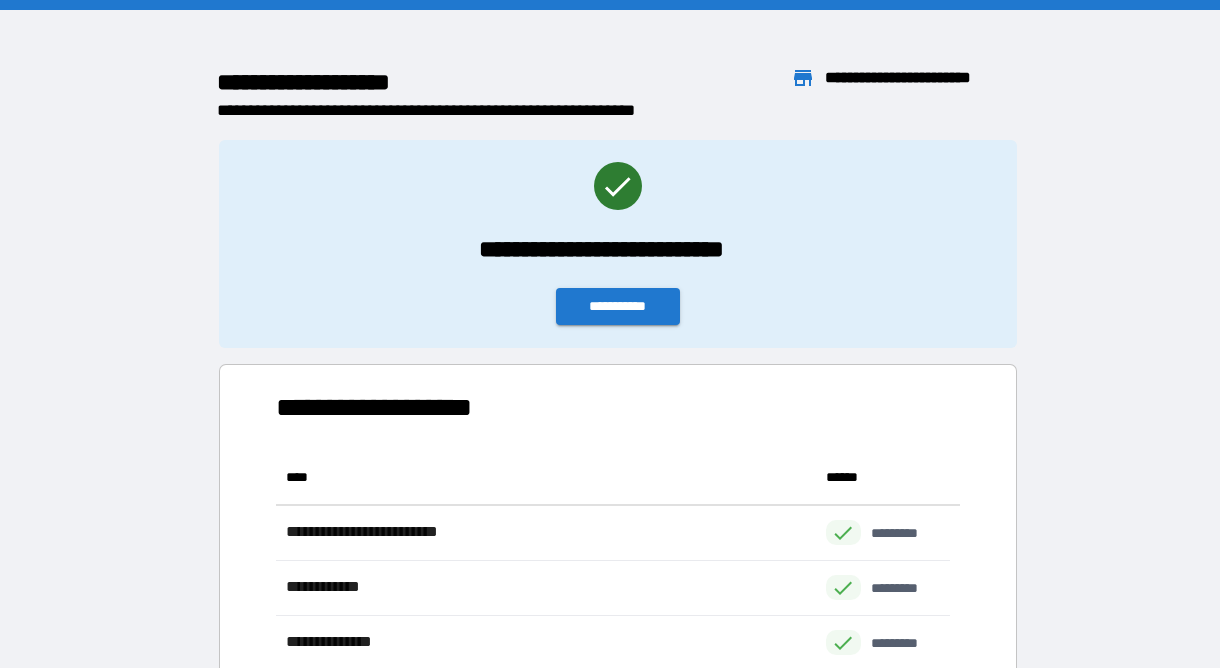 scroll, scrollTop: 315, scrollLeft: 658, axis: both 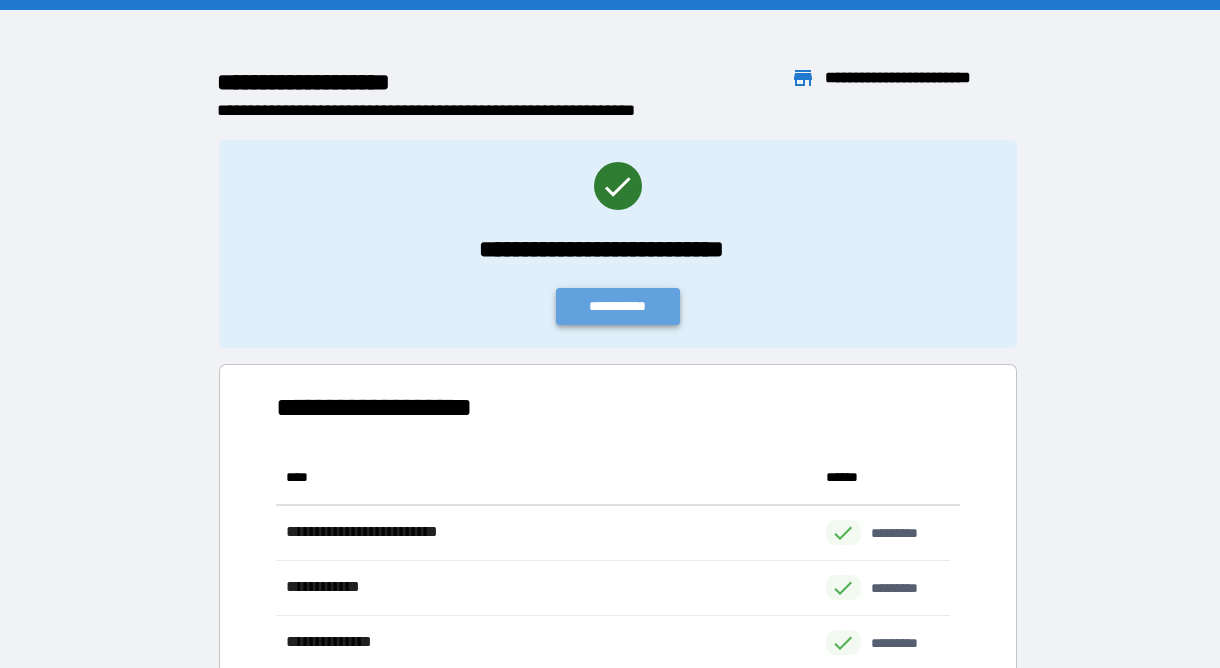 click on "**********" at bounding box center [618, 306] 